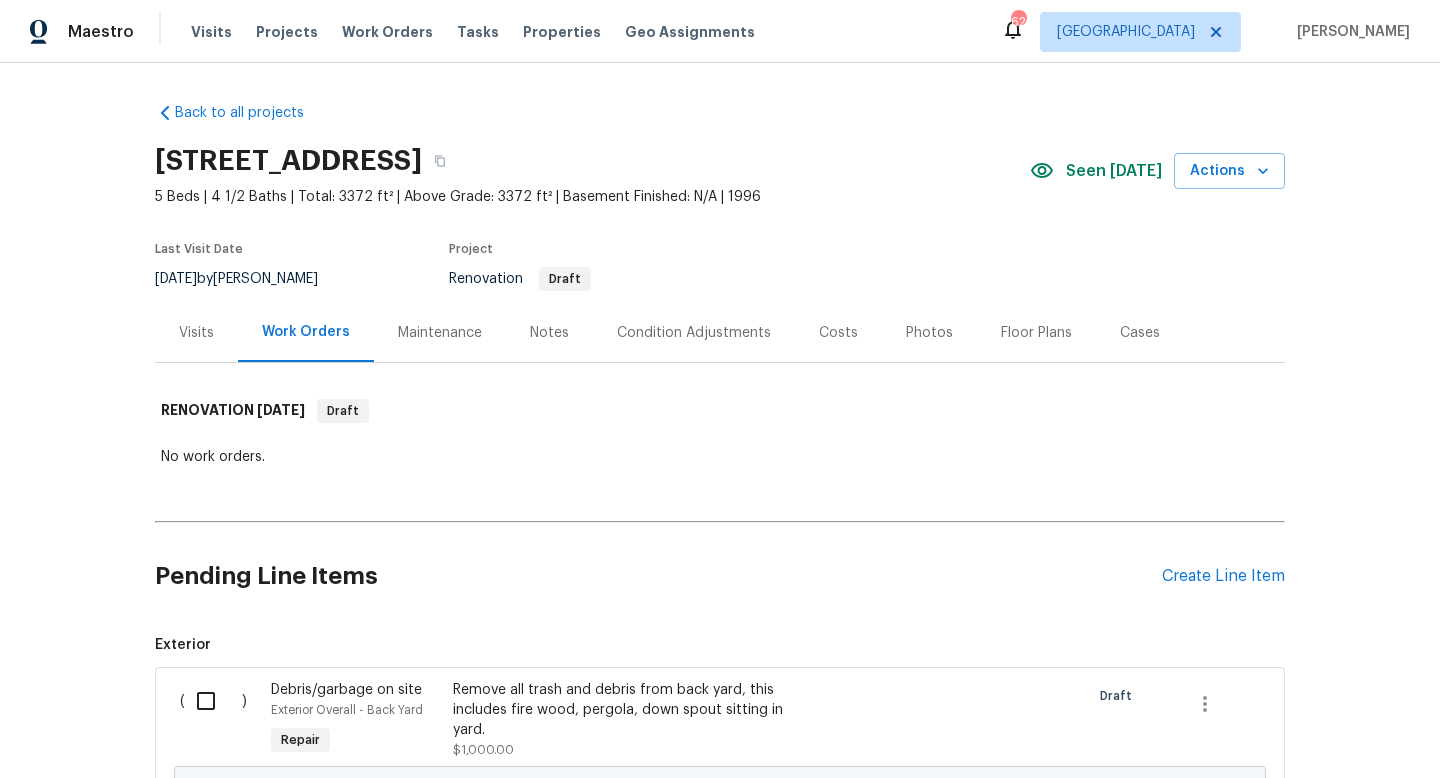 scroll, scrollTop: 0, scrollLeft: 0, axis: both 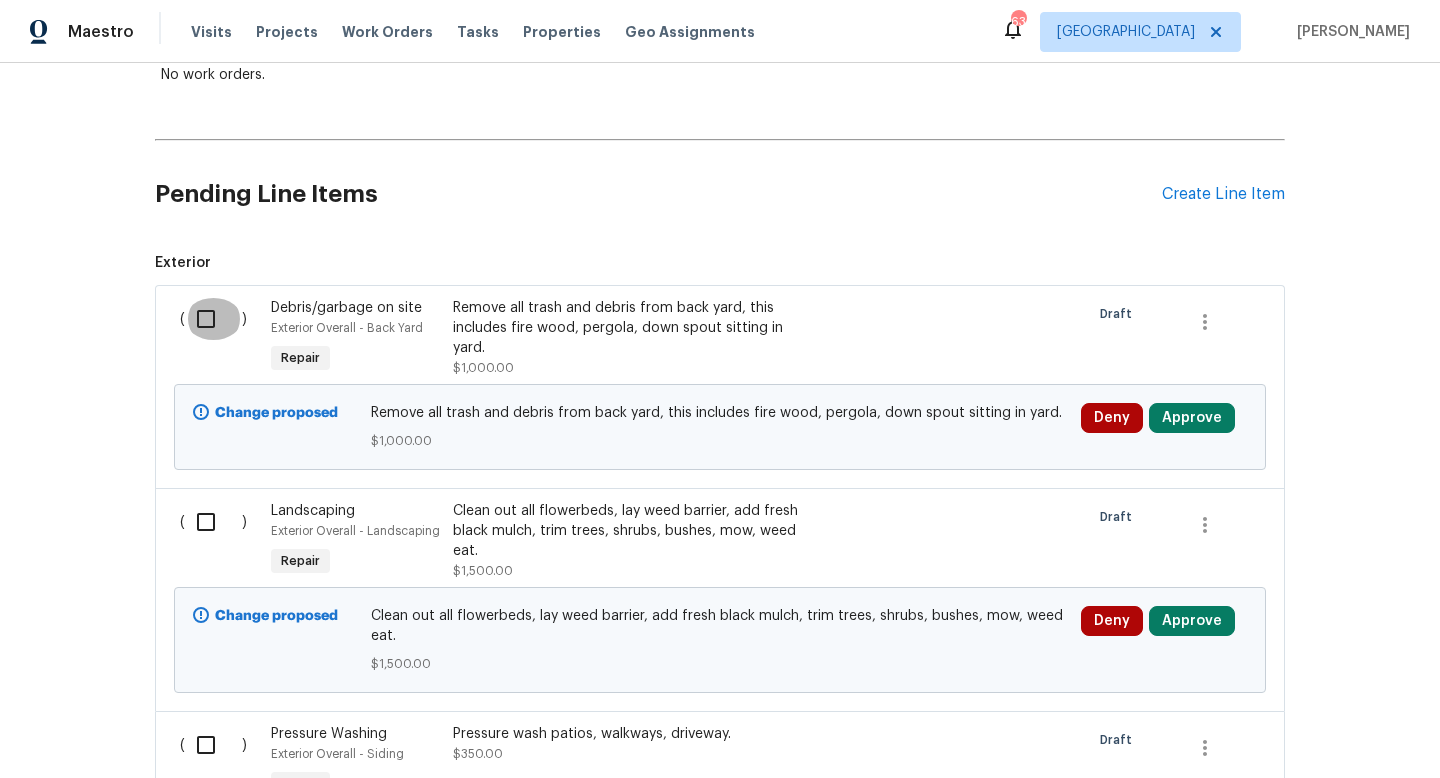 click at bounding box center [213, 319] 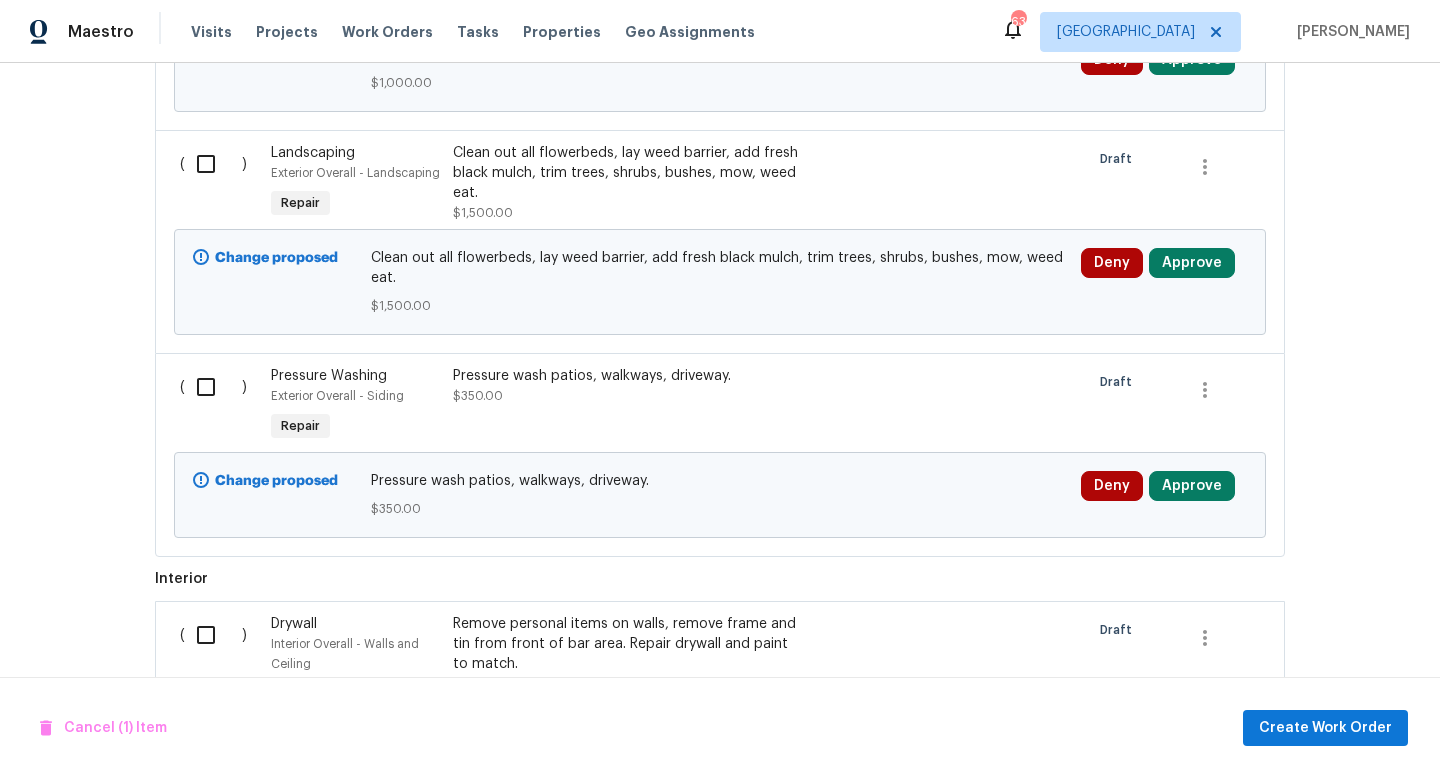 scroll, scrollTop: 794, scrollLeft: 0, axis: vertical 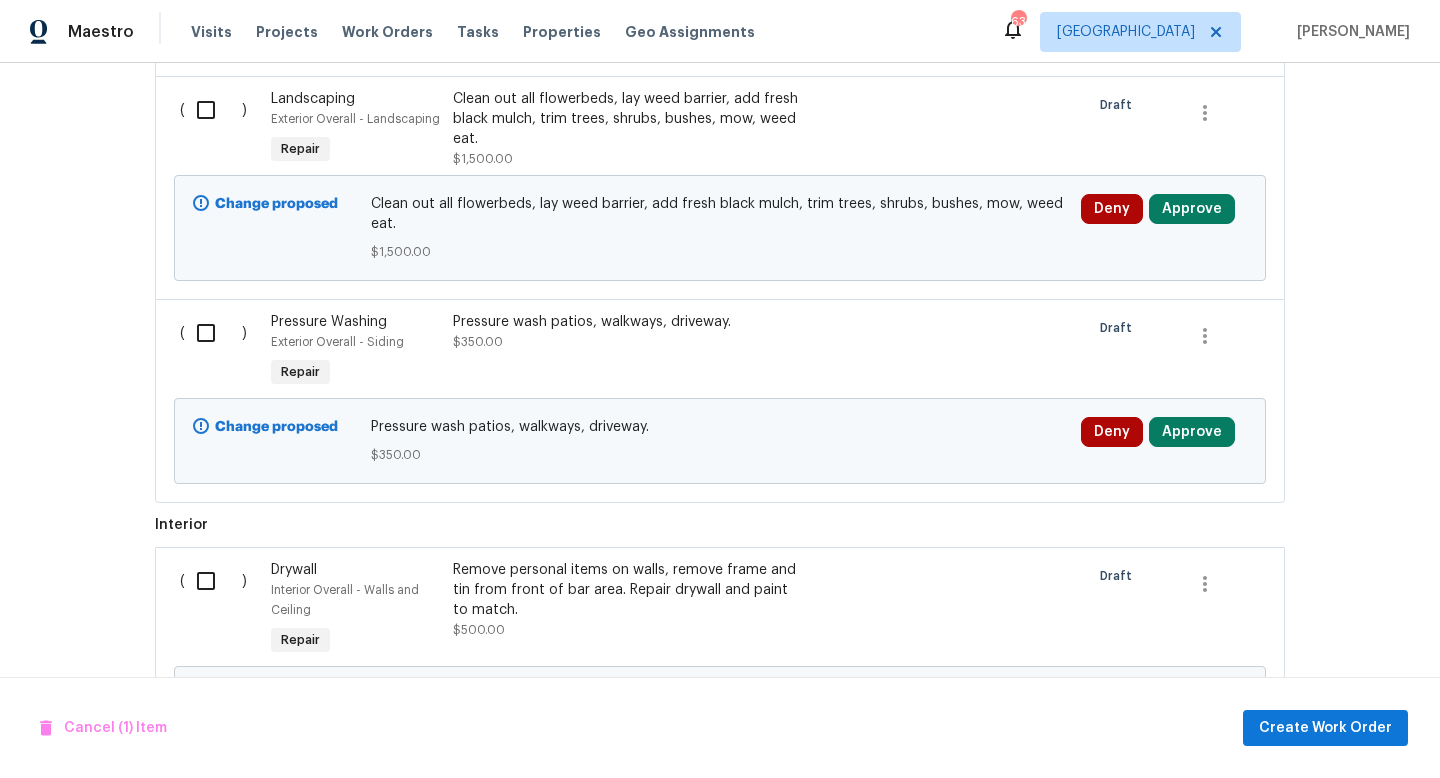 click at bounding box center (213, 333) 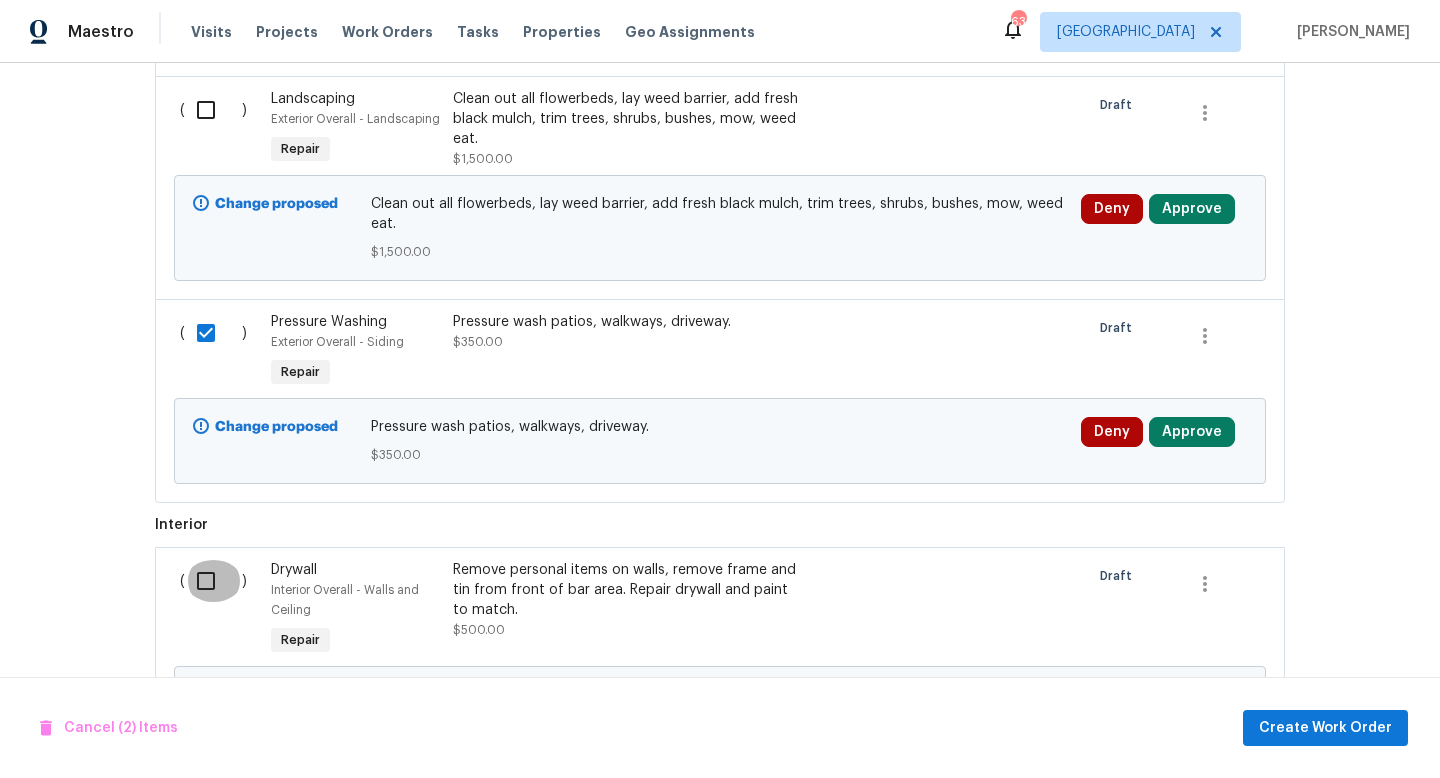 click at bounding box center [213, 581] 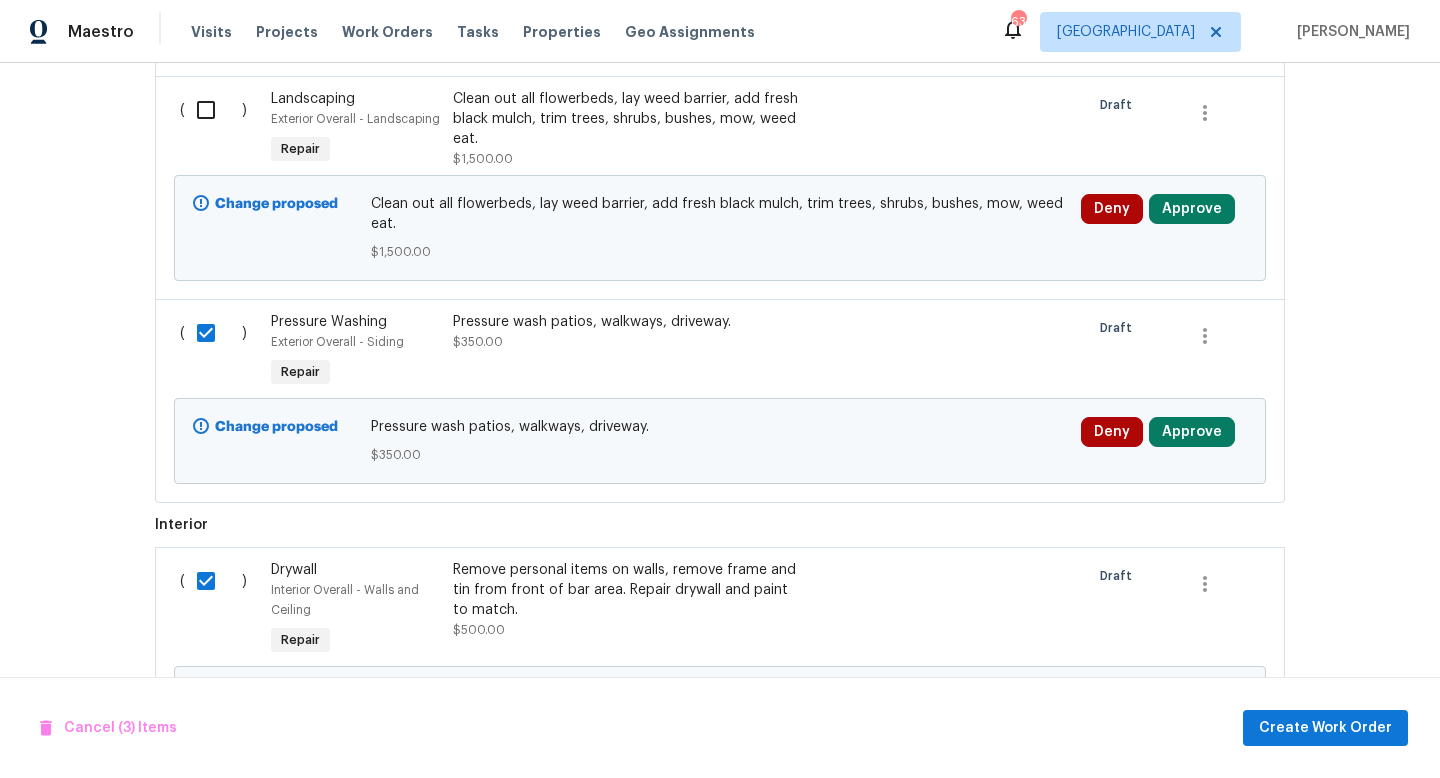 scroll, scrollTop: 945, scrollLeft: 0, axis: vertical 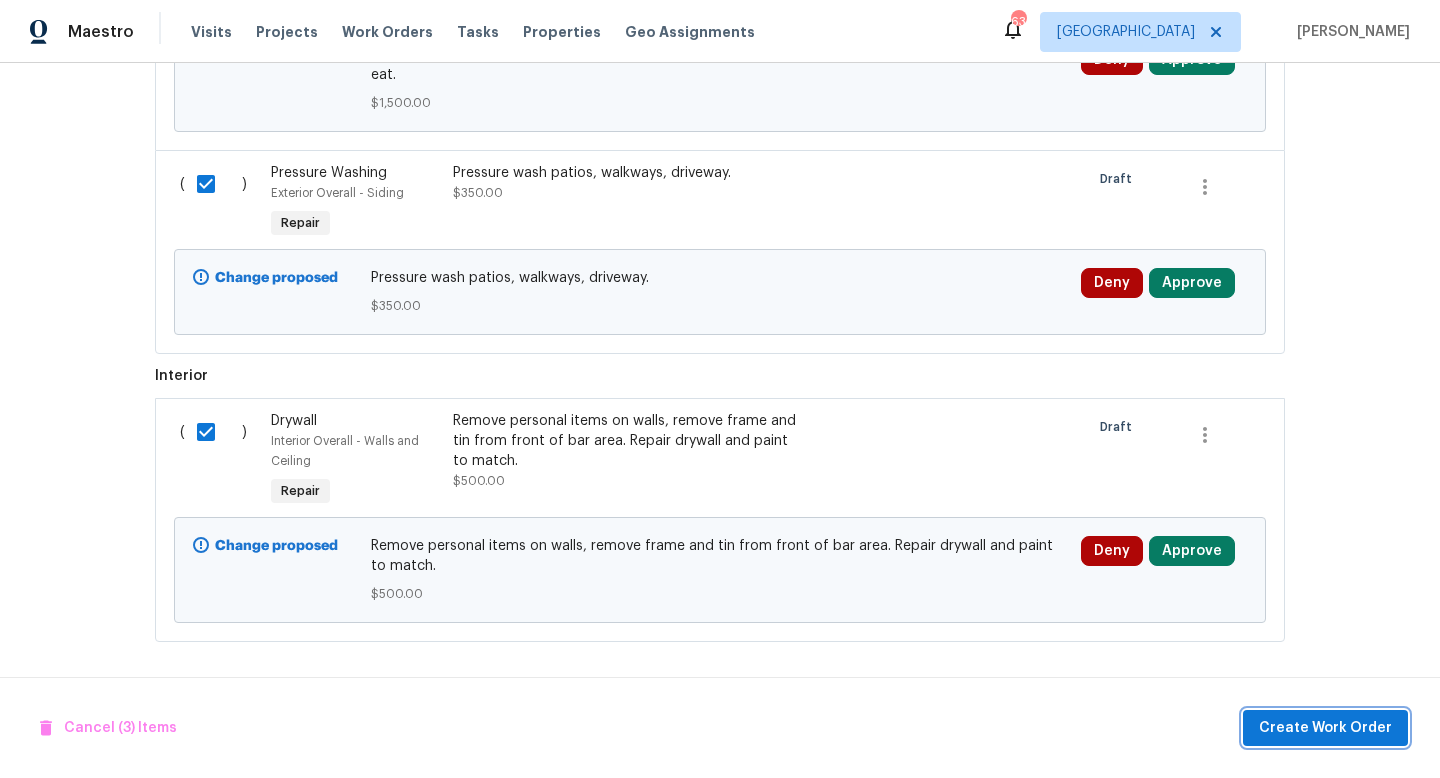 click on "Create Work Order" at bounding box center (1325, 728) 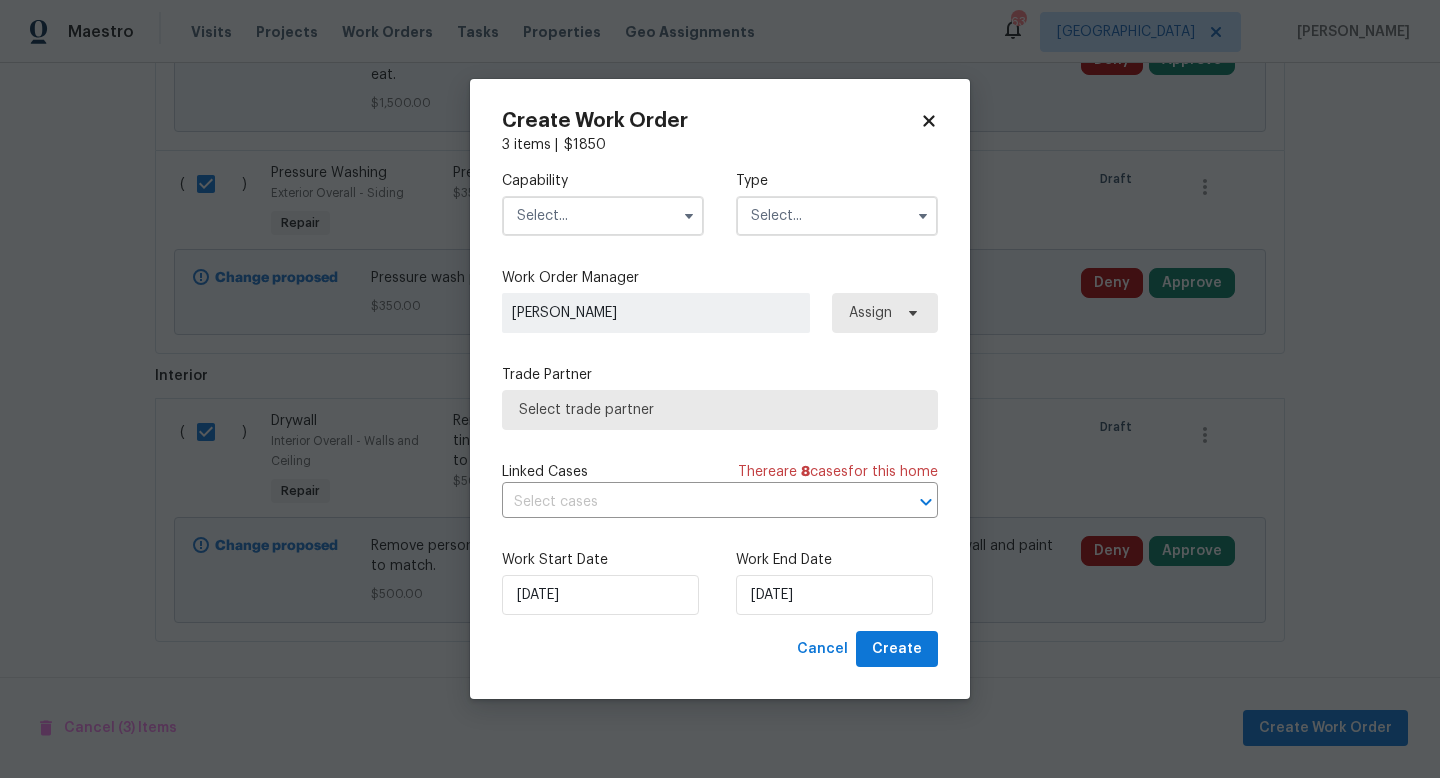 click at bounding box center (603, 216) 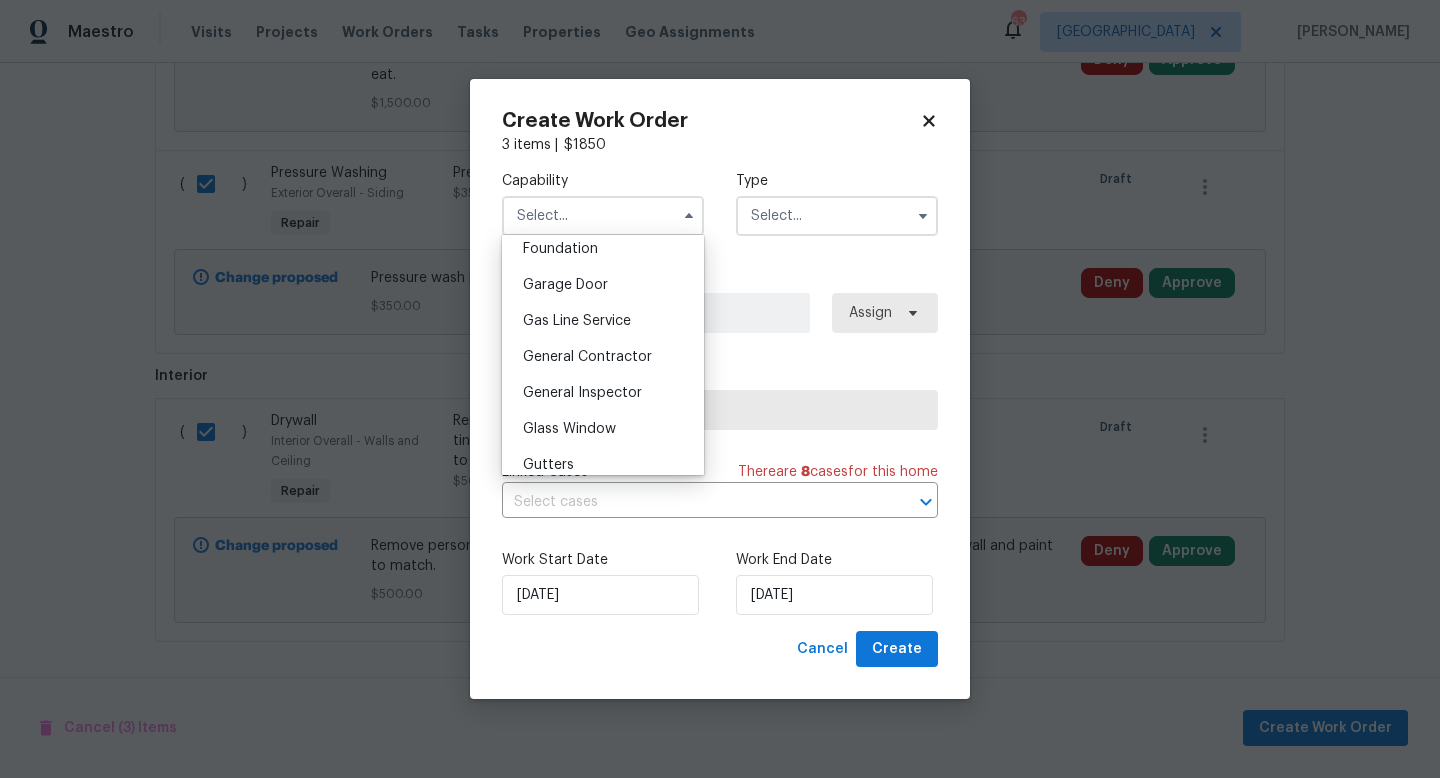 scroll, scrollTop: 930, scrollLeft: 0, axis: vertical 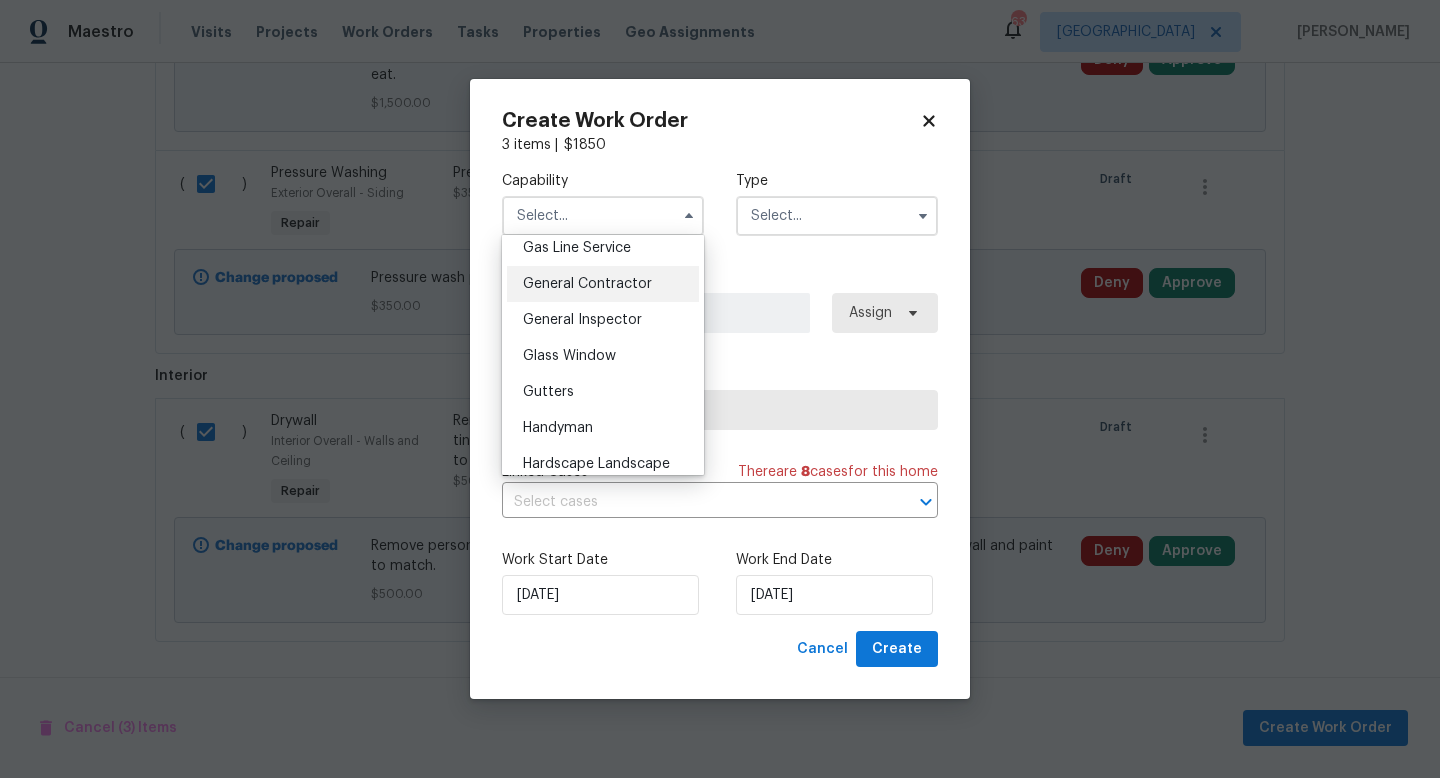 click on "General Contractor" at bounding box center [587, 284] 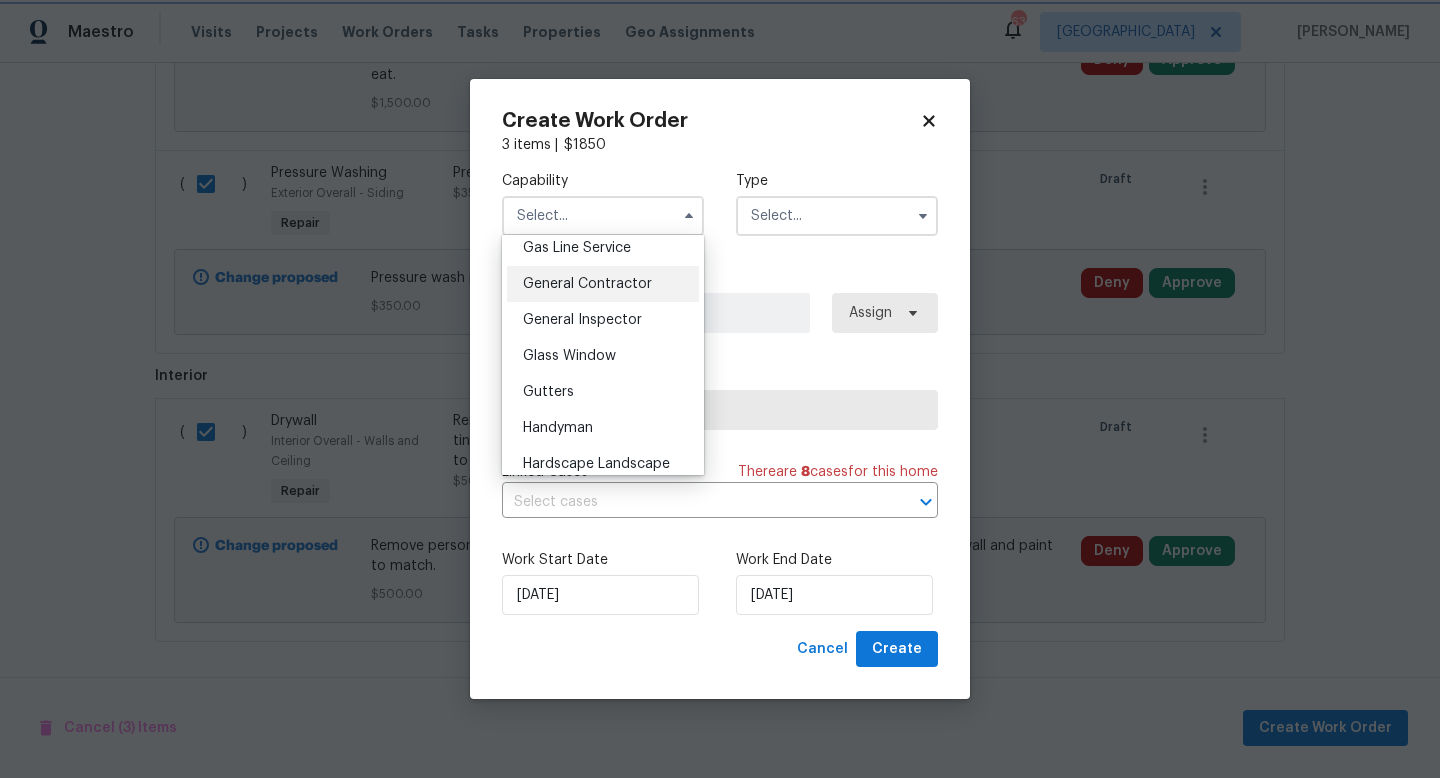 type on "General Contractor" 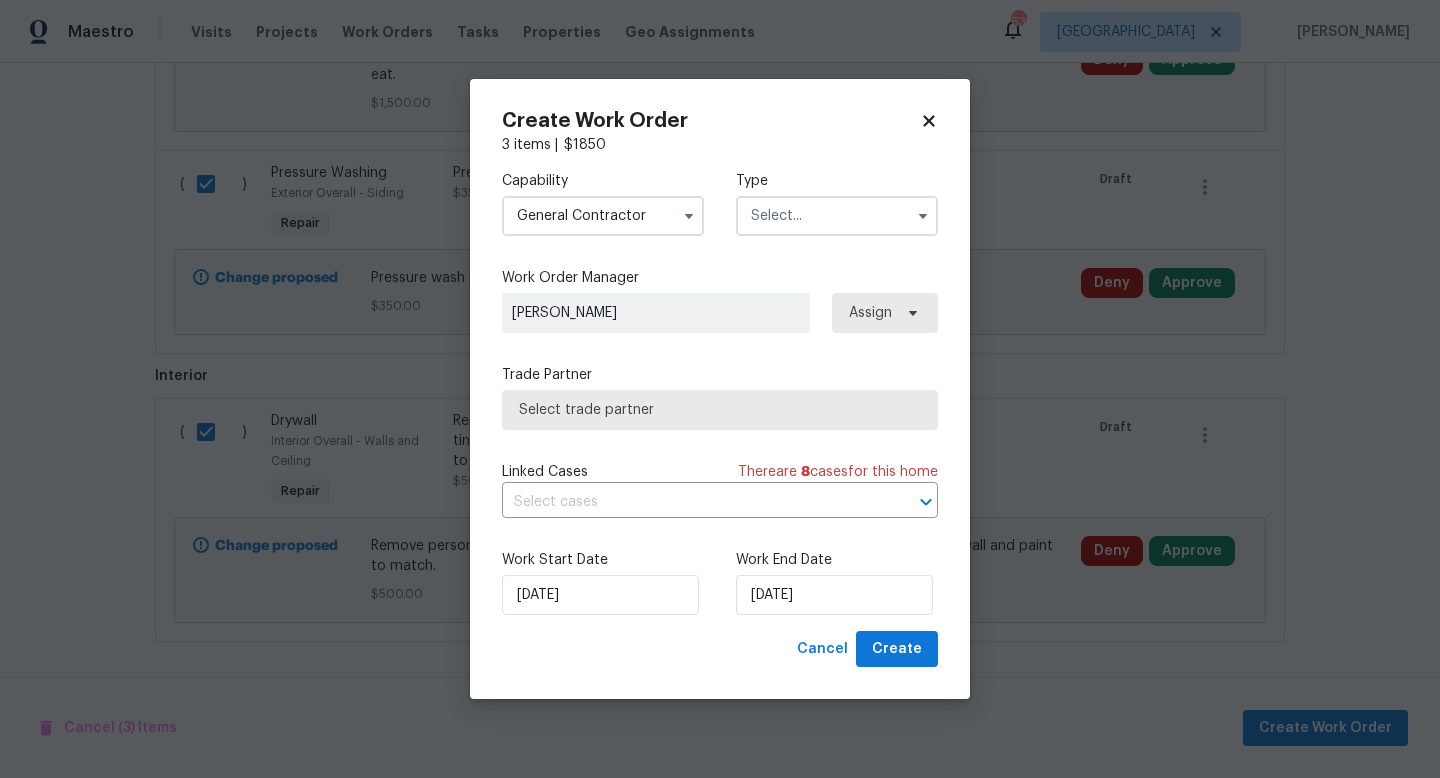 click at bounding box center (837, 216) 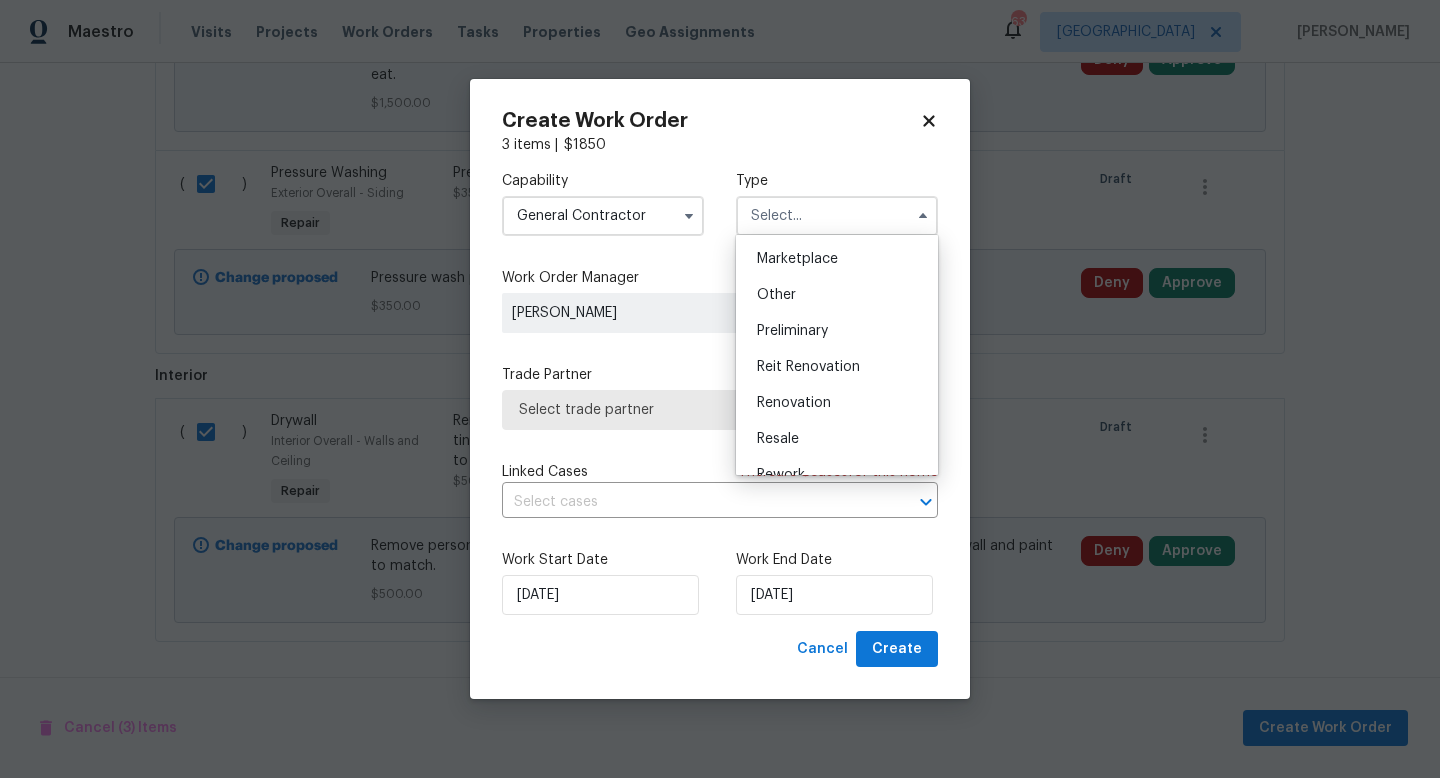 scroll, scrollTop: 423, scrollLeft: 0, axis: vertical 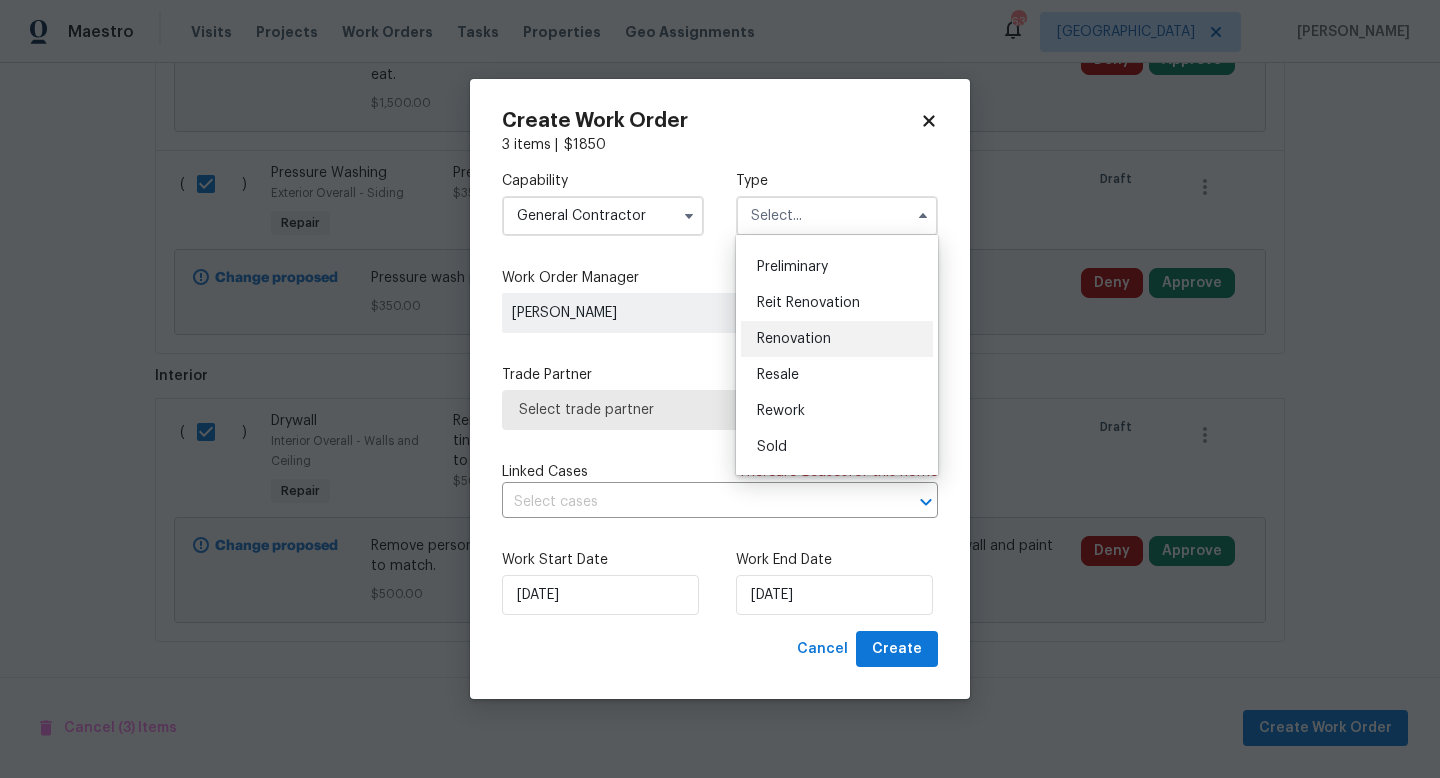 click on "Renovation" at bounding box center [794, 339] 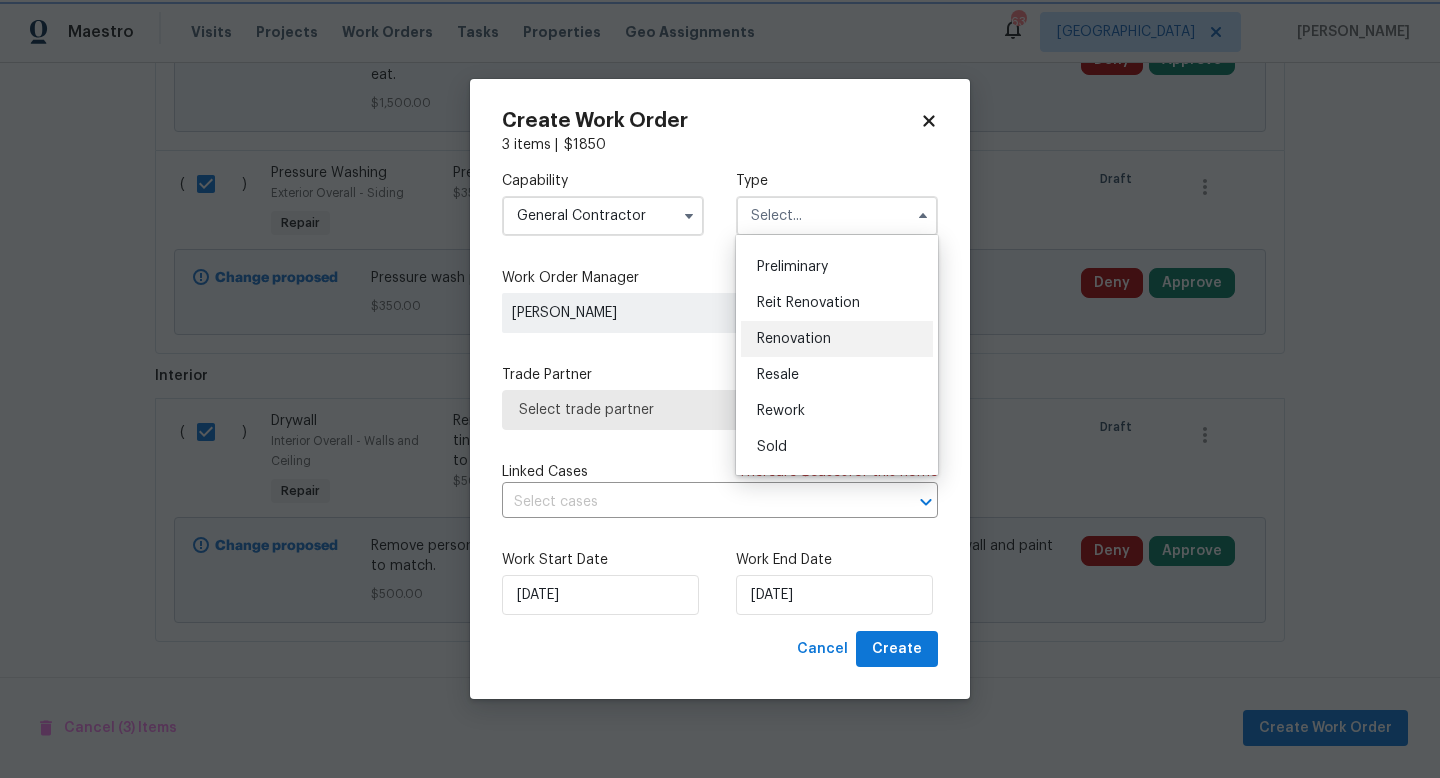 type on "Renovation" 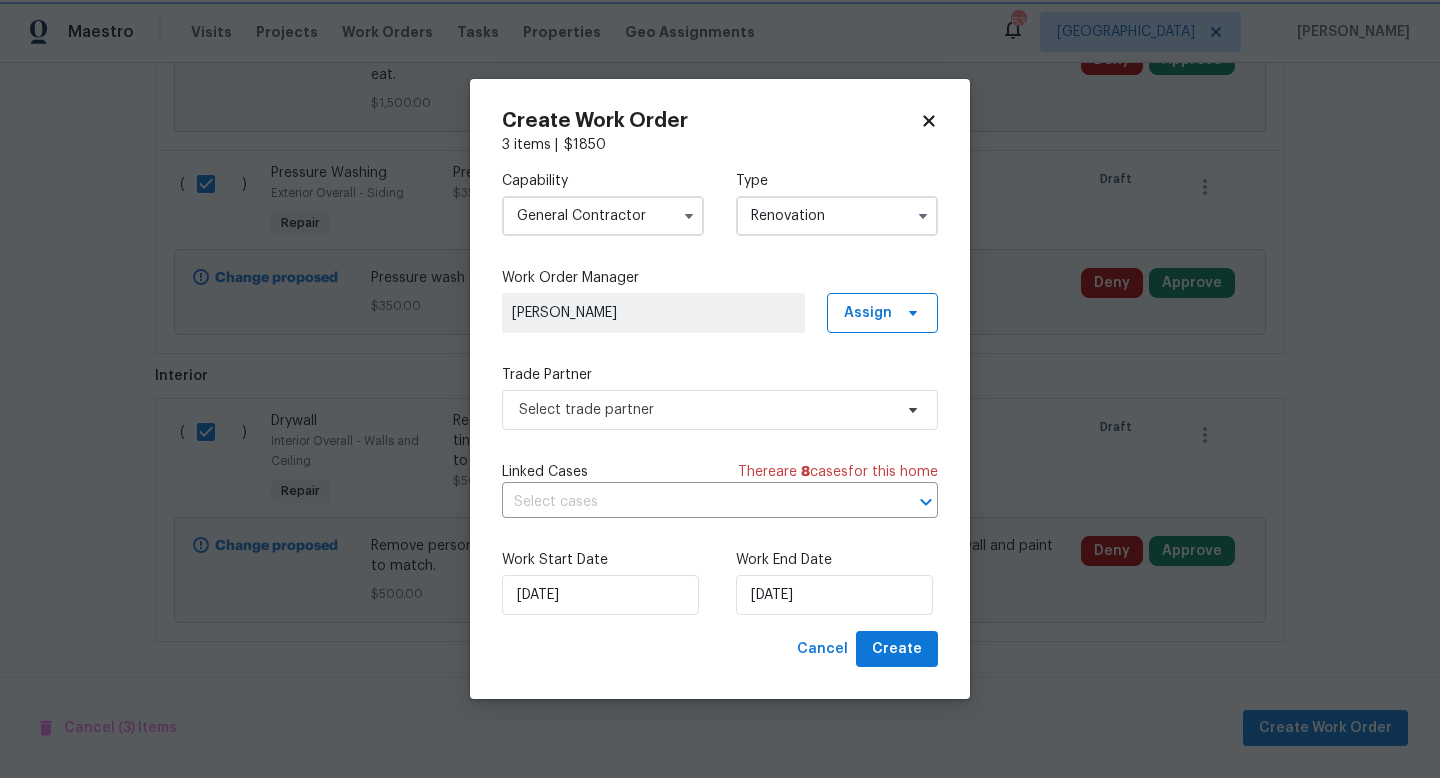 scroll, scrollTop: 0, scrollLeft: 0, axis: both 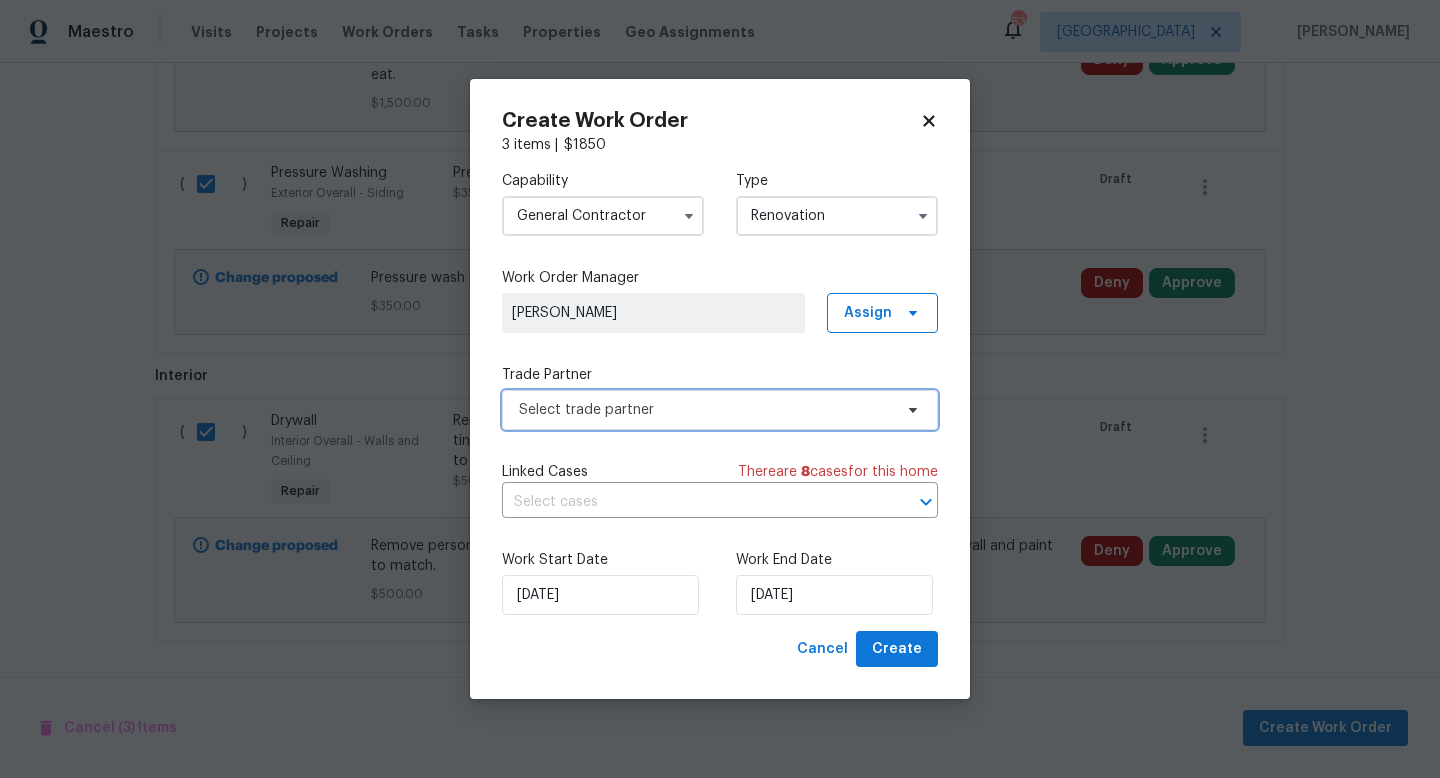 click on "Select trade partner" at bounding box center (705, 410) 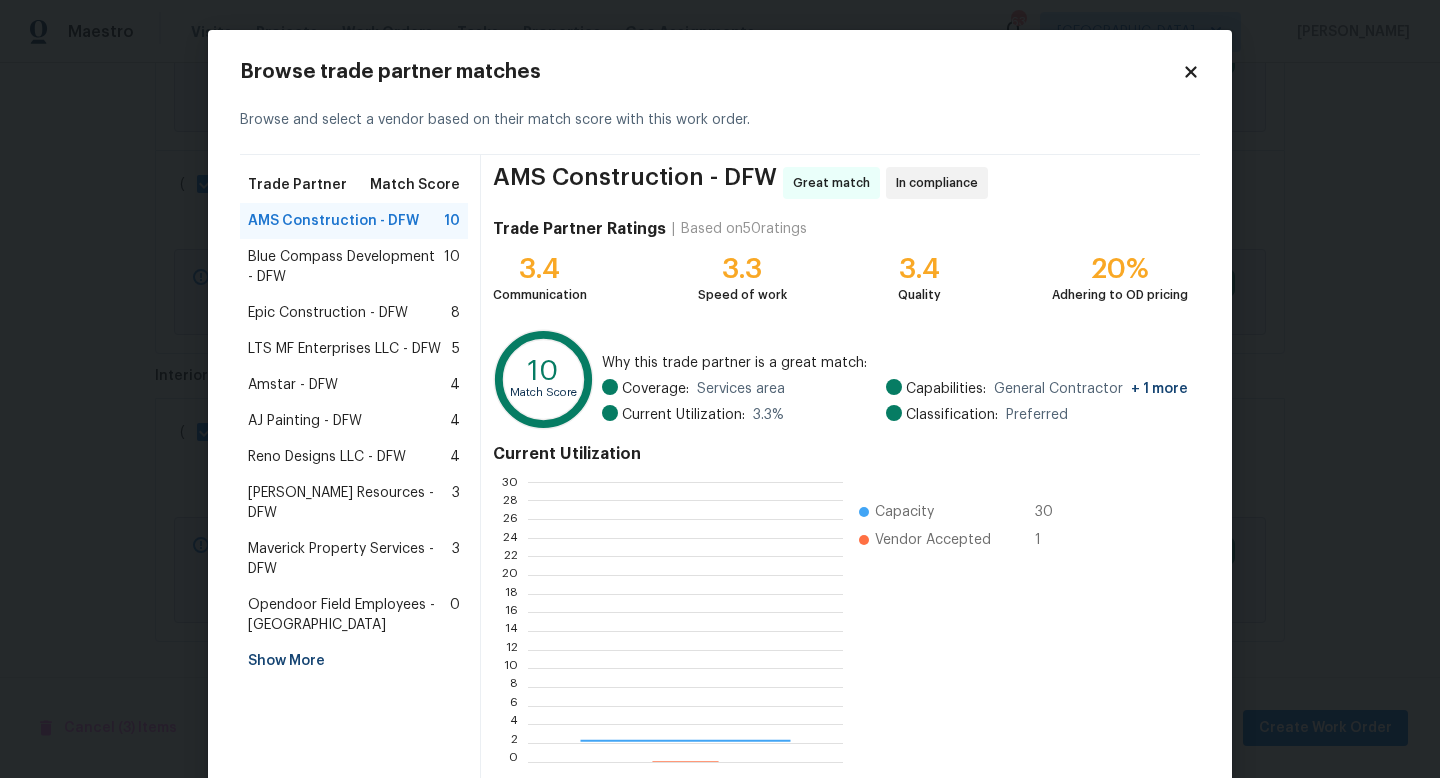 scroll, scrollTop: 2, scrollLeft: 2, axis: both 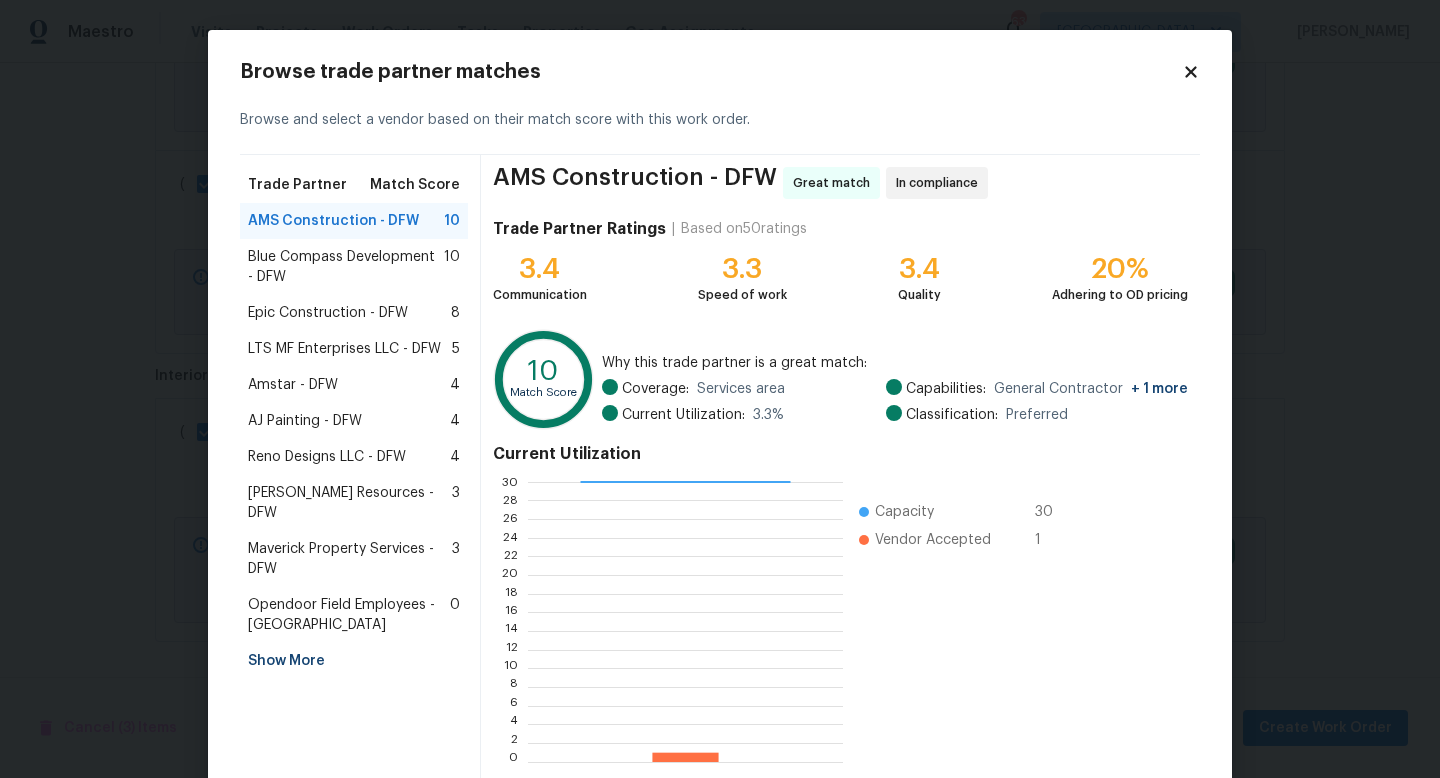 click on "LTS MF Enterprises LLC - DFW" at bounding box center [344, 349] 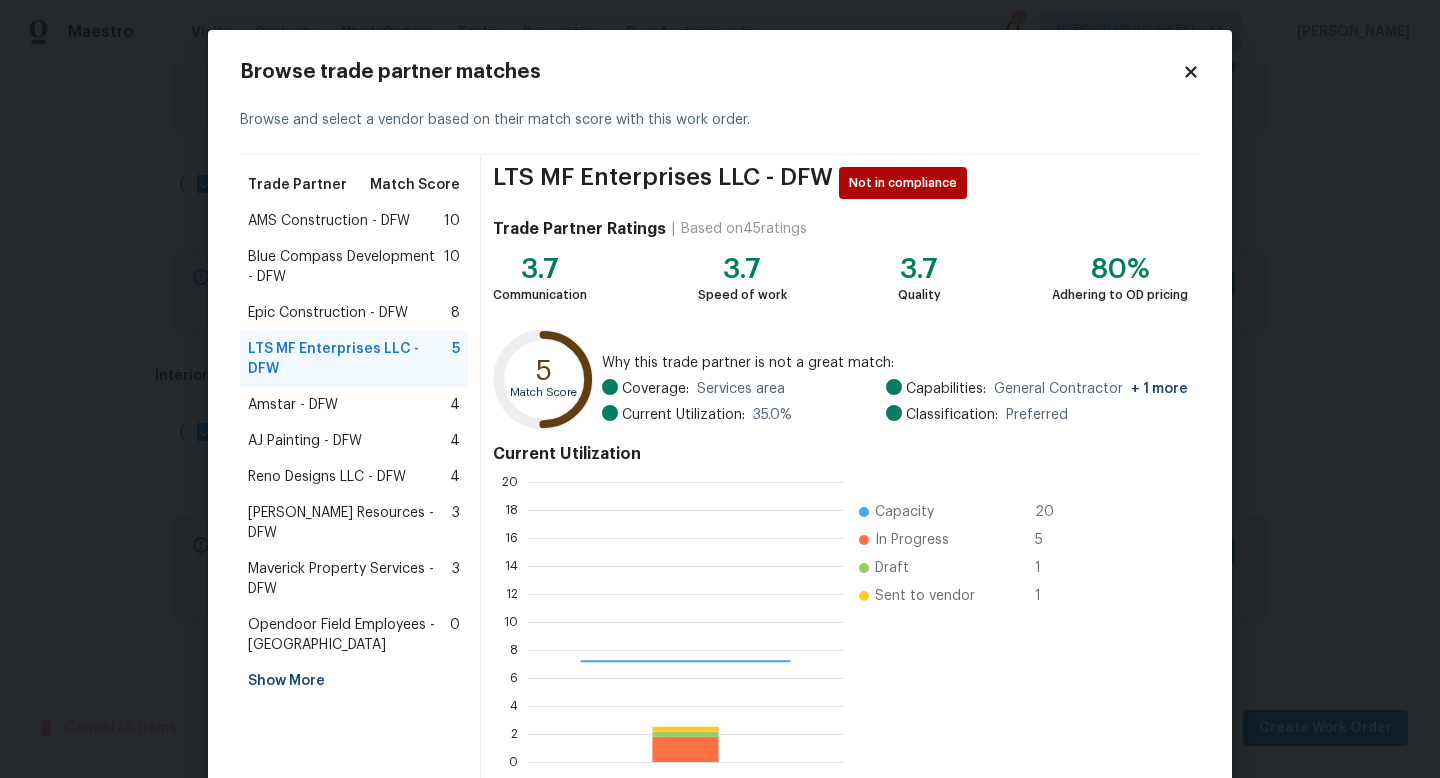 scroll, scrollTop: 2, scrollLeft: 2, axis: both 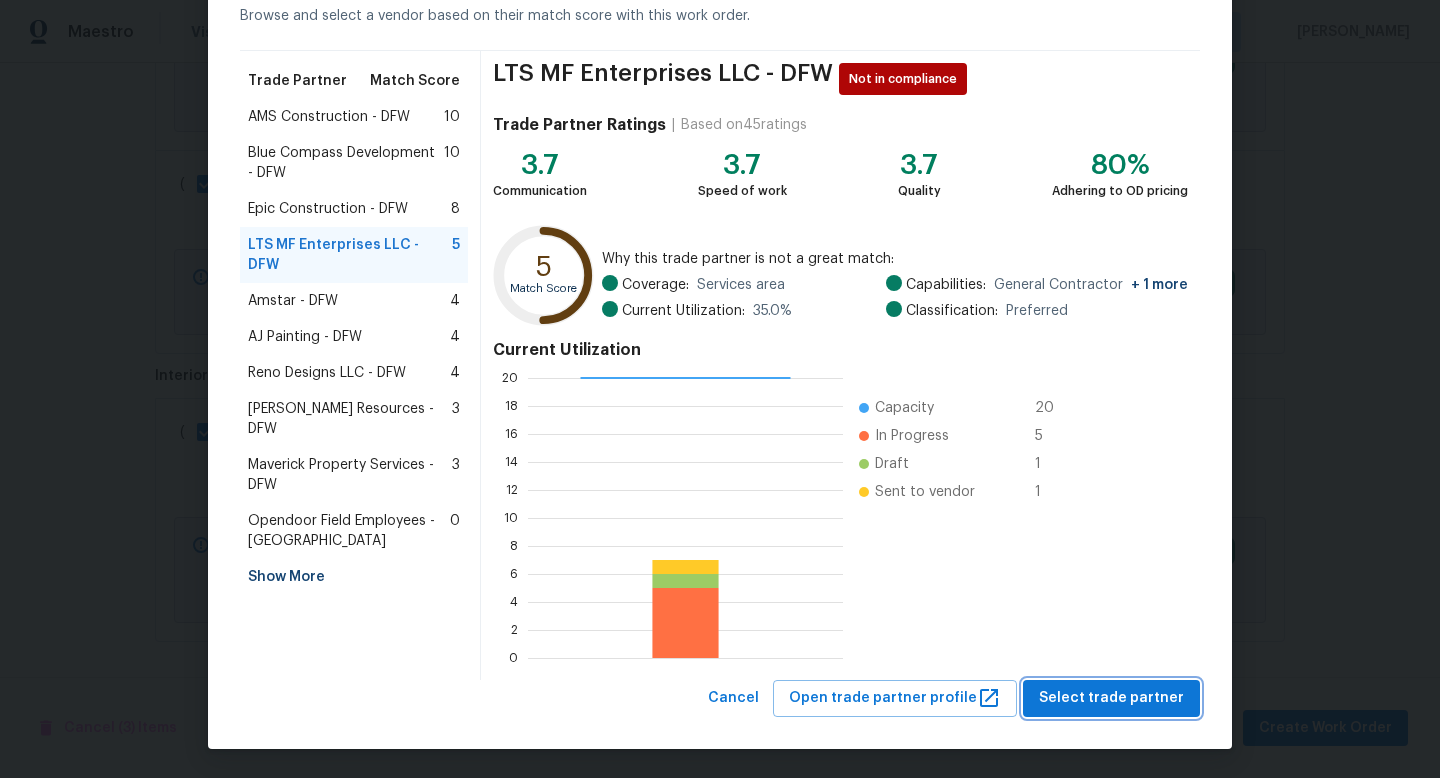 click on "Select trade partner" at bounding box center (1111, 698) 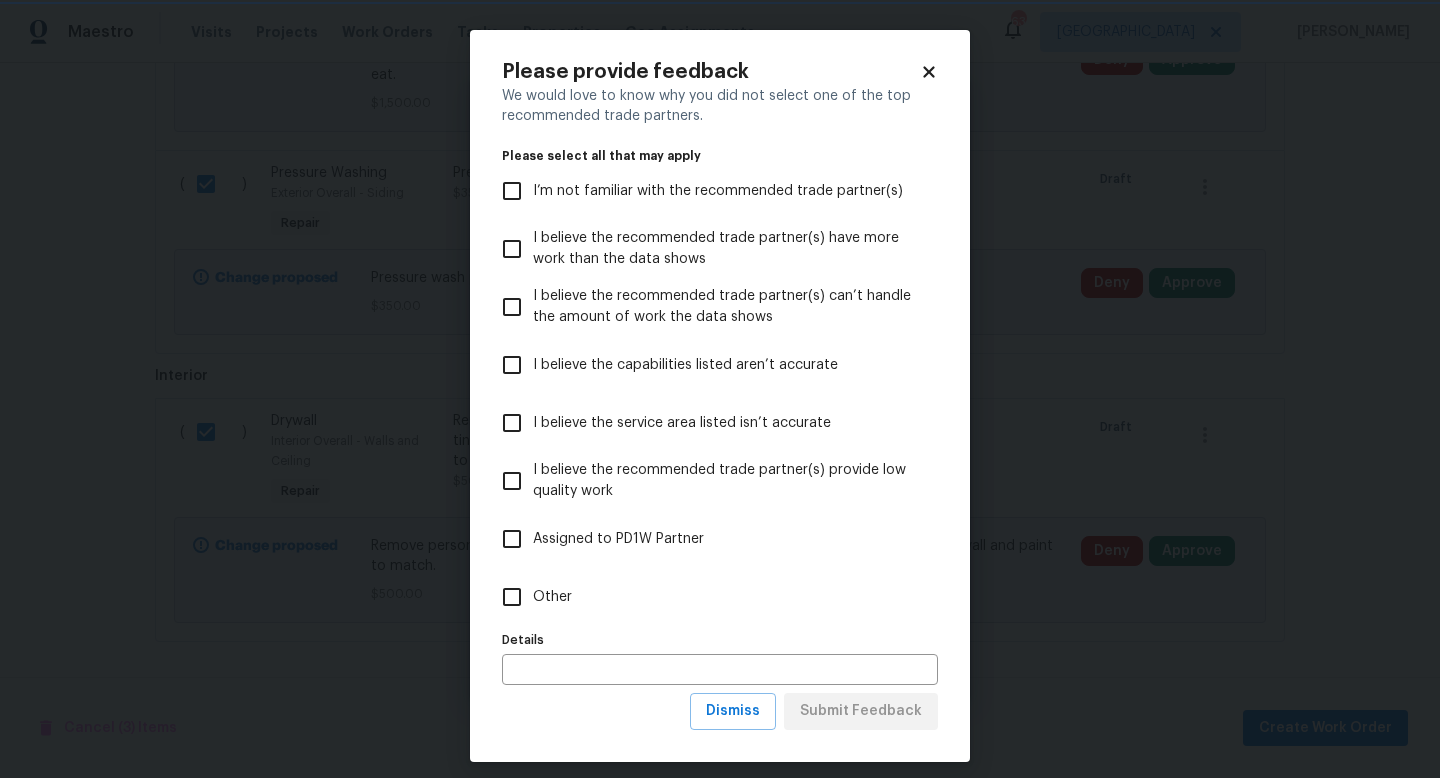 scroll, scrollTop: 0, scrollLeft: 0, axis: both 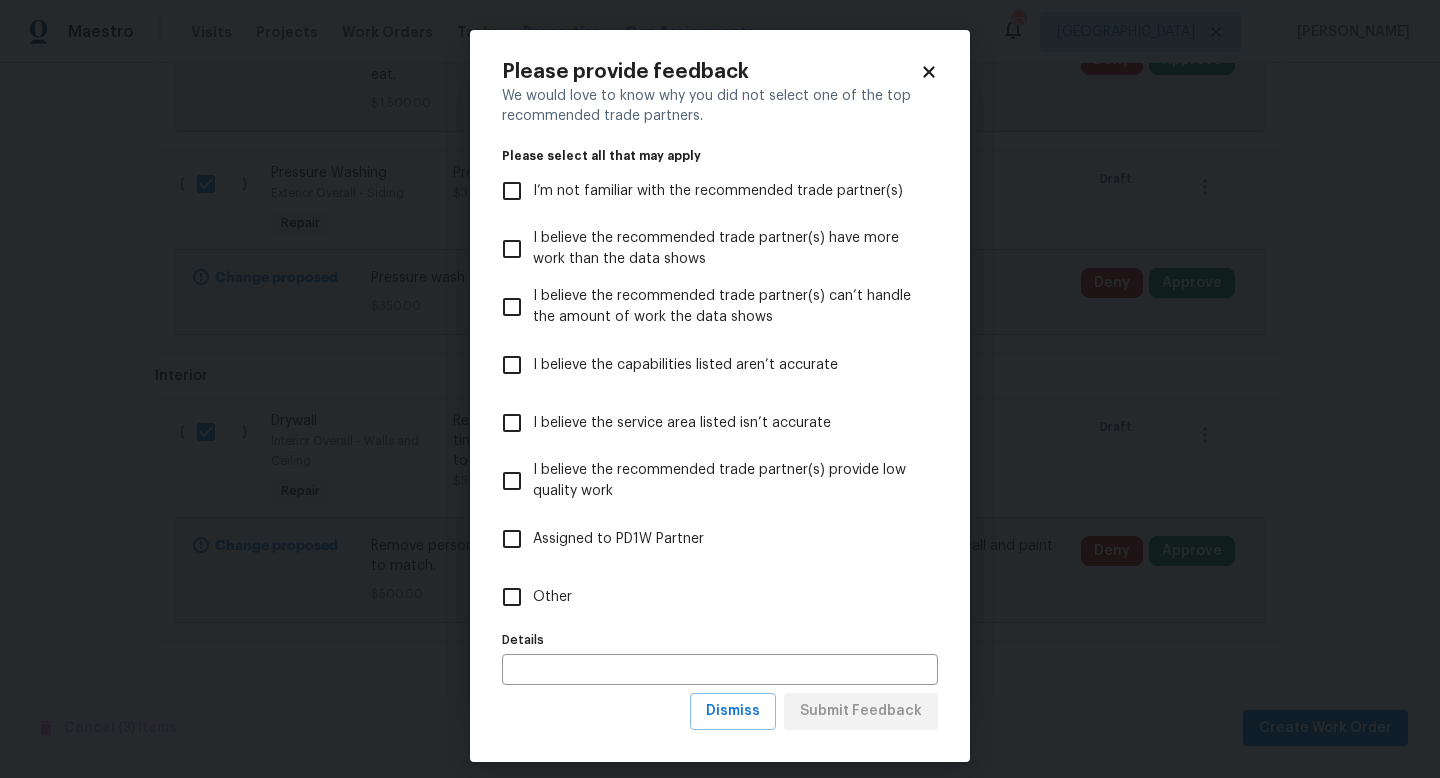 click on "Other" at bounding box center (552, 597) 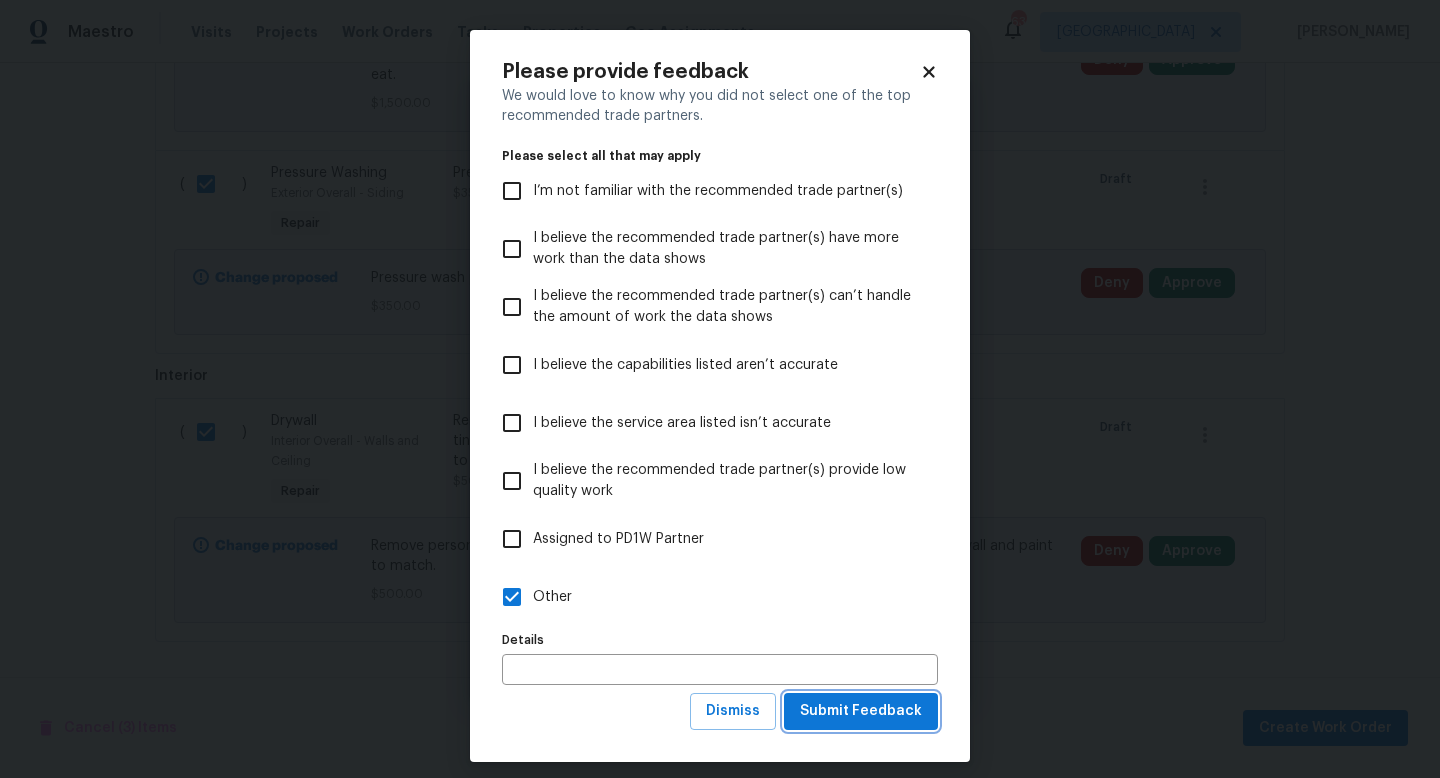click on "Submit Feedback" at bounding box center [861, 711] 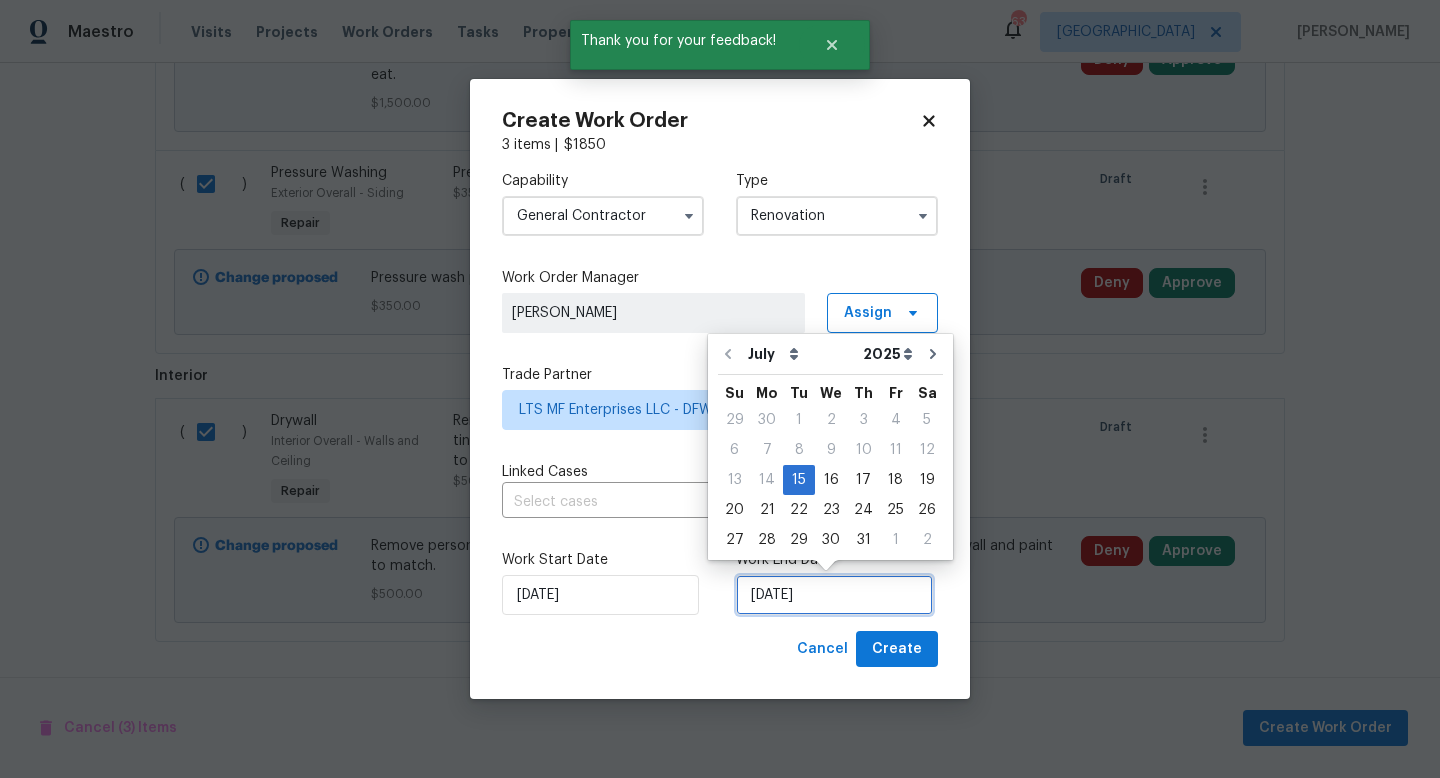 click on "7/15/2025" at bounding box center [834, 595] 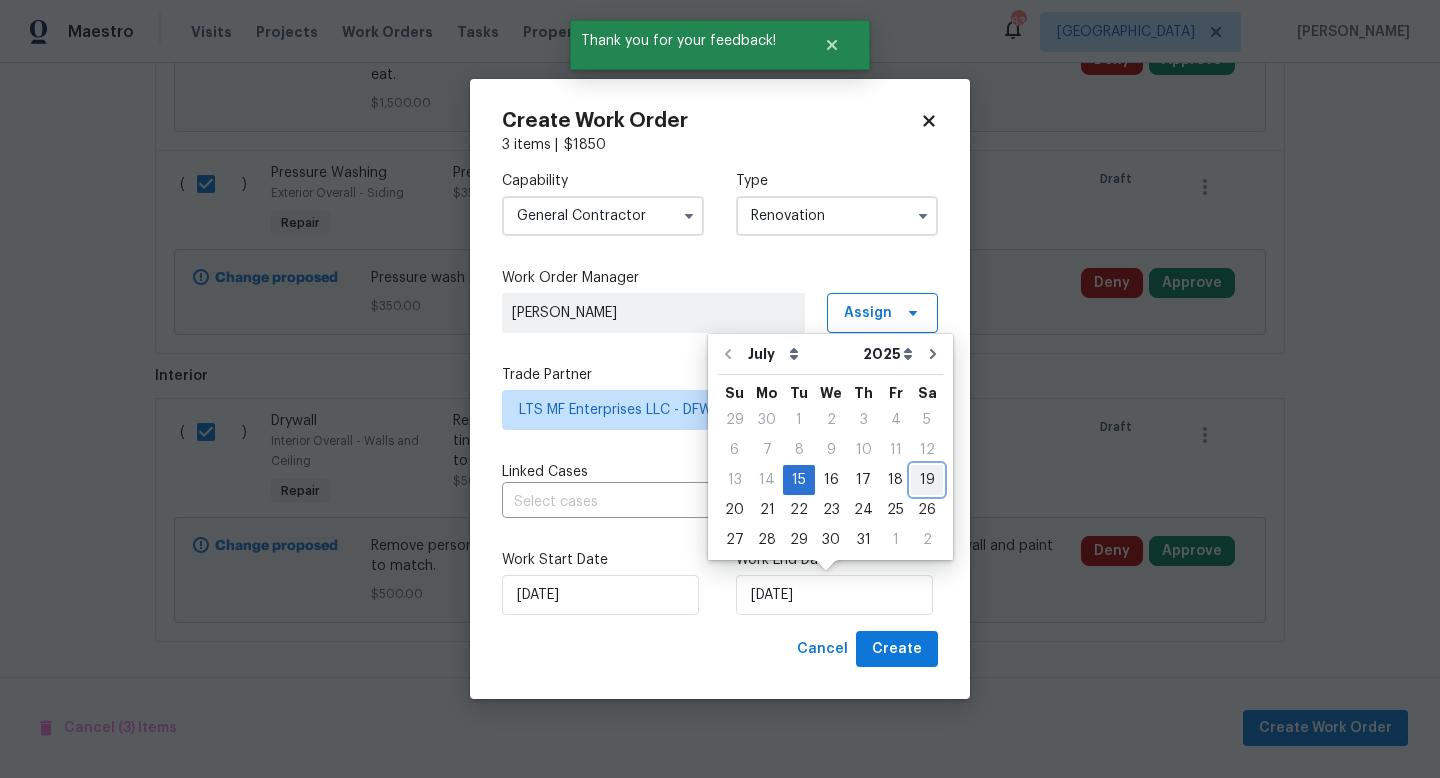 click on "19" at bounding box center [927, 480] 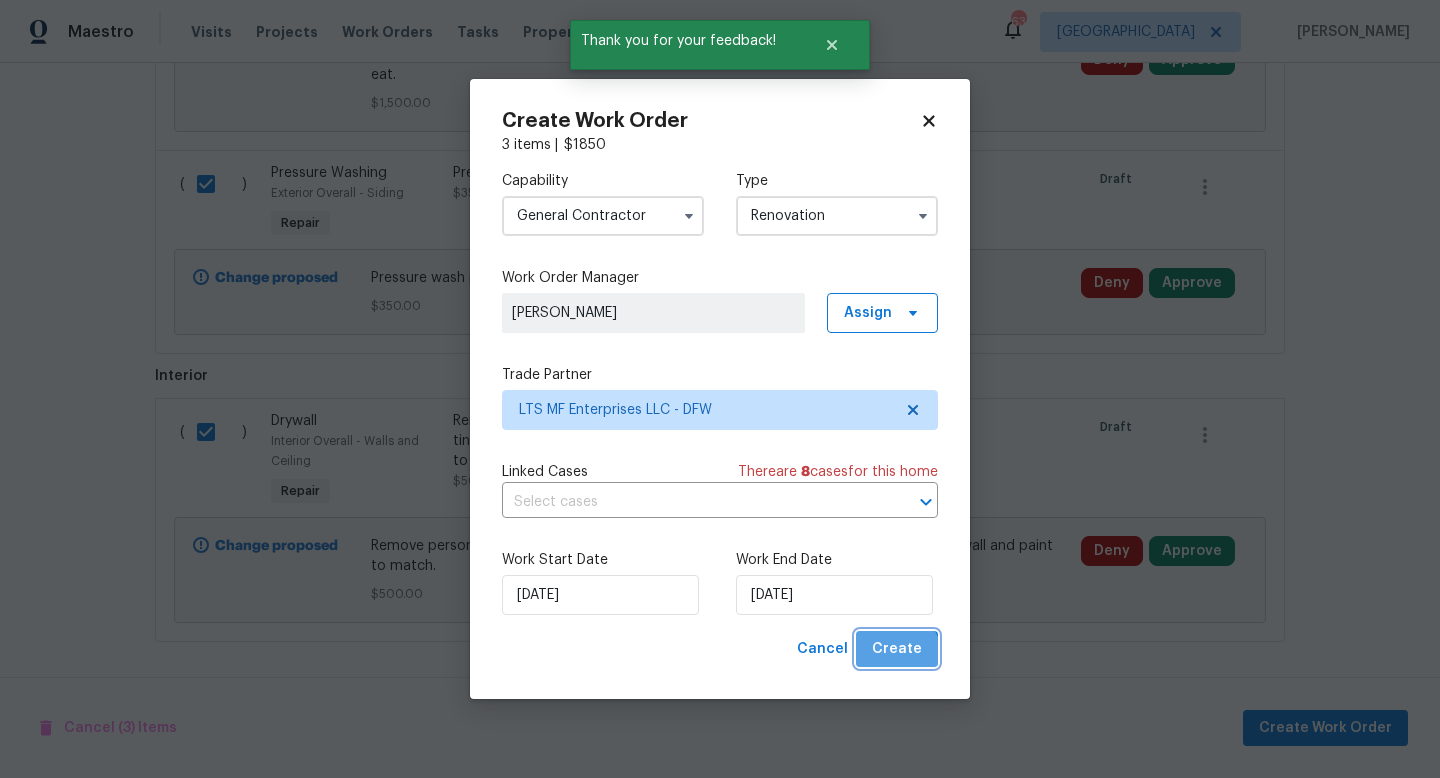 click on "Create" at bounding box center (897, 649) 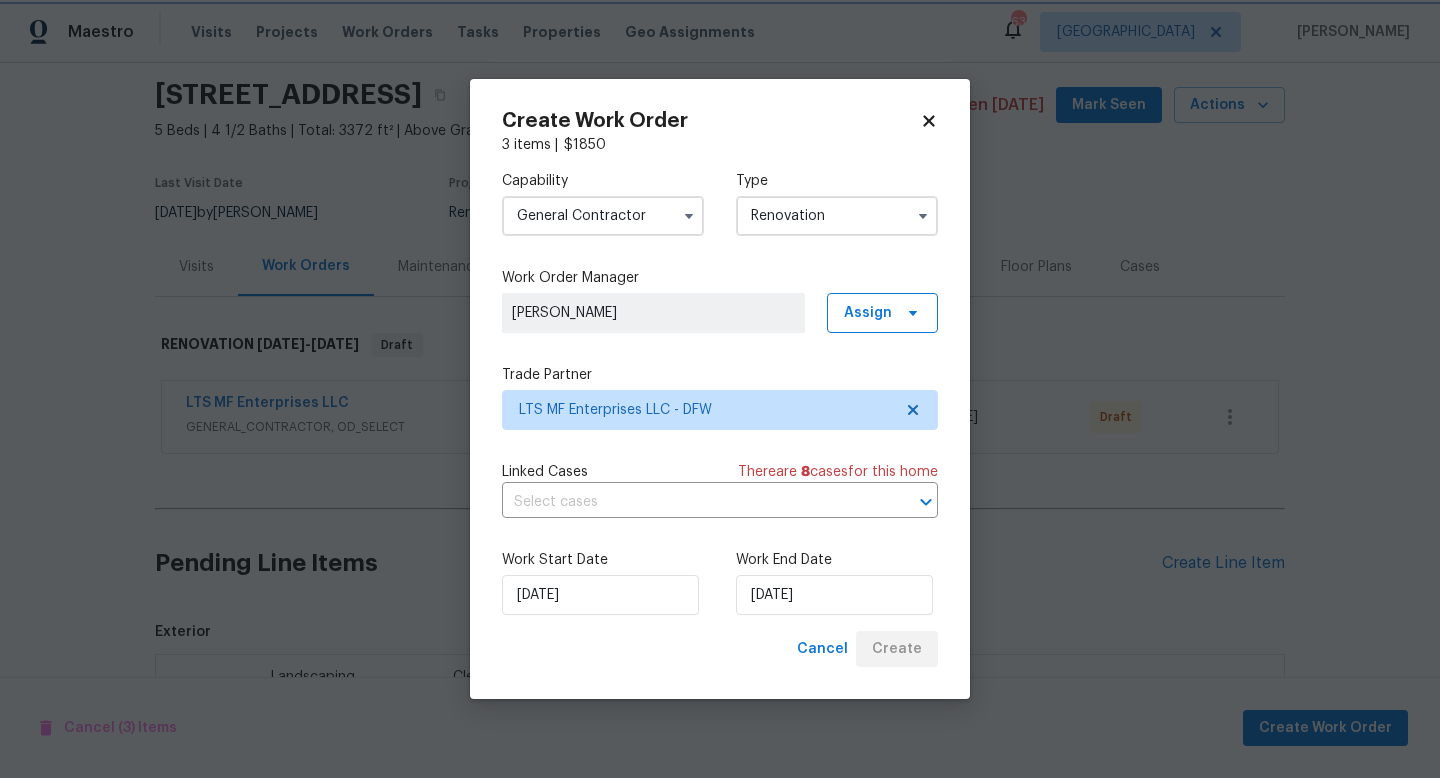 scroll, scrollTop: 302, scrollLeft: 0, axis: vertical 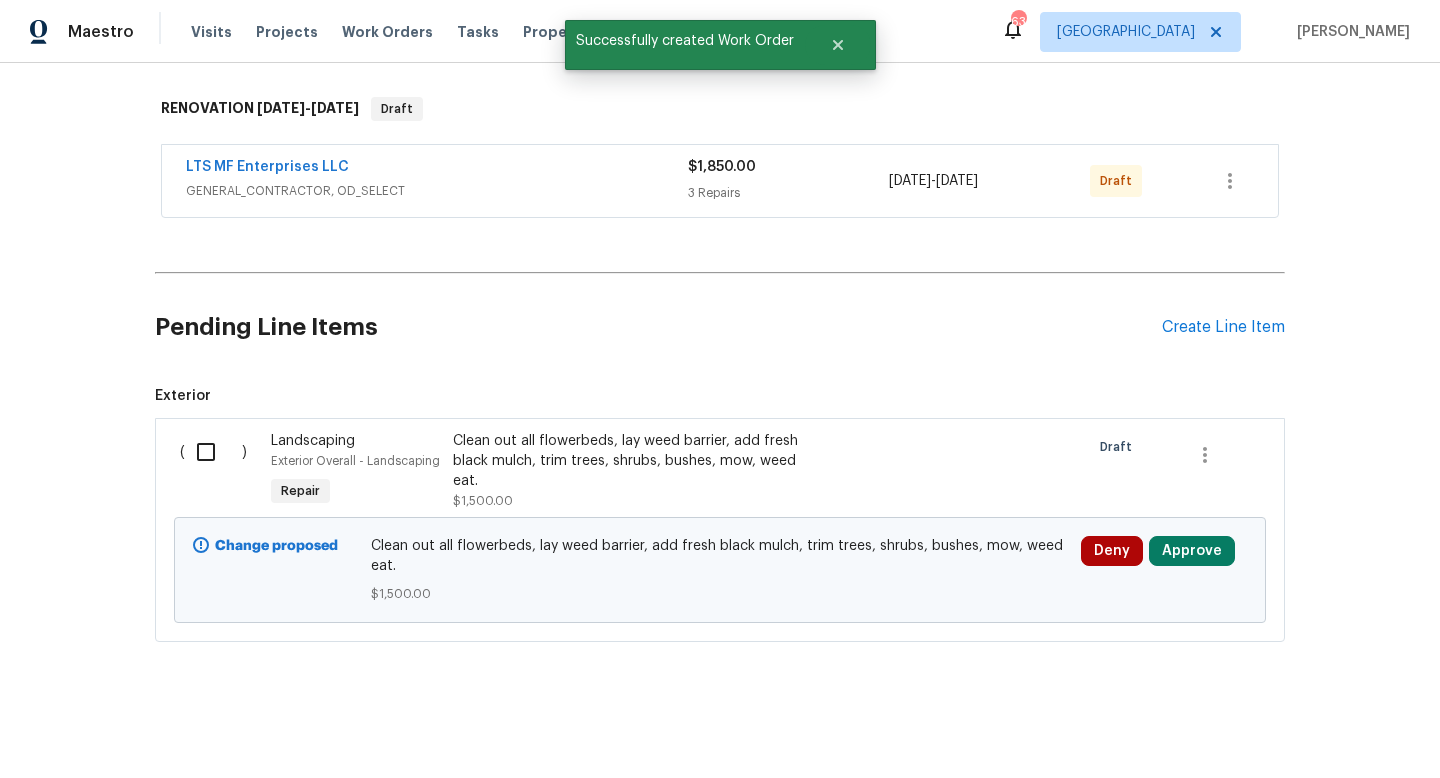 click at bounding box center [213, 452] 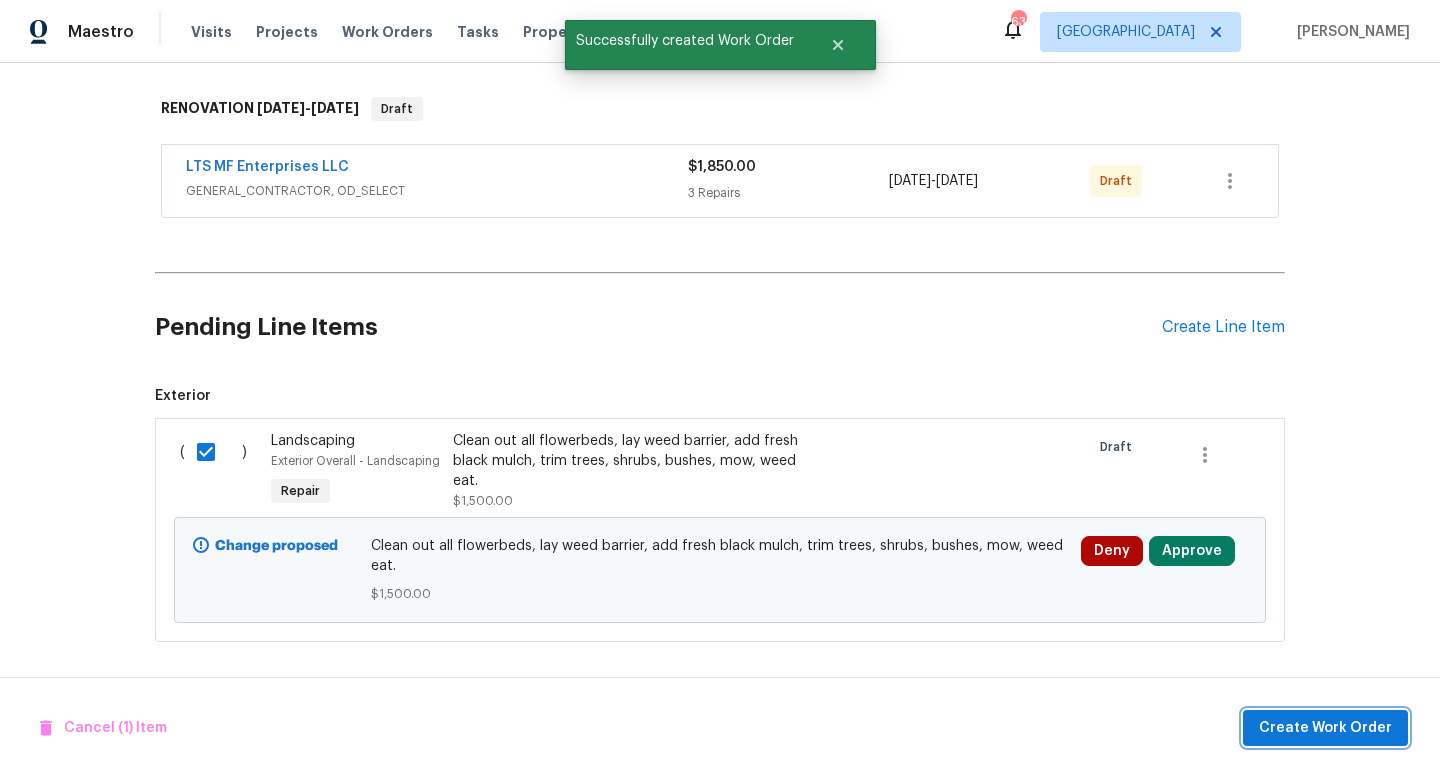 click on "Create Work Order" at bounding box center (1325, 728) 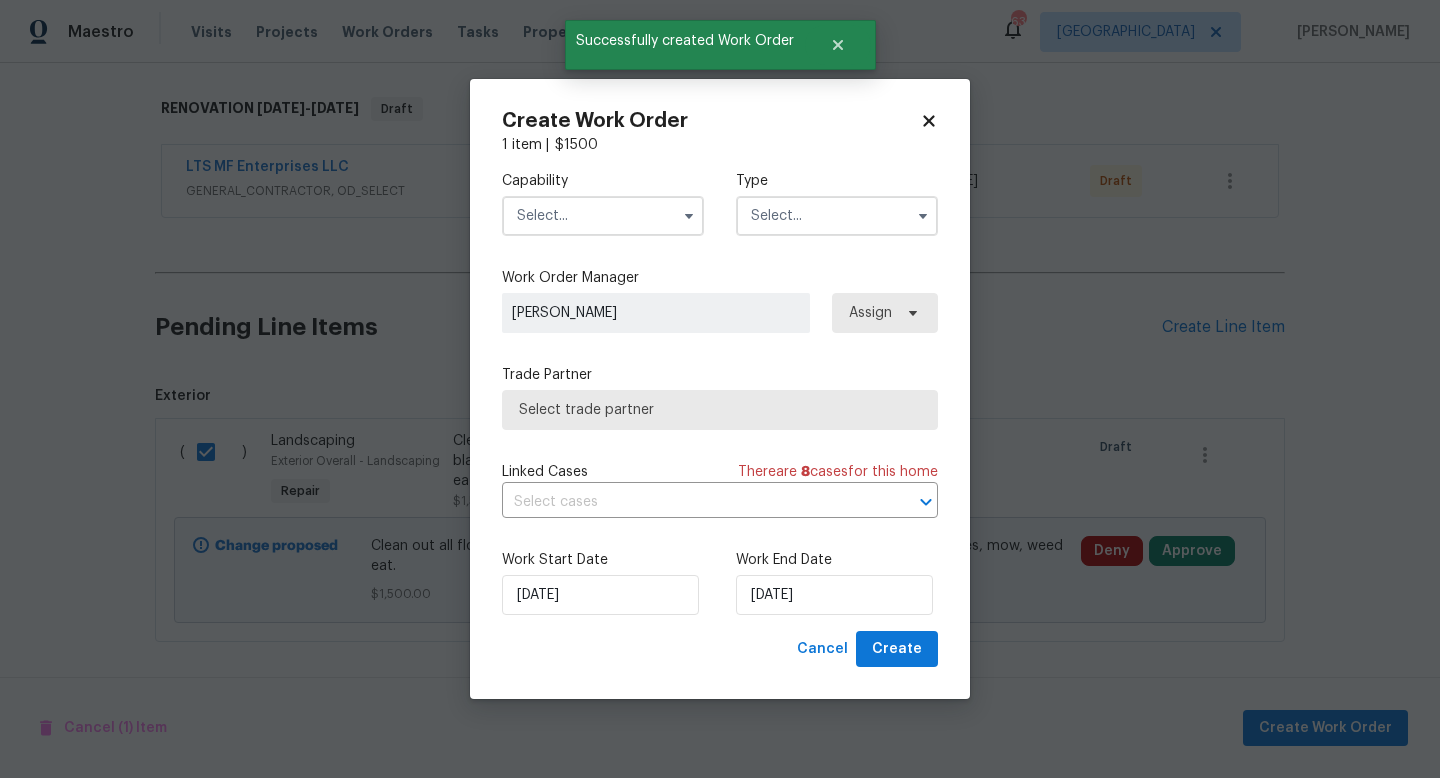 click at bounding box center (603, 216) 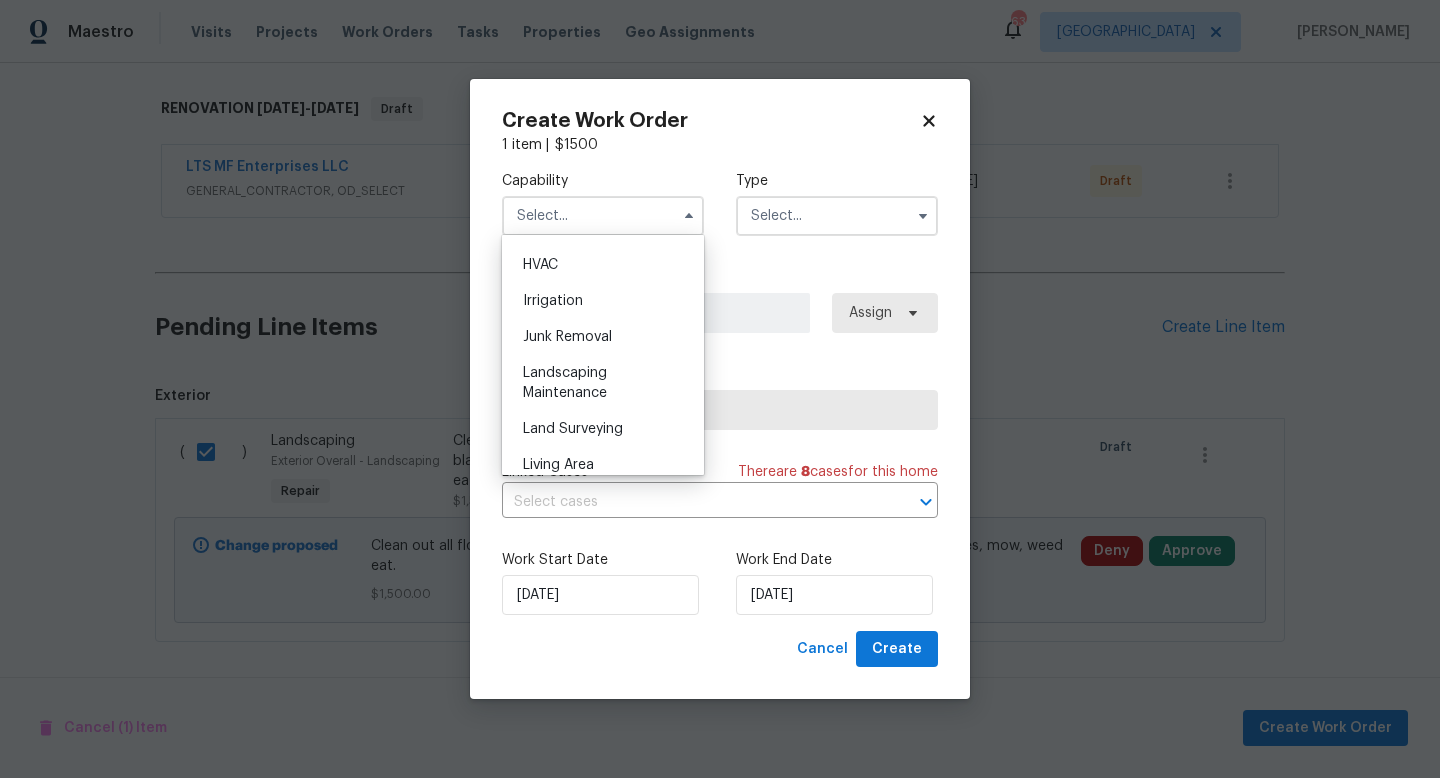 scroll, scrollTop: 1206, scrollLeft: 0, axis: vertical 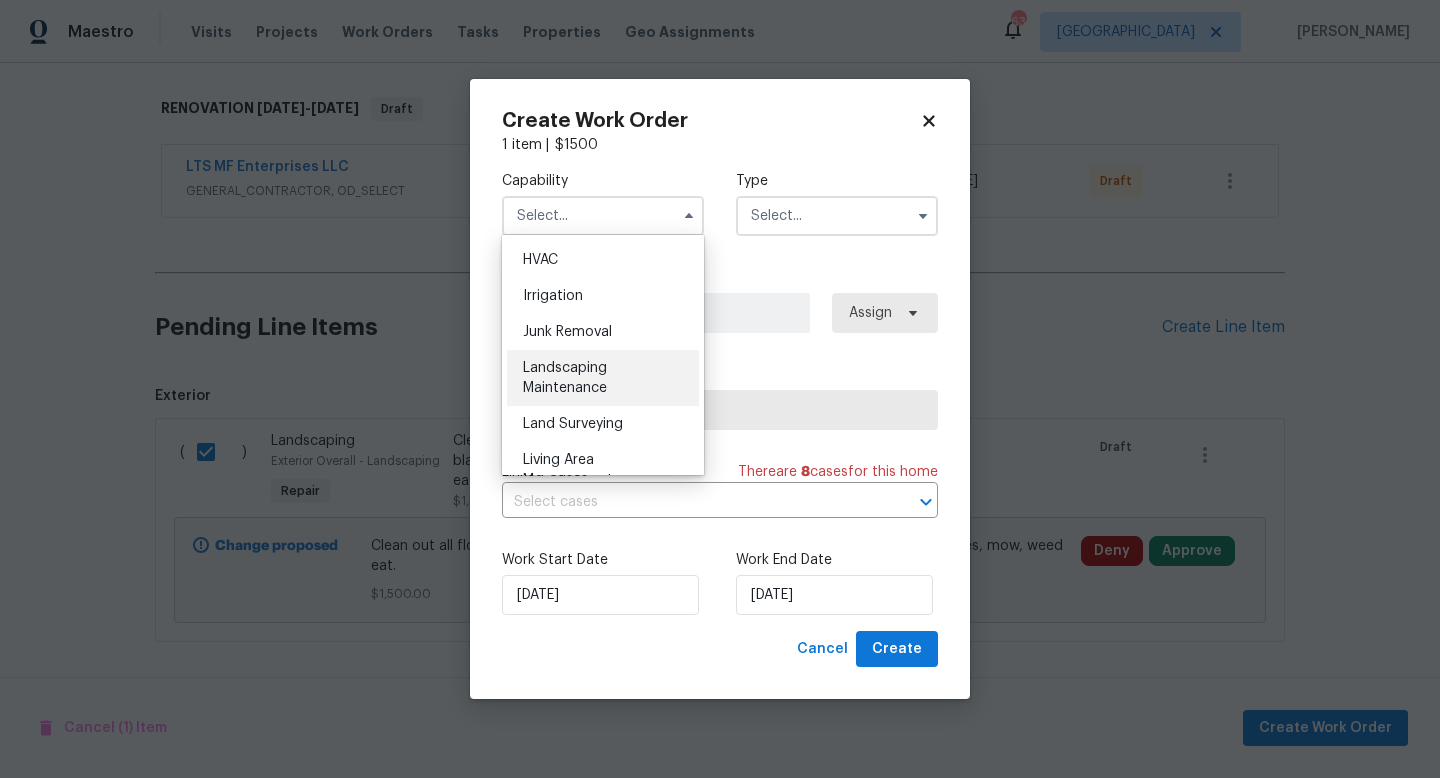click on "Landscaping Maintenance" at bounding box center [603, 378] 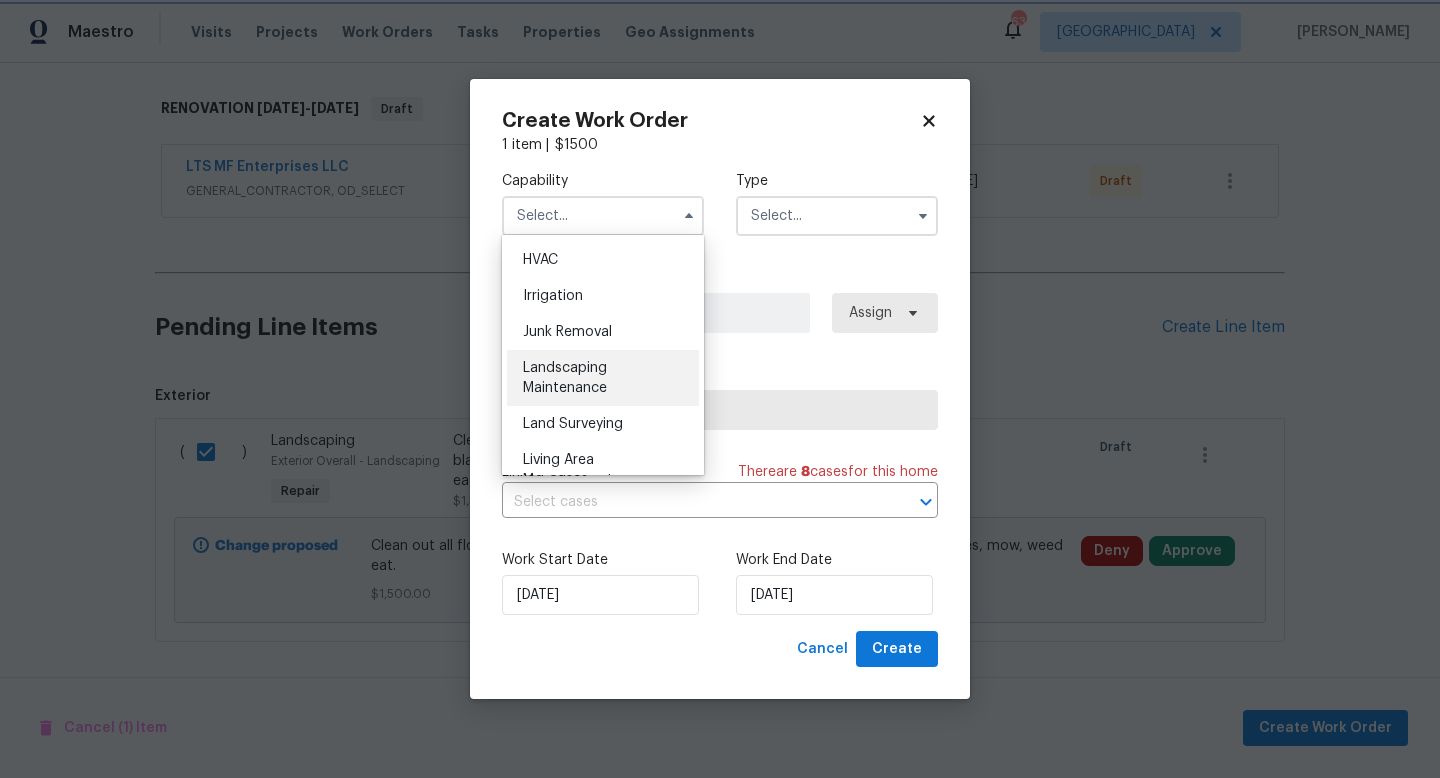 type on "Landscaping Maintenance" 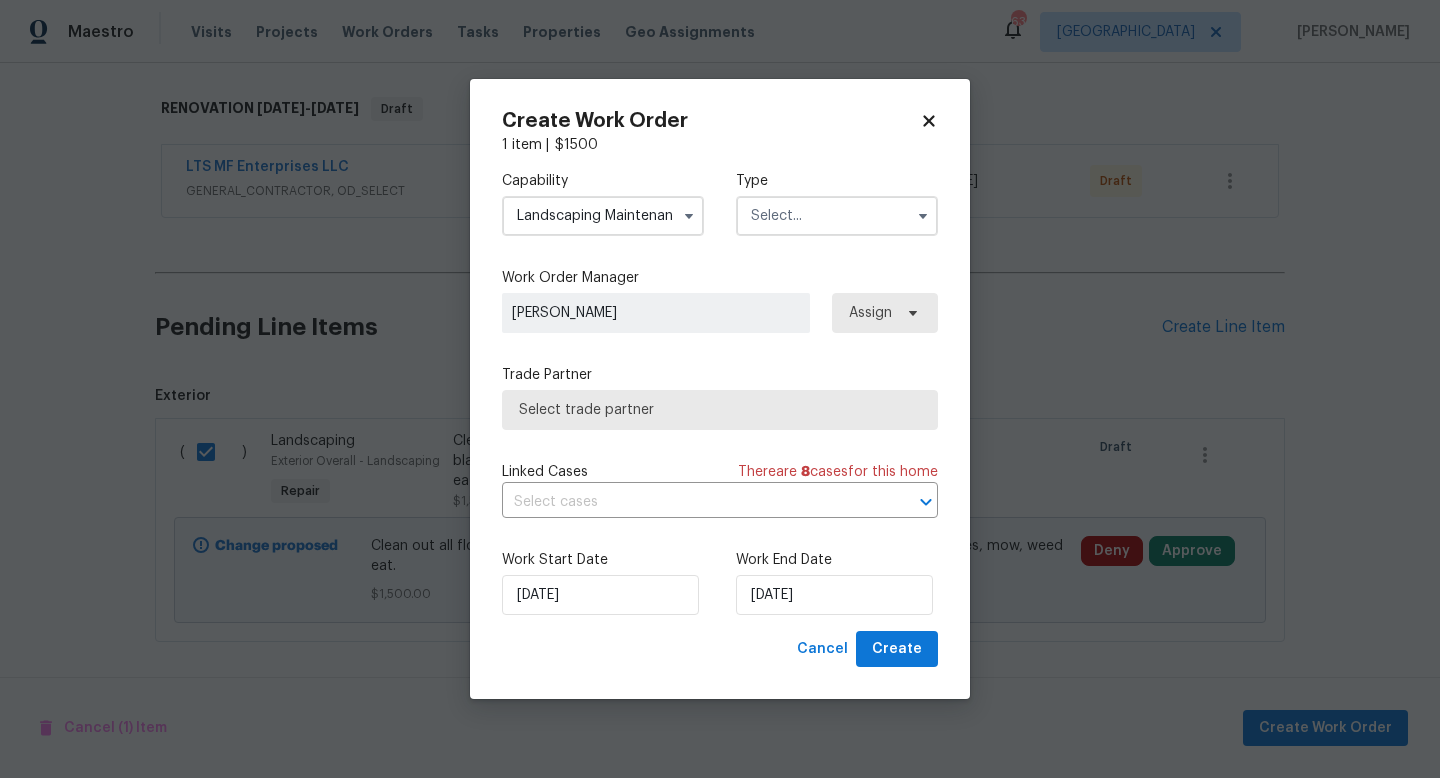 click at bounding box center (837, 216) 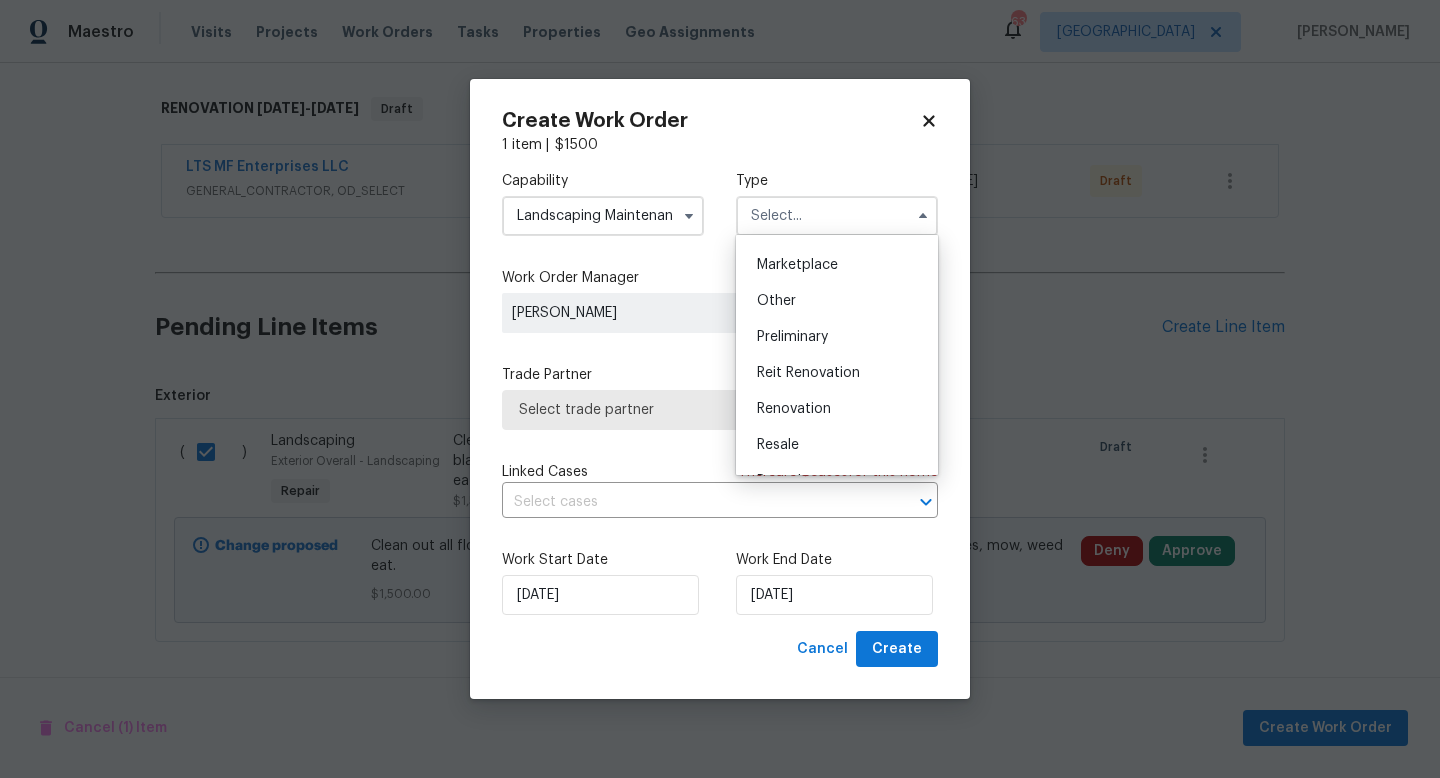 scroll, scrollTop: 387, scrollLeft: 0, axis: vertical 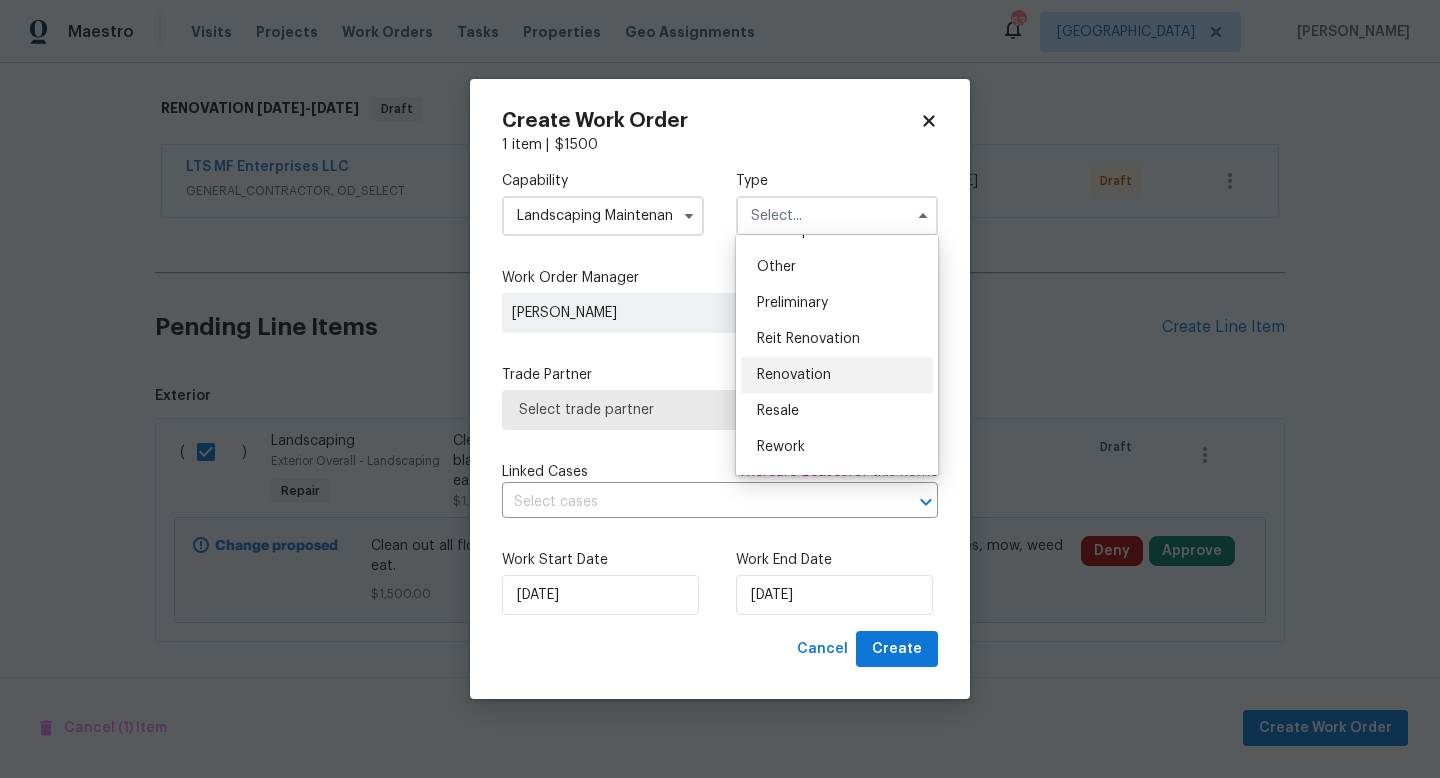click on "Renovation" at bounding box center [794, 375] 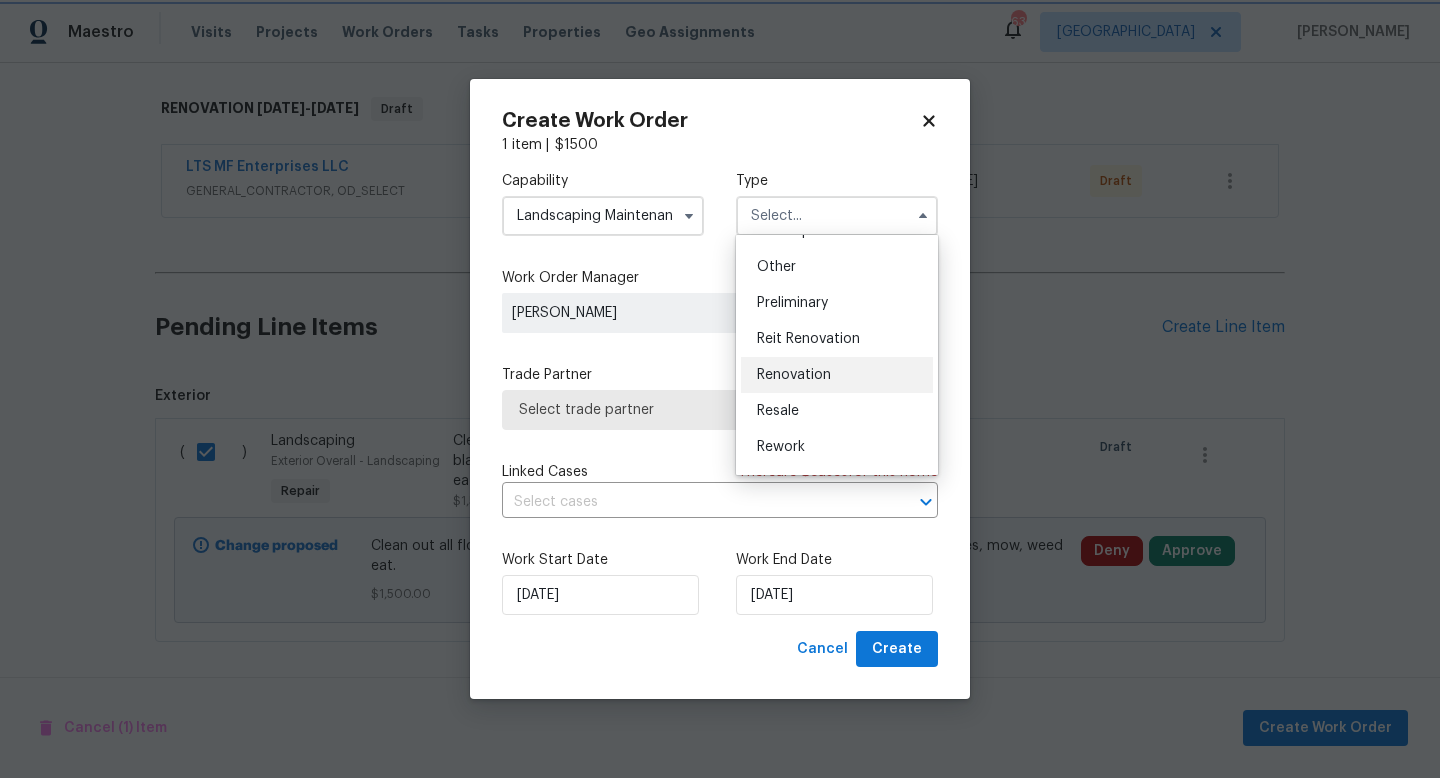 type on "Renovation" 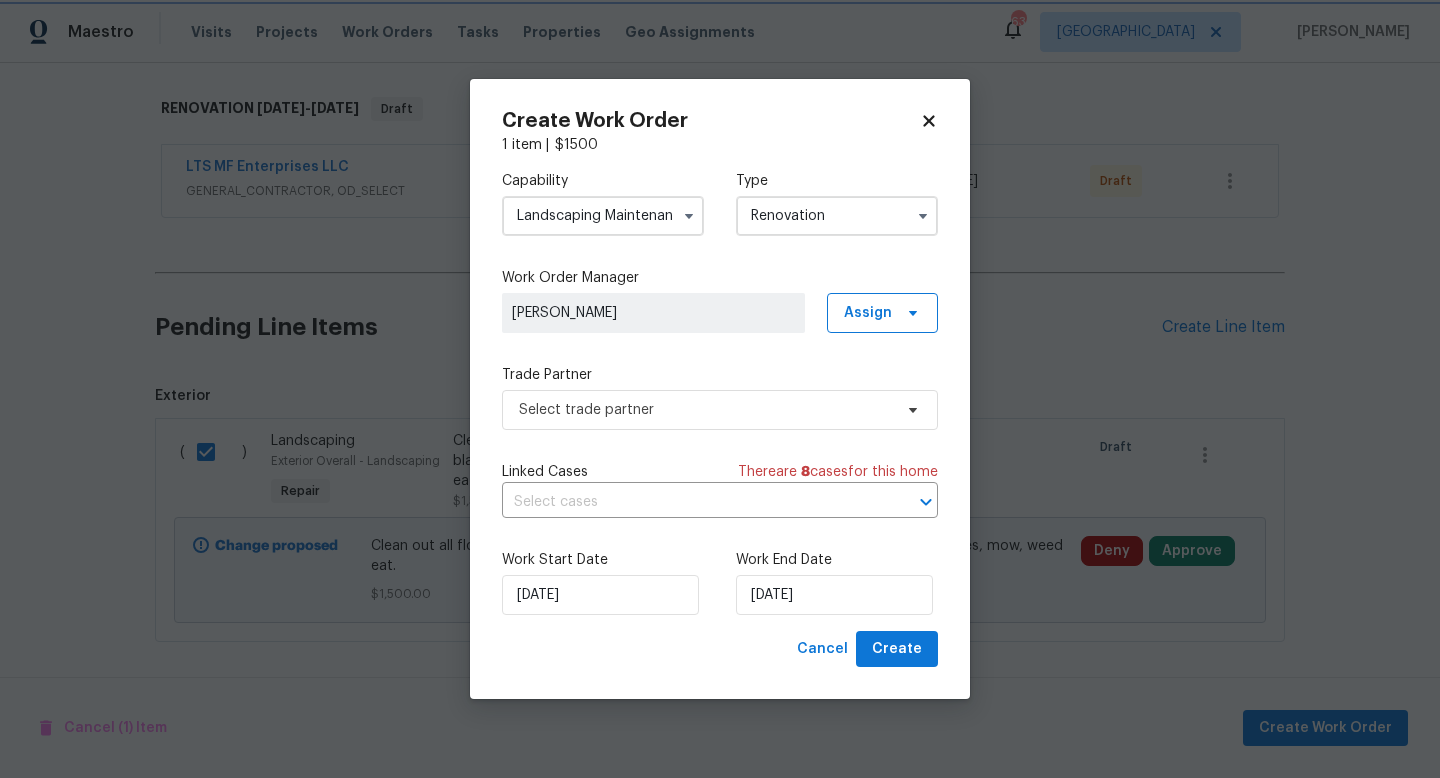 scroll, scrollTop: 0, scrollLeft: 0, axis: both 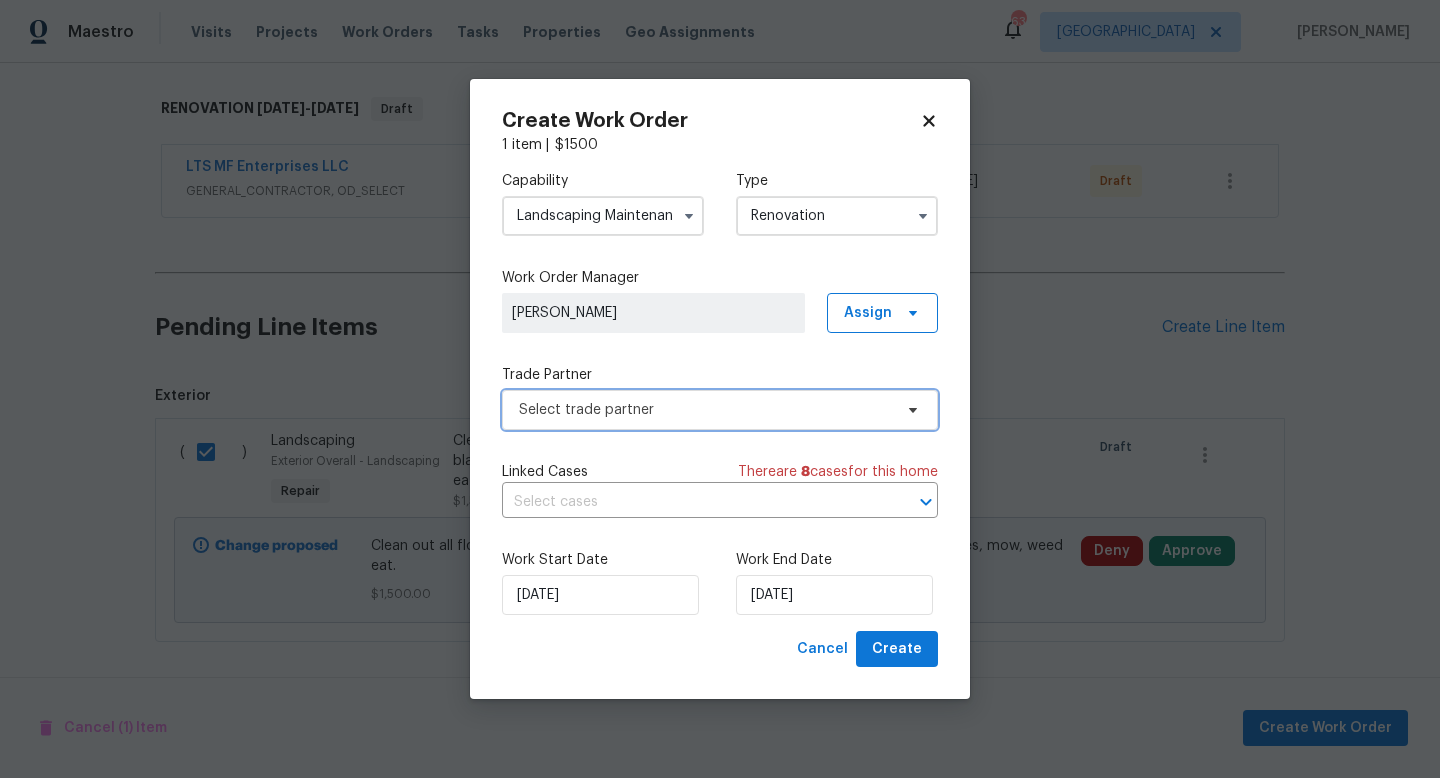 click on "Select trade partner" at bounding box center (705, 410) 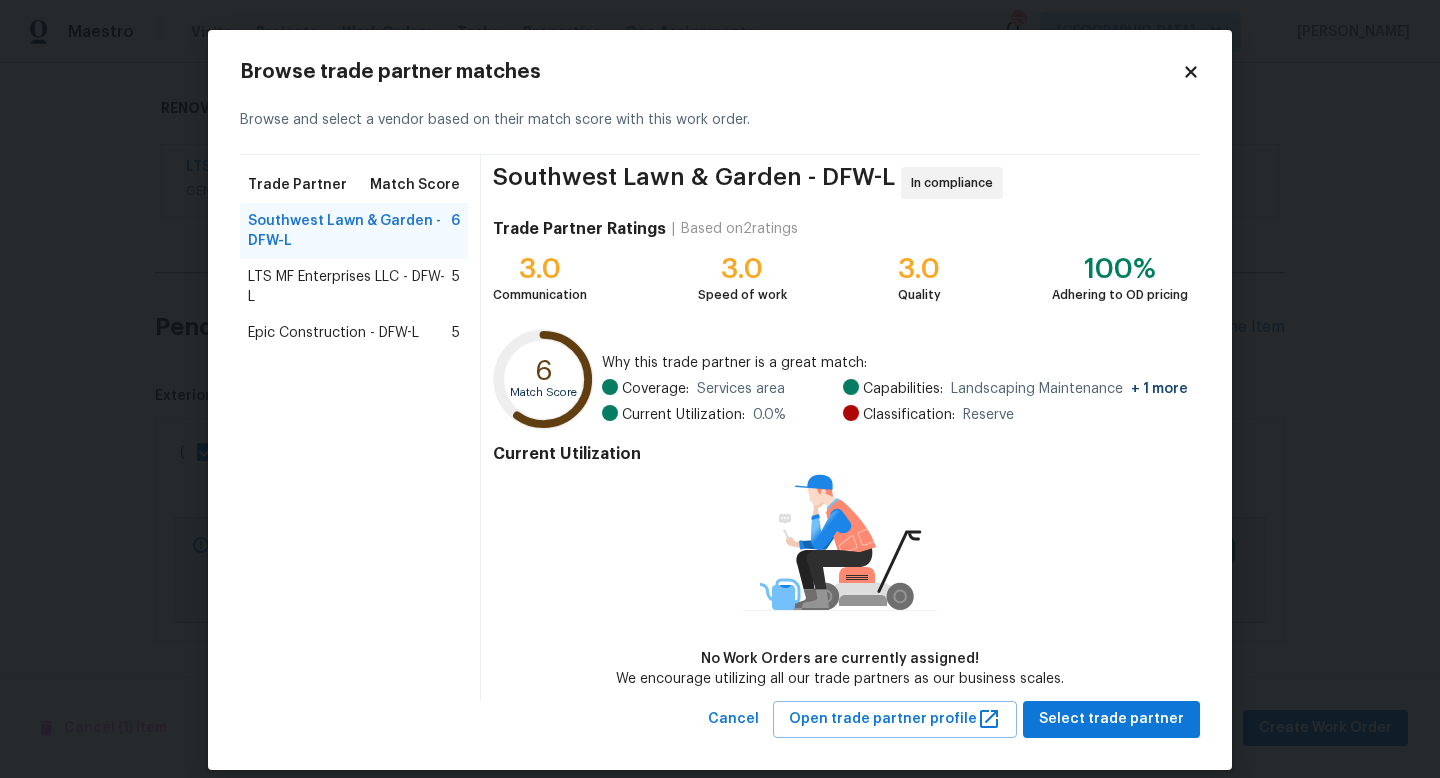 click on "LTS MF Enterprises LLC - DFW-L" at bounding box center [350, 287] 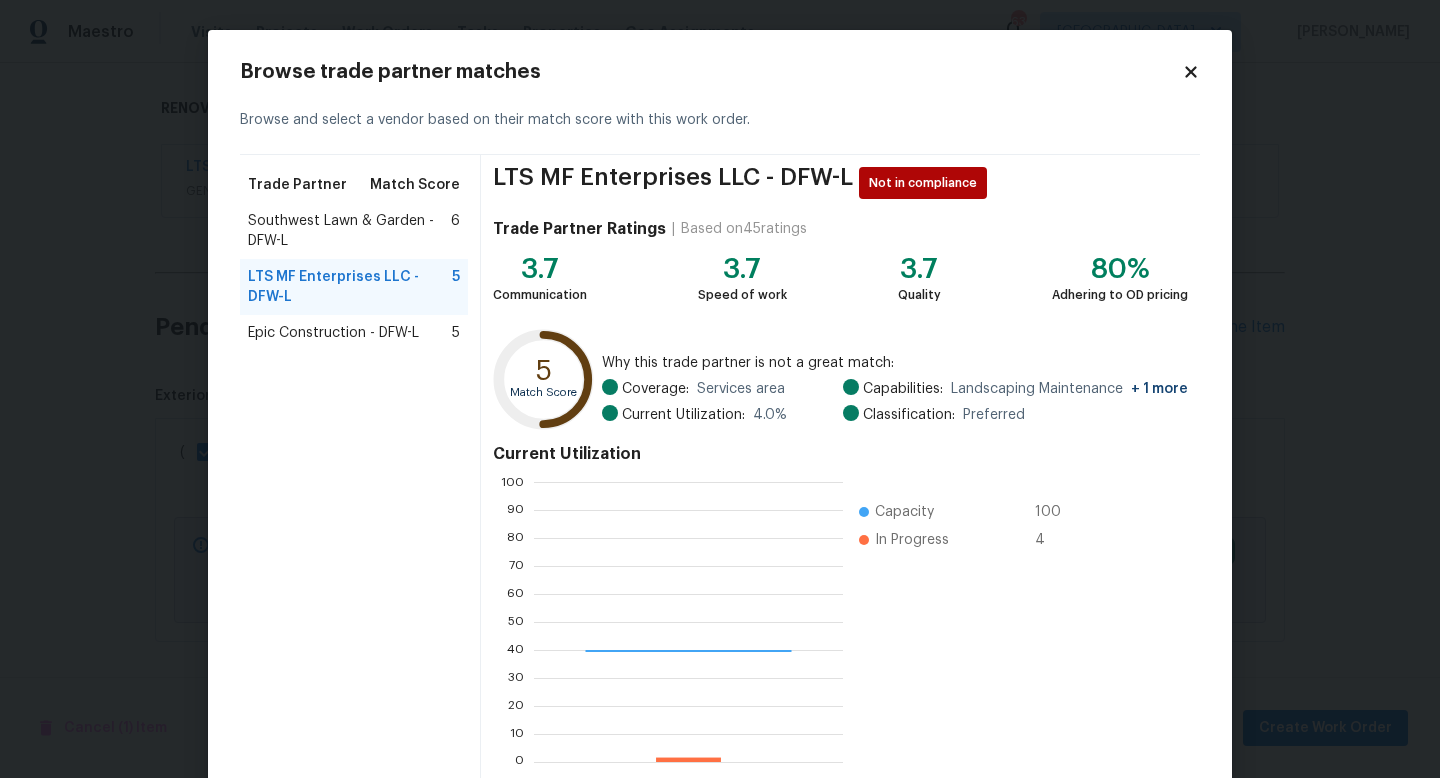scroll, scrollTop: 2, scrollLeft: 2, axis: both 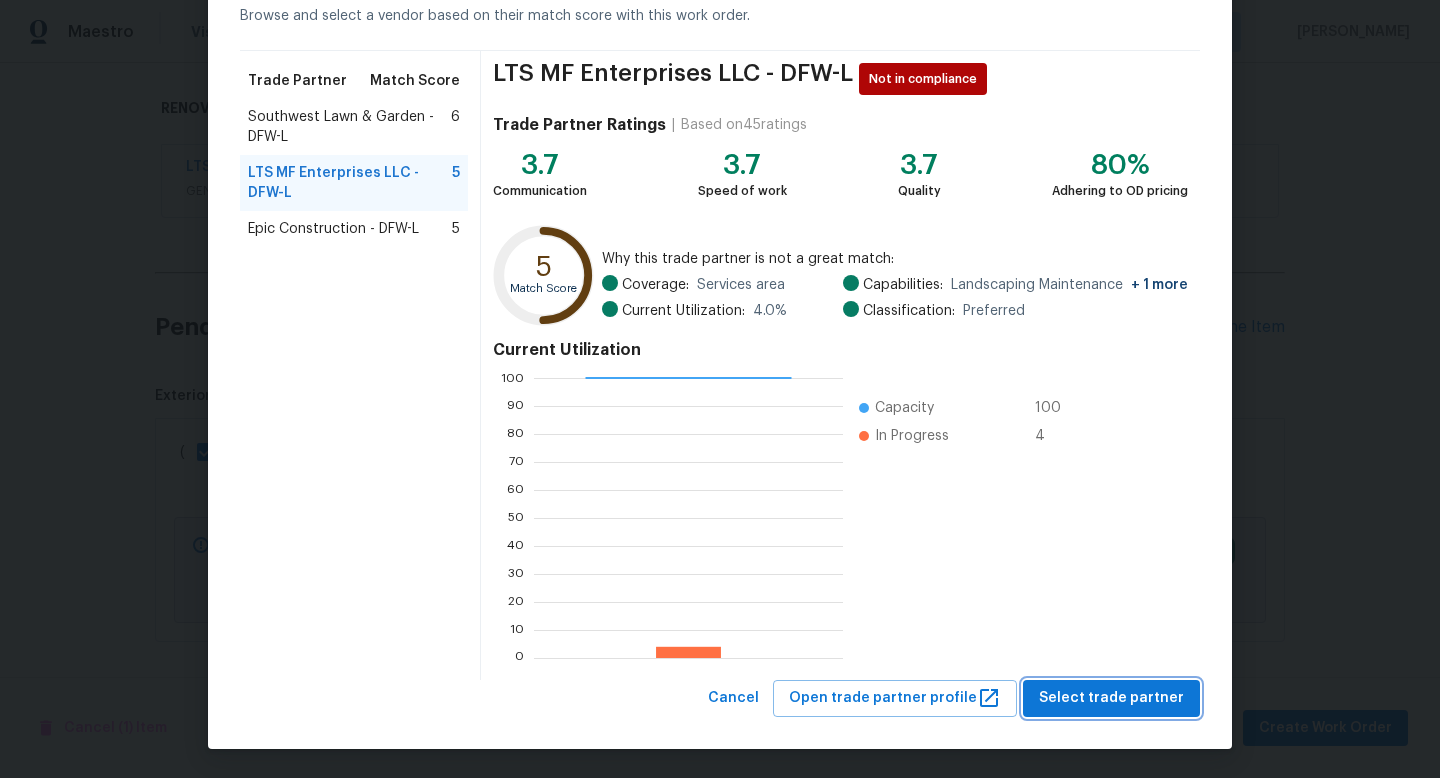 click on "Select trade partner" at bounding box center (1111, 698) 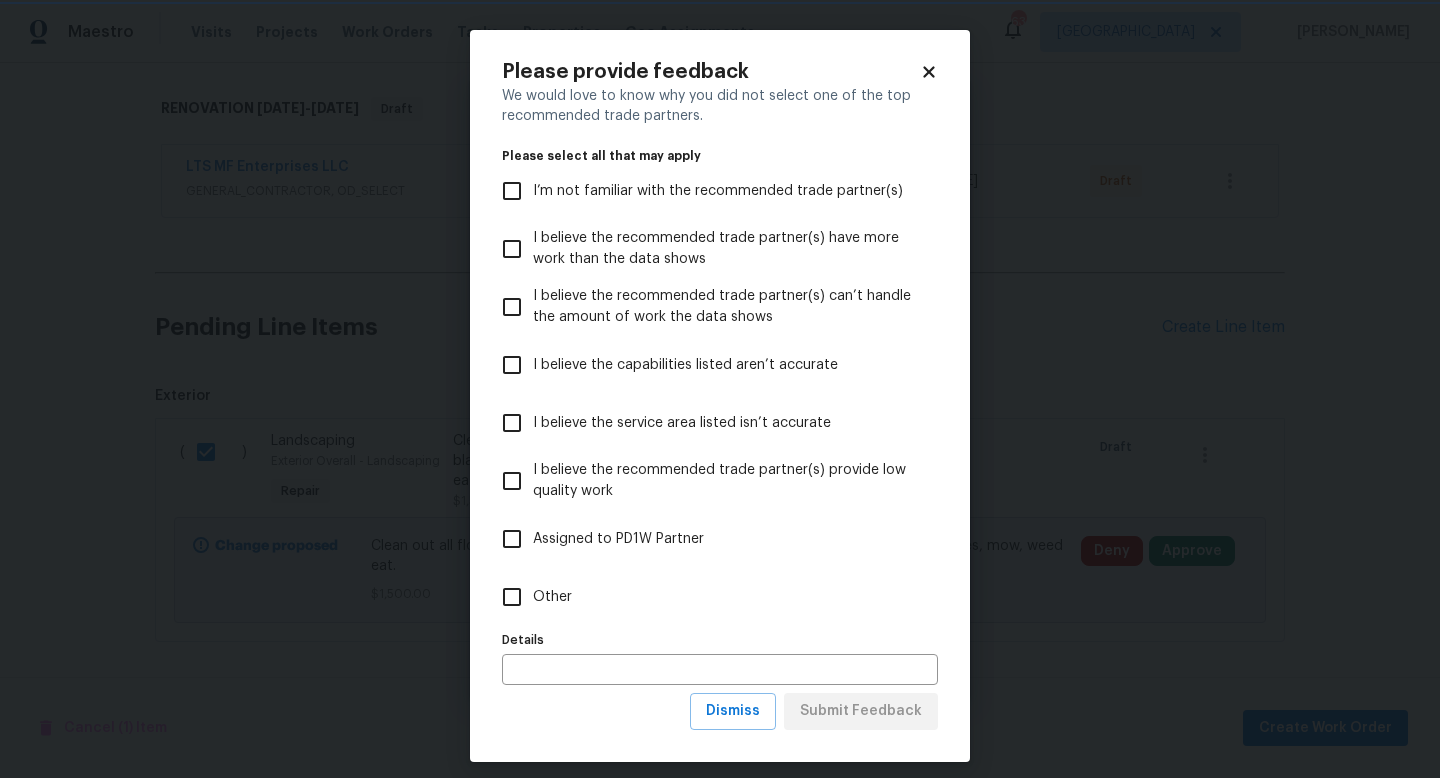 scroll, scrollTop: 0, scrollLeft: 0, axis: both 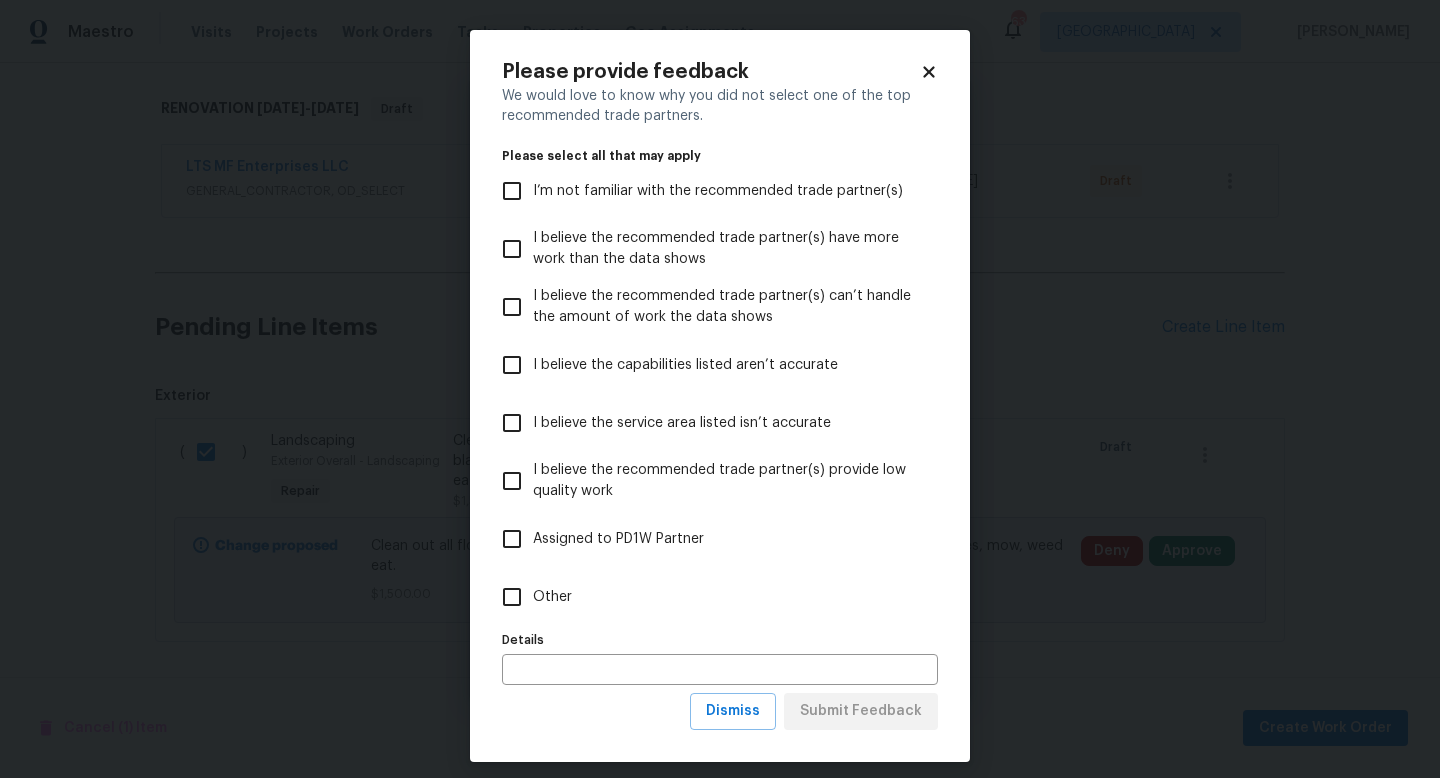 click on "Other" at bounding box center (552, 597) 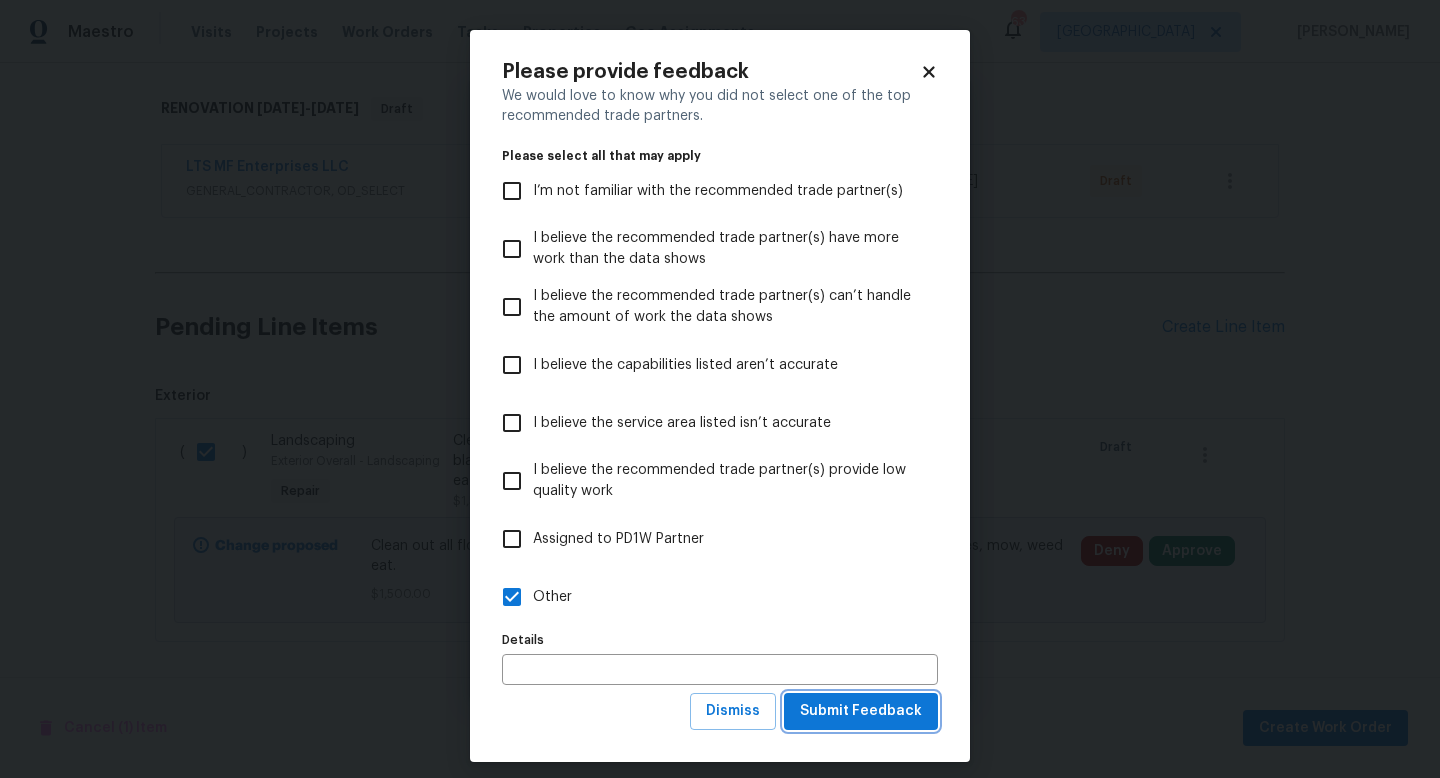 click on "Submit Feedback" at bounding box center (861, 711) 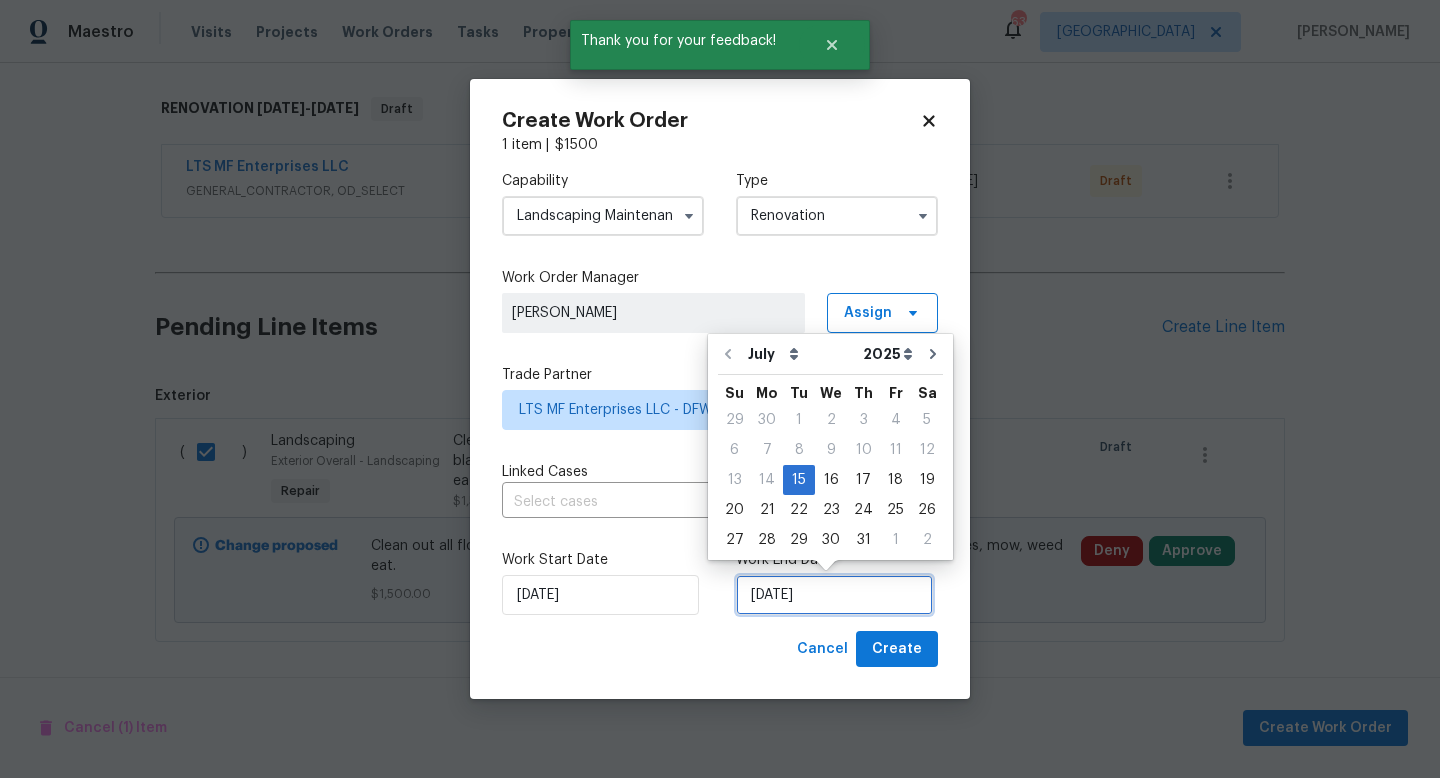 click on "7/15/2025" at bounding box center (834, 595) 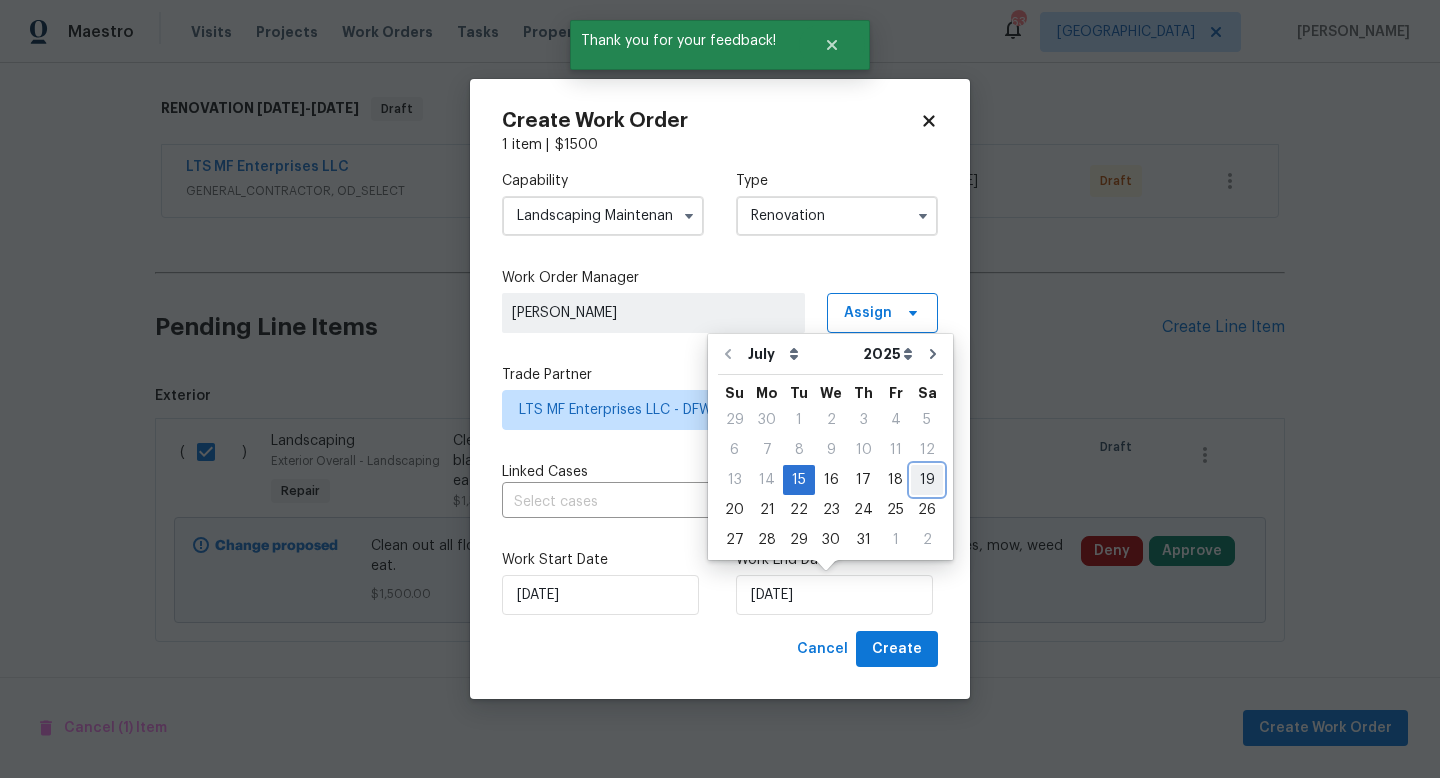 click on "19" at bounding box center [927, 480] 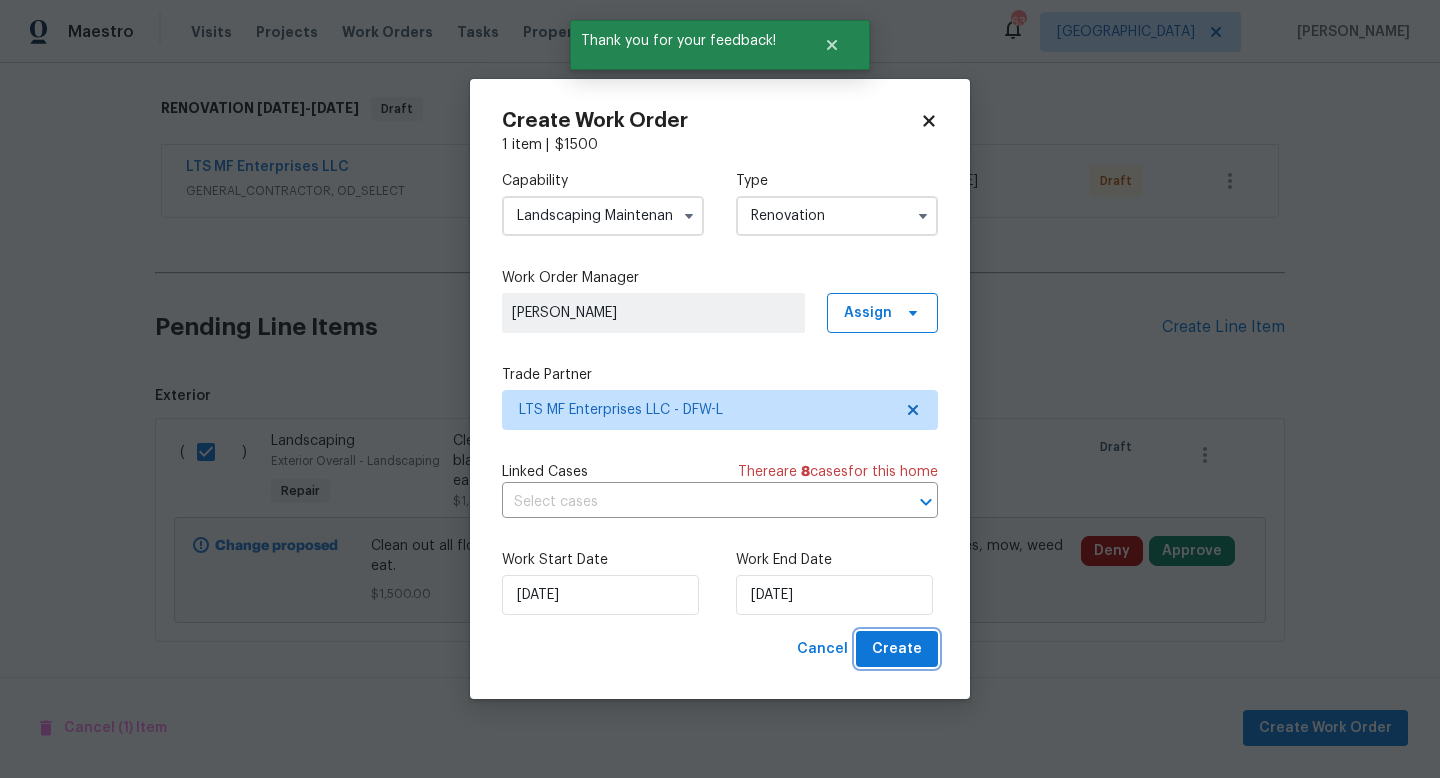 click on "Create" at bounding box center (897, 649) 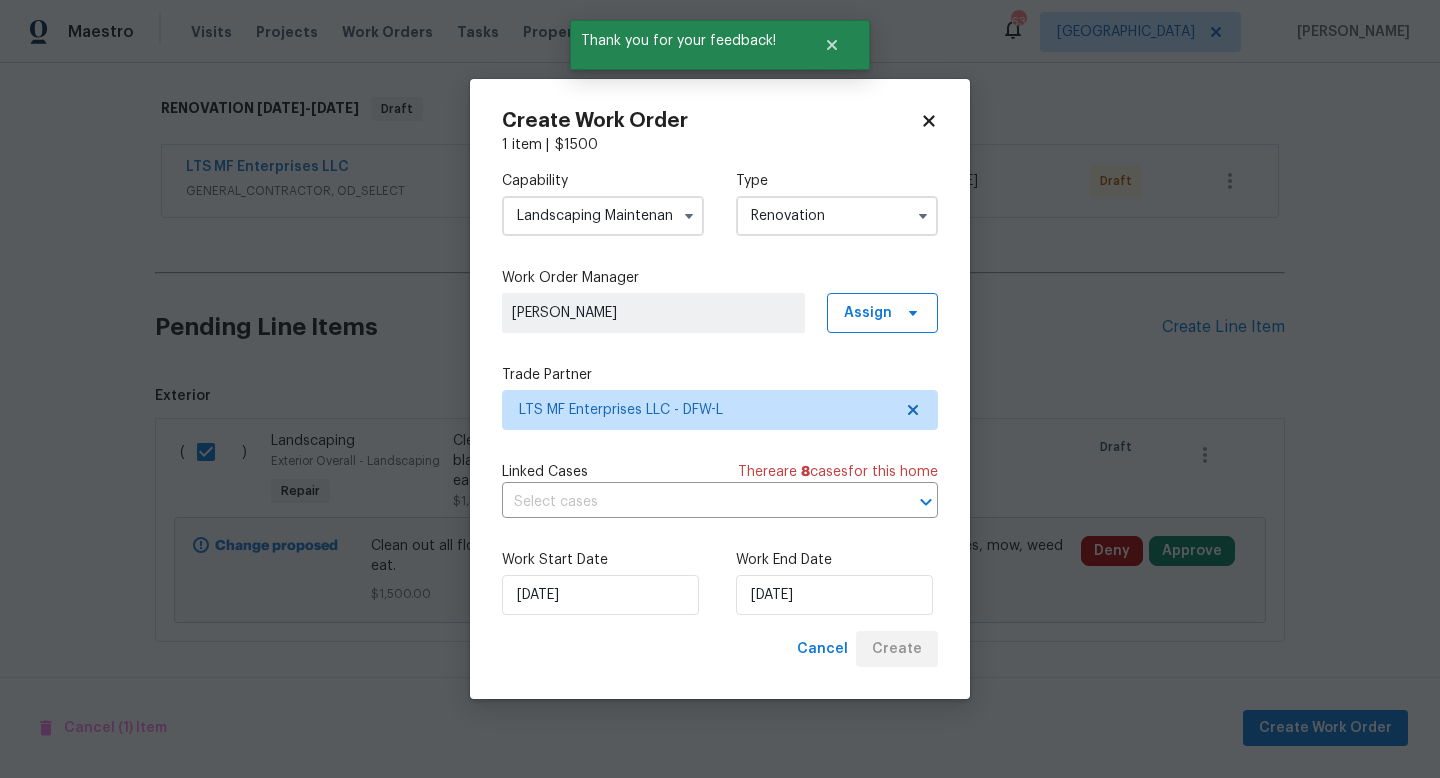scroll, scrollTop: 127, scrollLeft: 0, axis: vertical 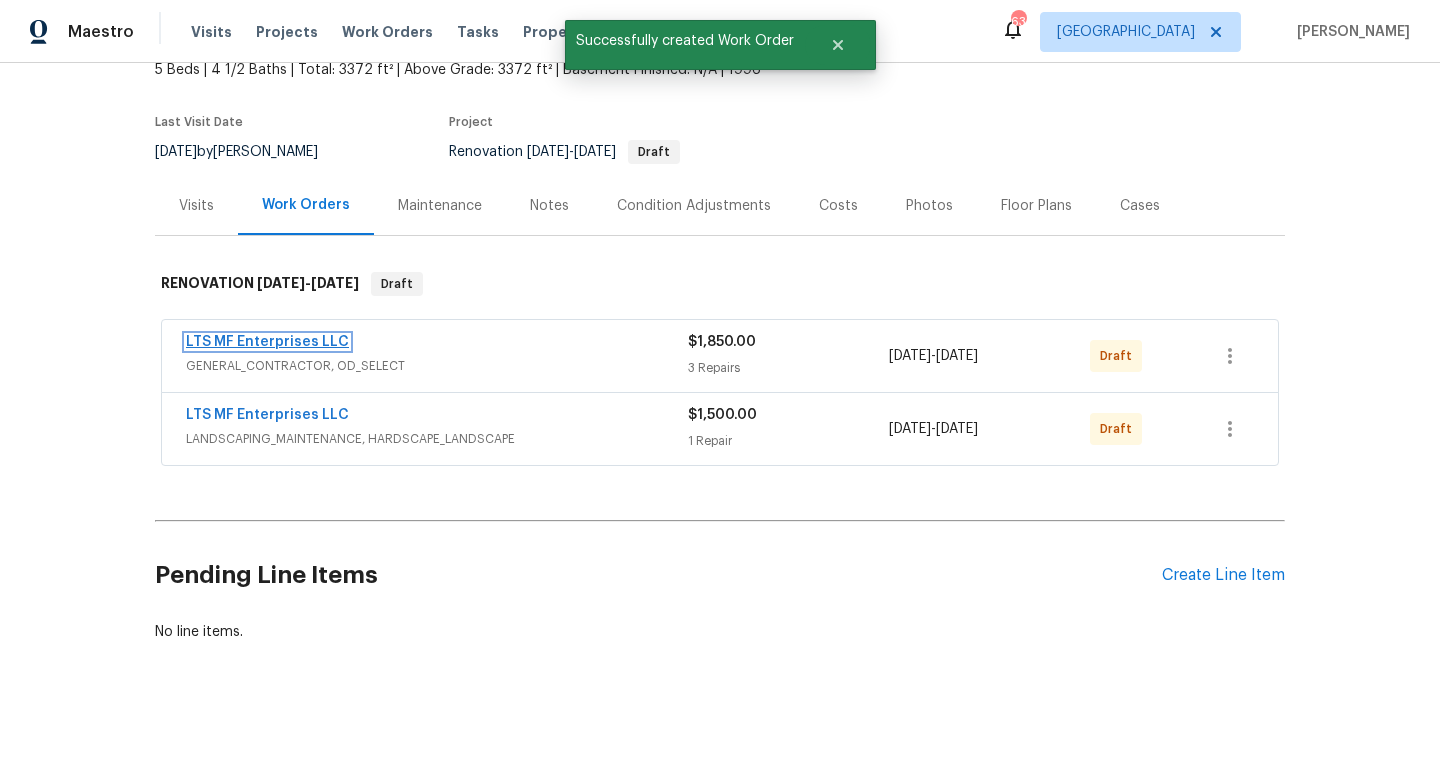 click on "LTS MF Enterprises LLC" at bounding box center [267, 342] 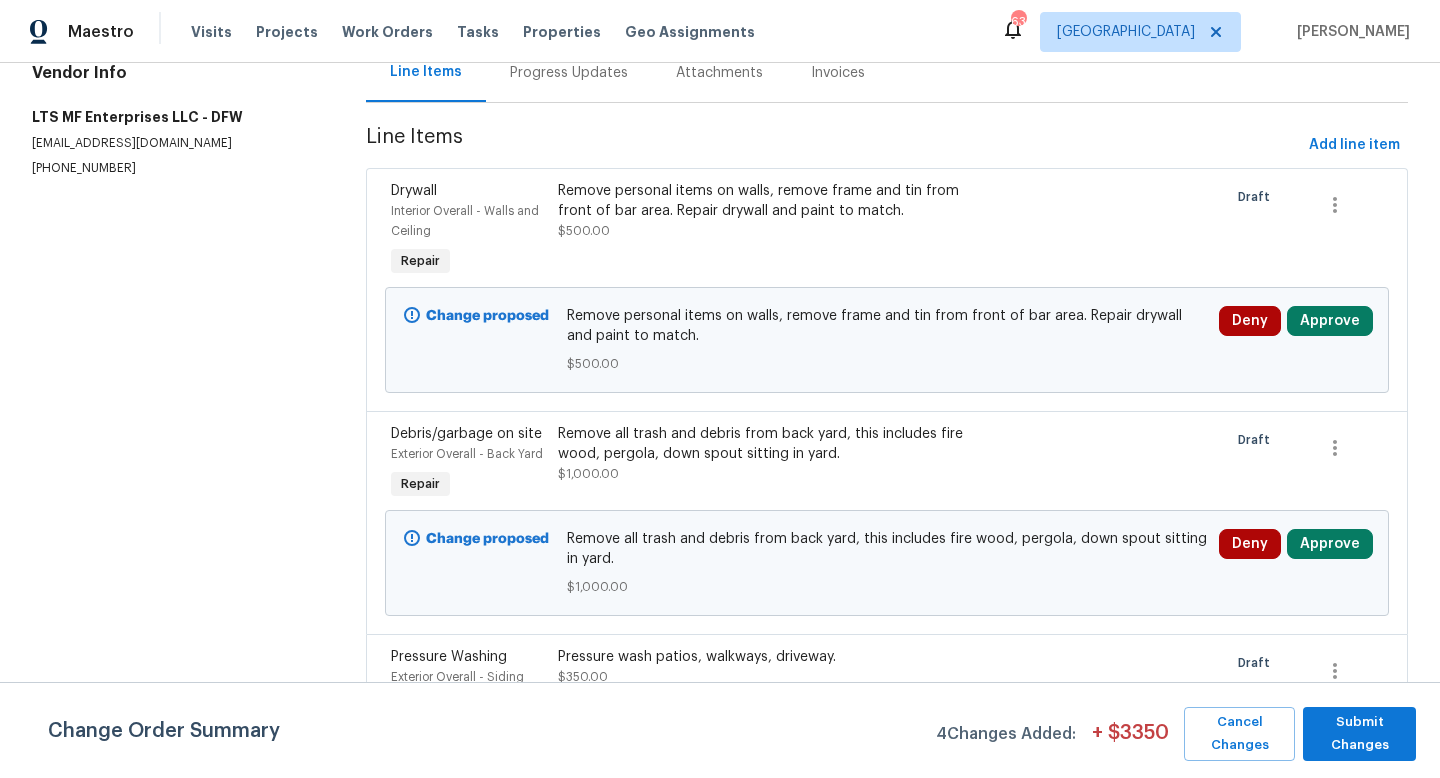 scroll, scrollTop: 0, scrollLeft: 0, axis: both 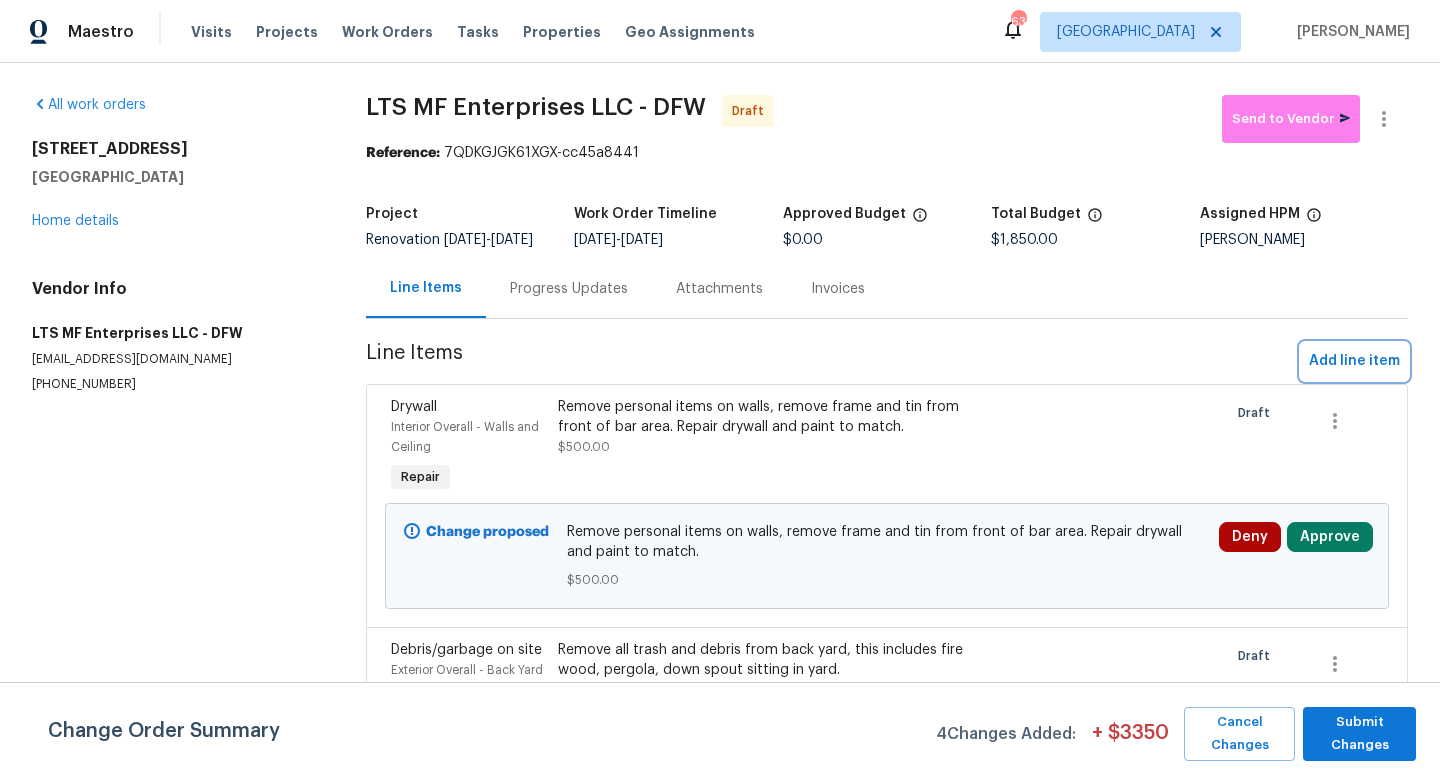click on "Add line item" at bounding box center (1354, 361) 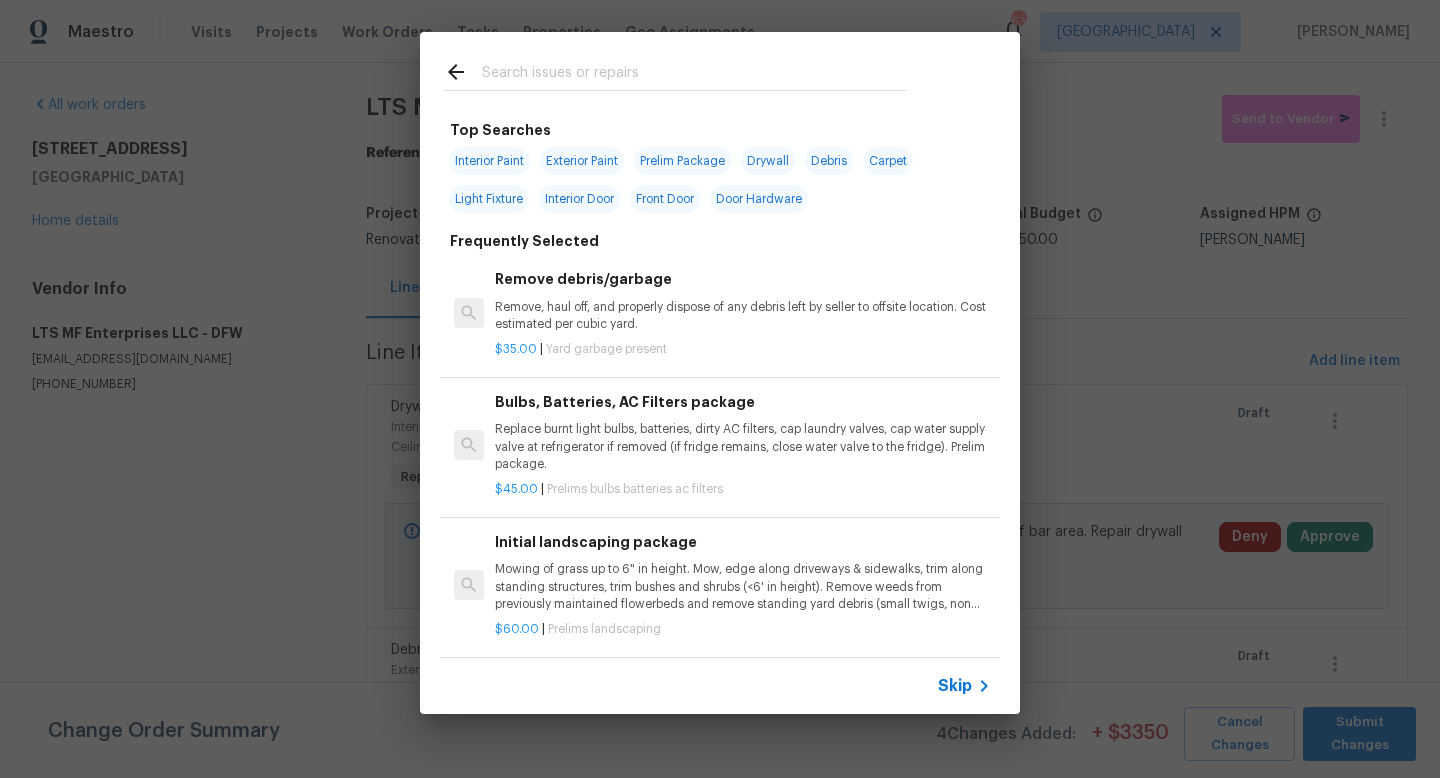 click on "Skip" at bounding box center [955, 686] 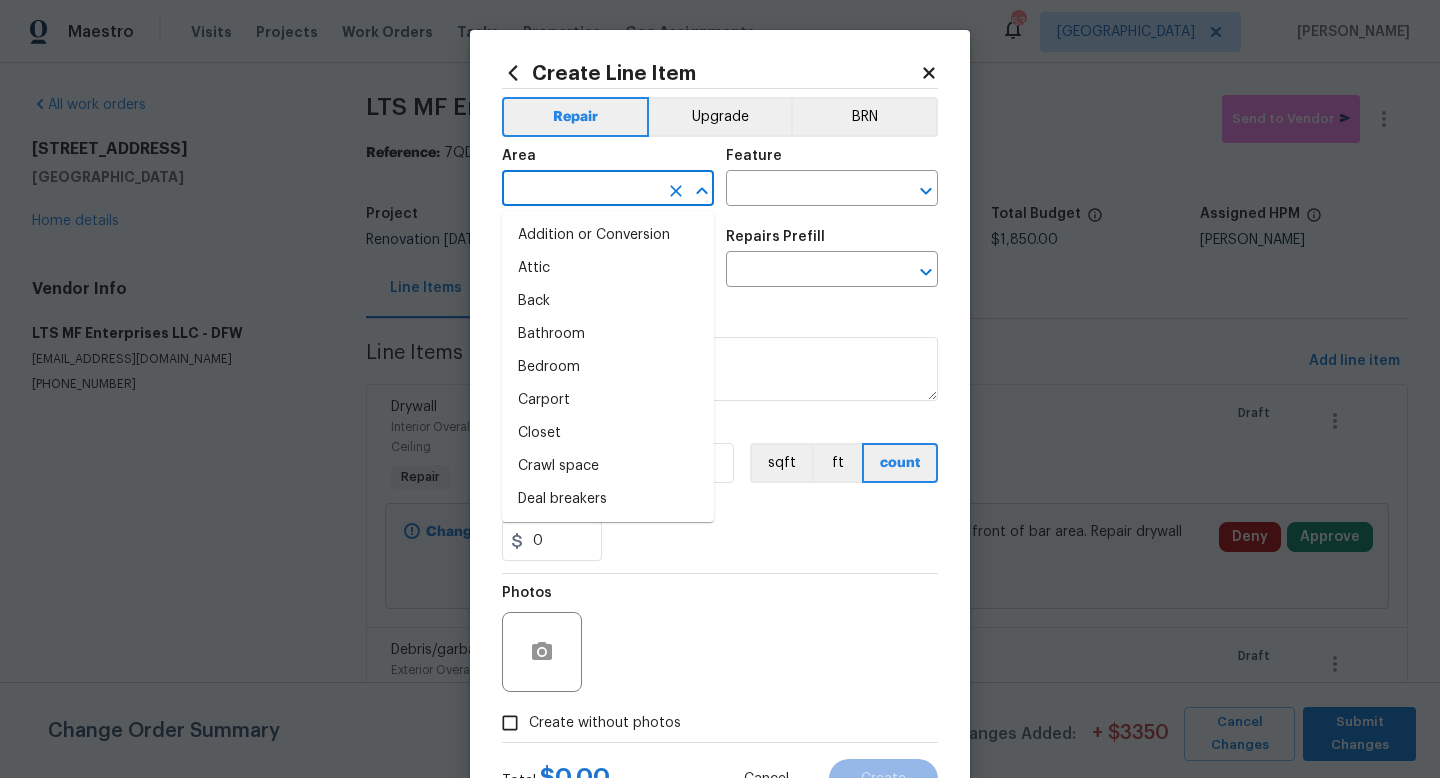 click at bounding box center (580, 190) 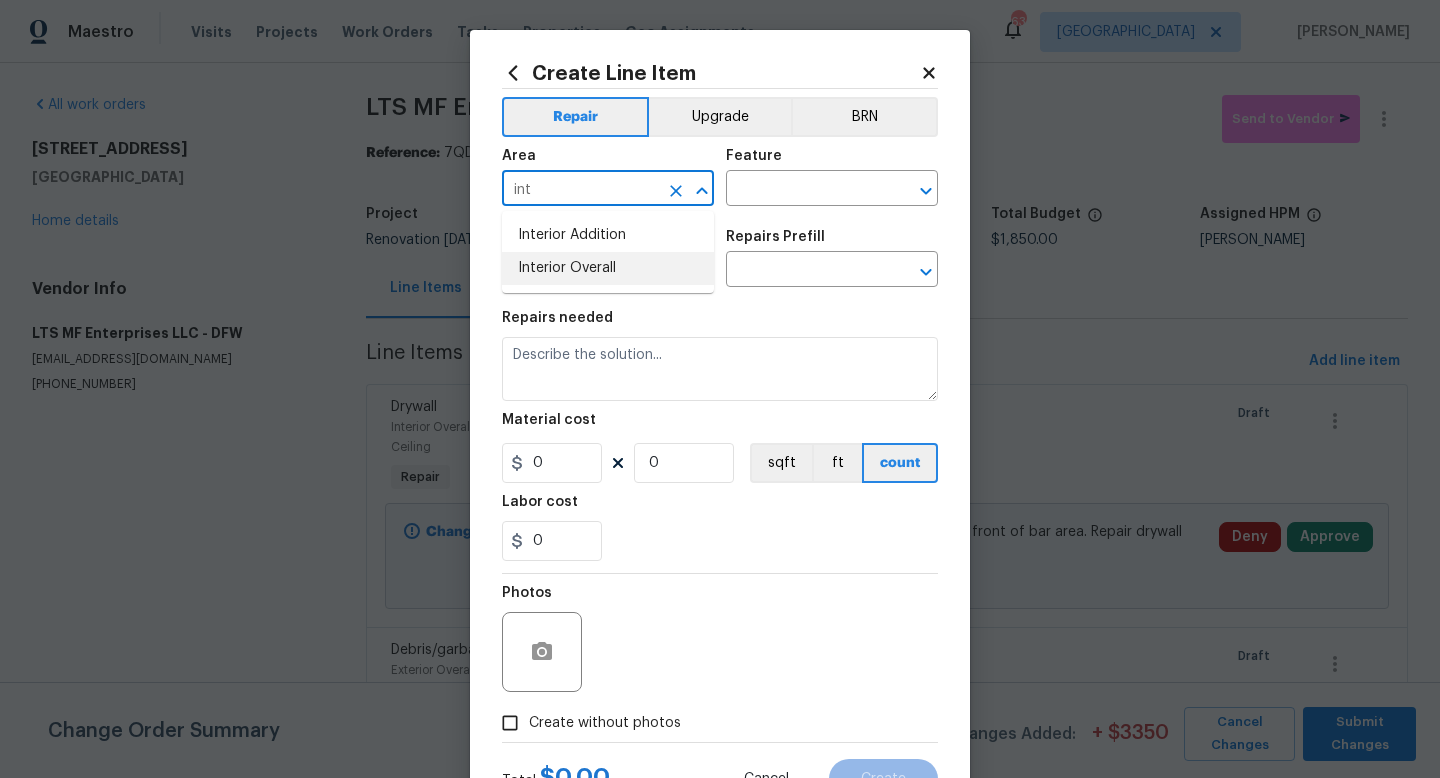 click on "Interior Overall" at bounding box center (608, 268) 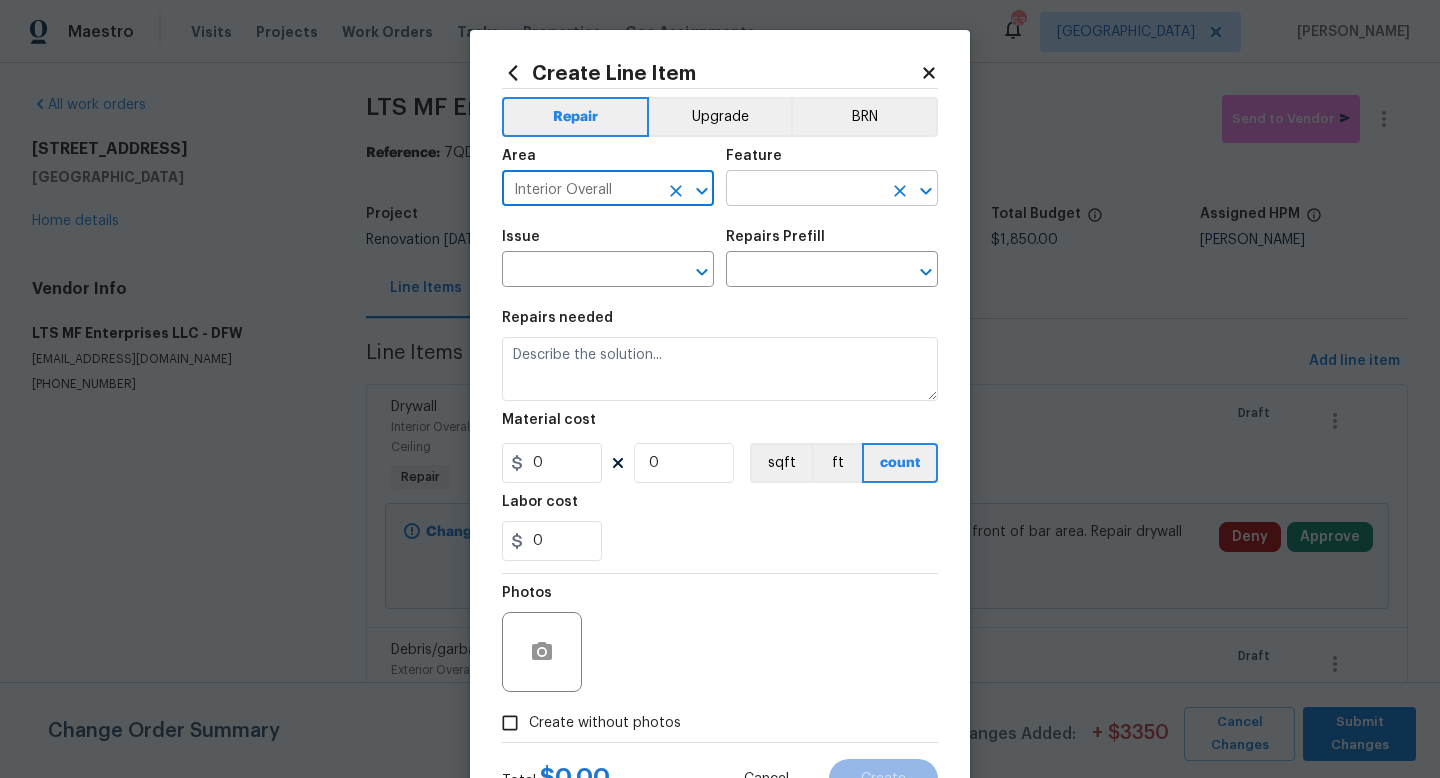 type on "Interior Overall" 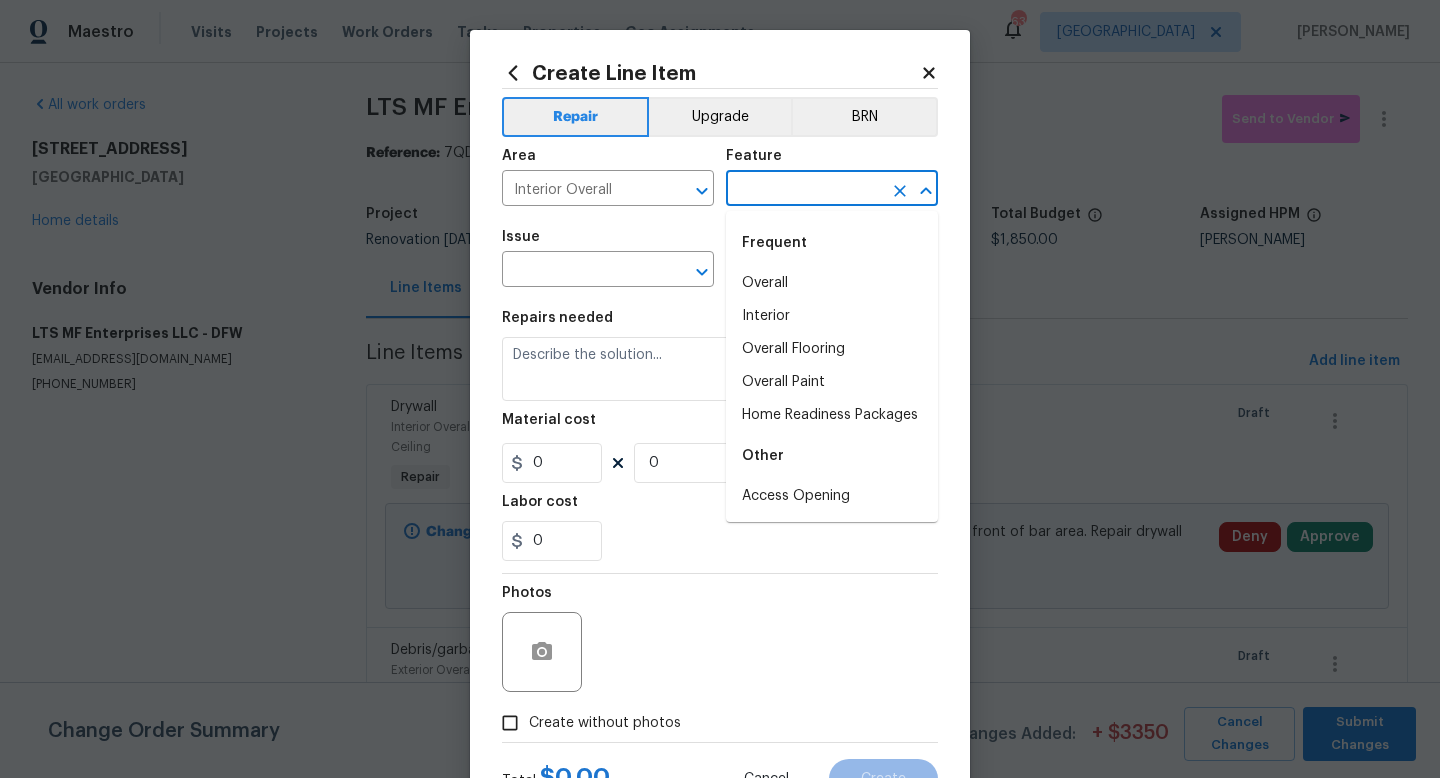 click at bounding box center [804, 190] 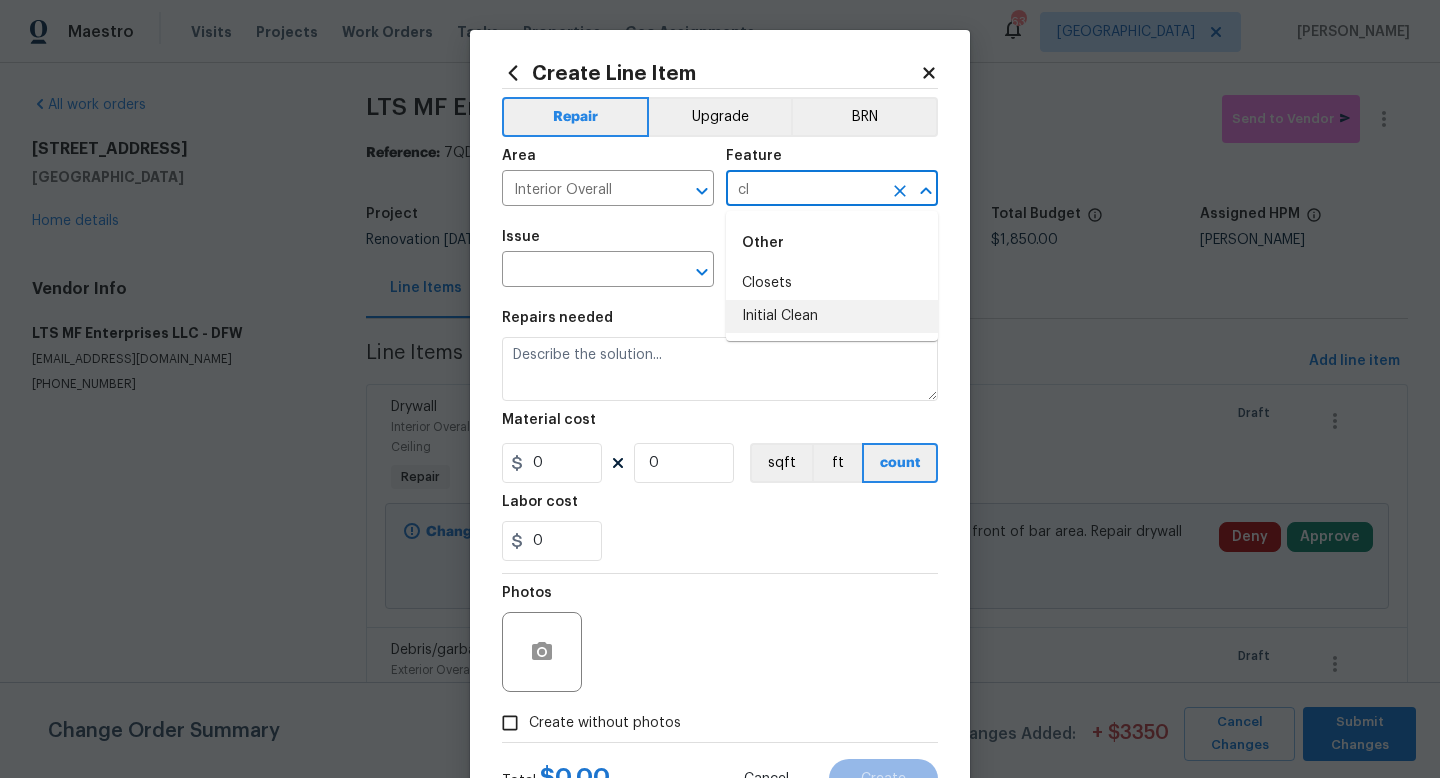 click on "Initial Clean" at bounding box center (832, 316) 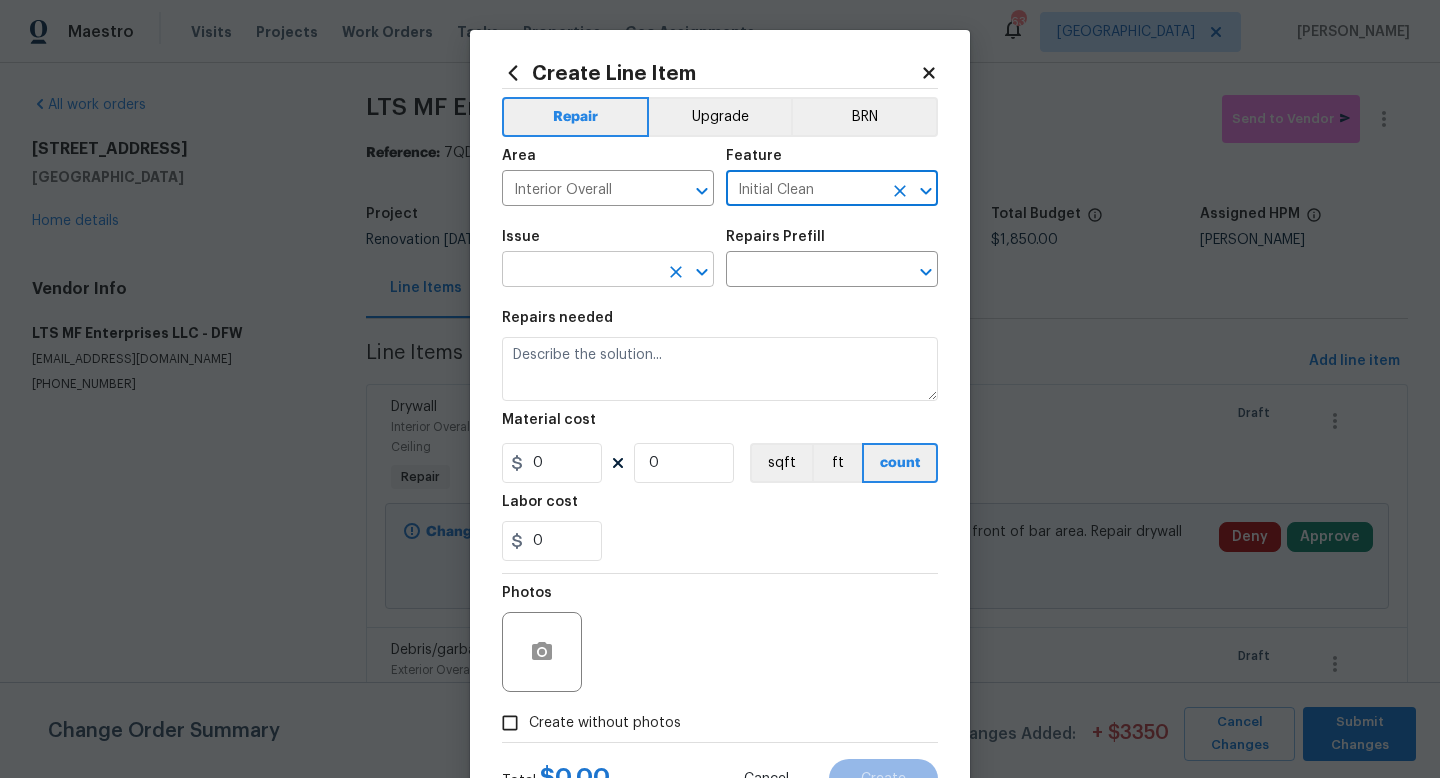 type on "Initial Clean" 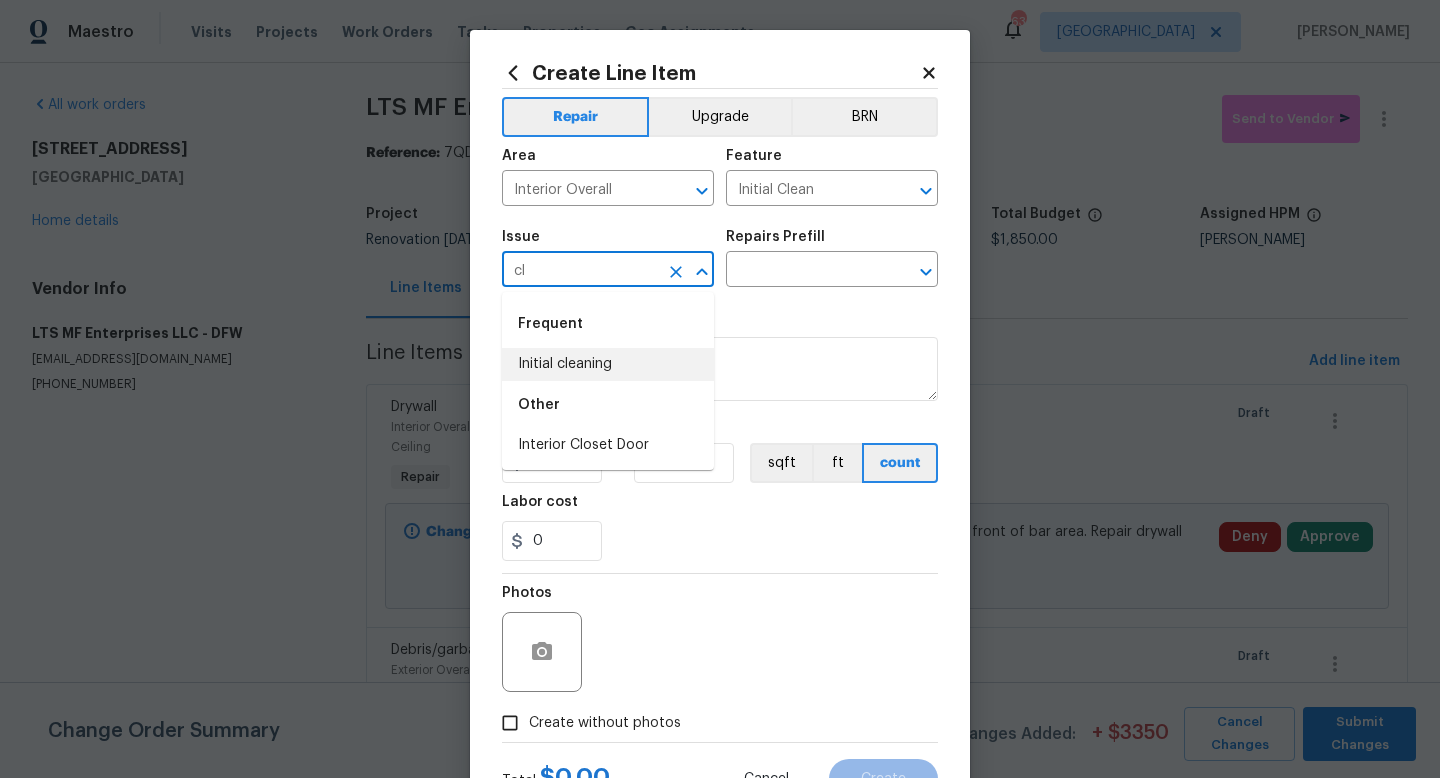click on "Initial cleaning" at bounding box center [608, 364] 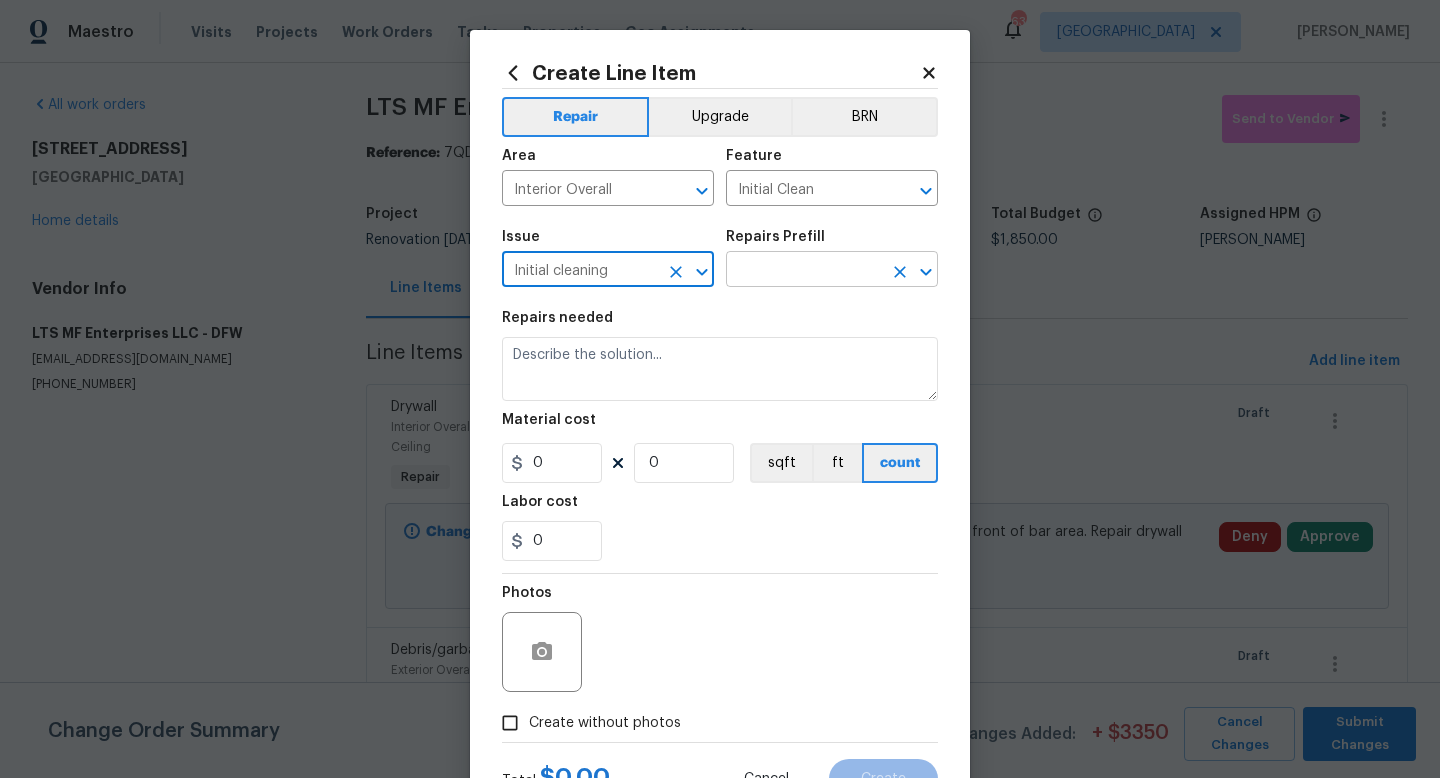 type on "Initial cleaning" 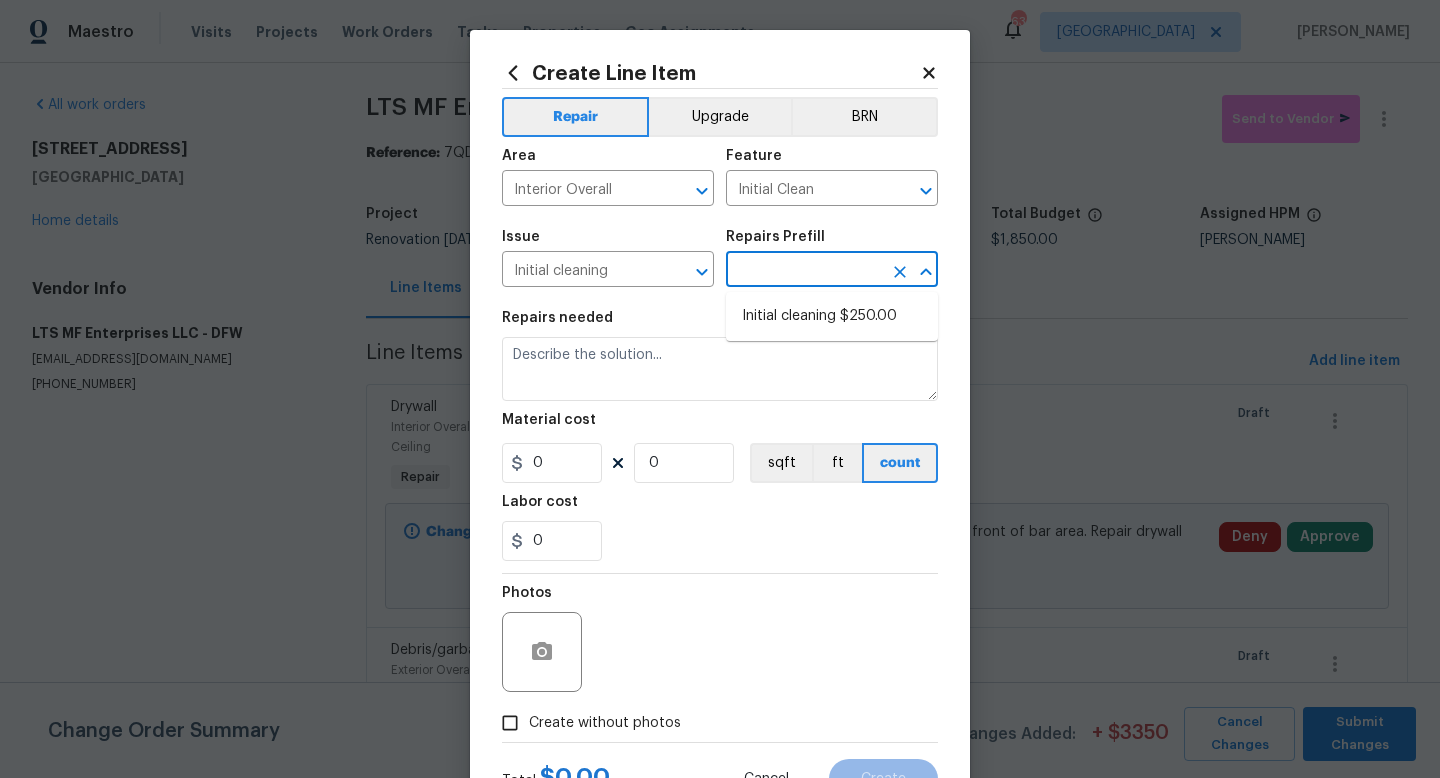 click at bounding box center [804, 271] 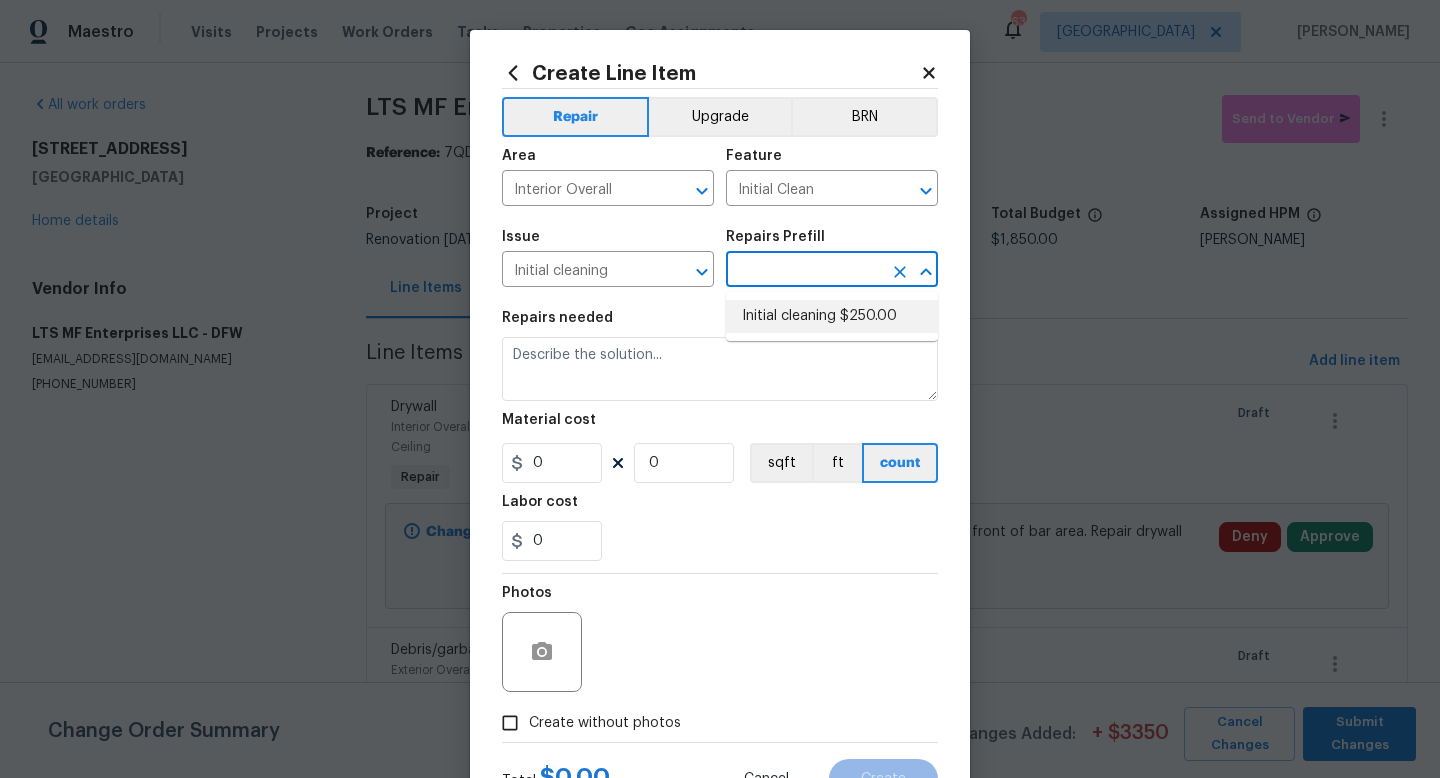 click on "Initial cleaning $250.00" at bounding box center [832, 316] 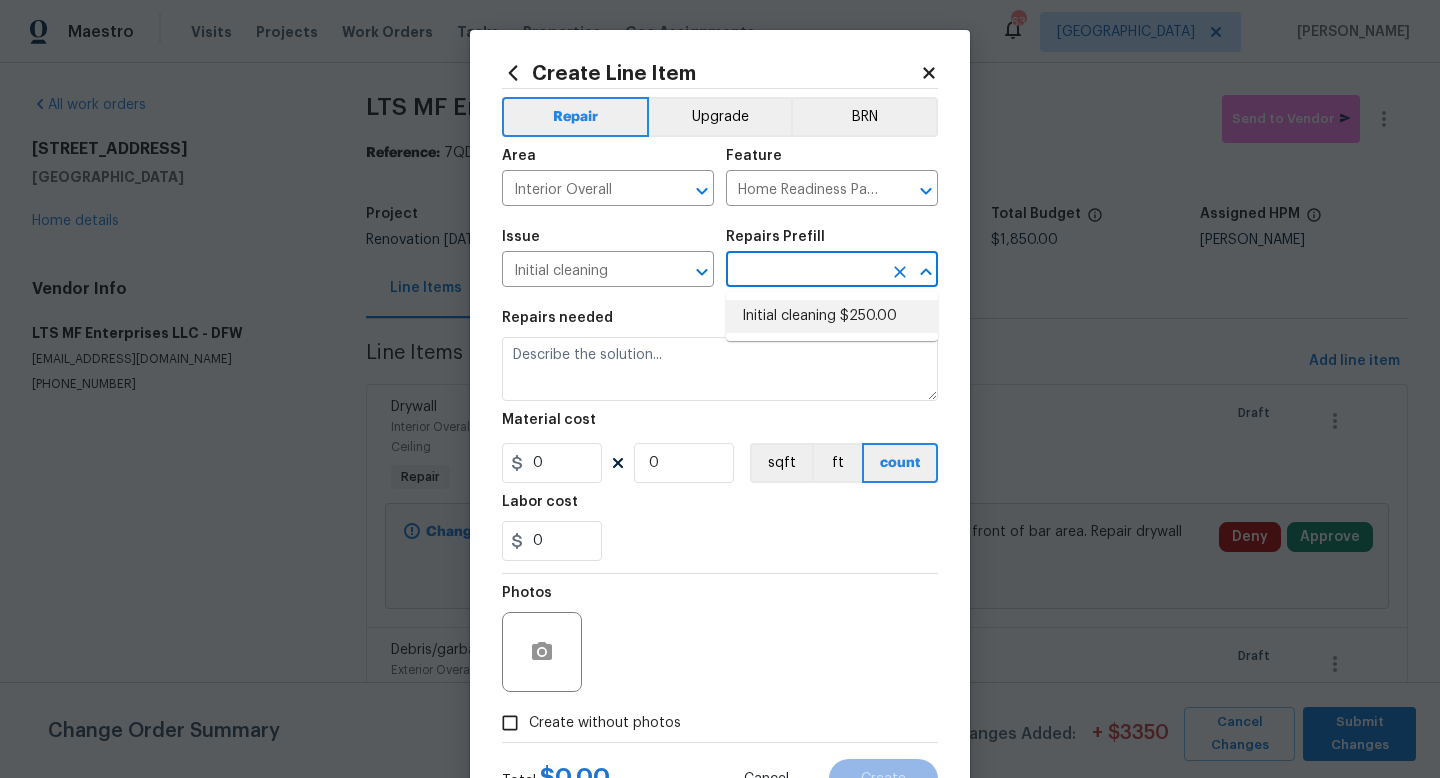type on "Initial cleaning $250.00" 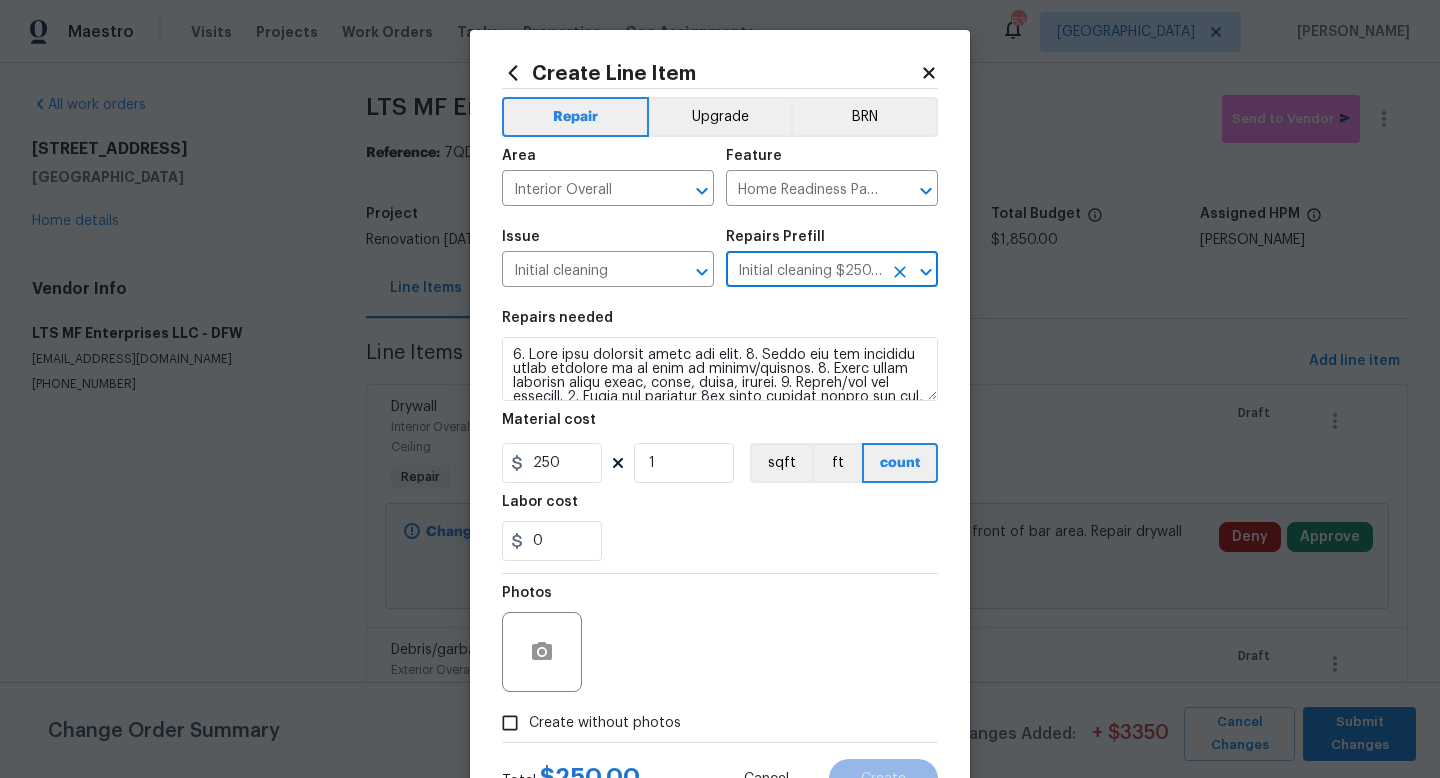 scroll, scrollTop: 84, scrollLeft: 0, axis: vertical 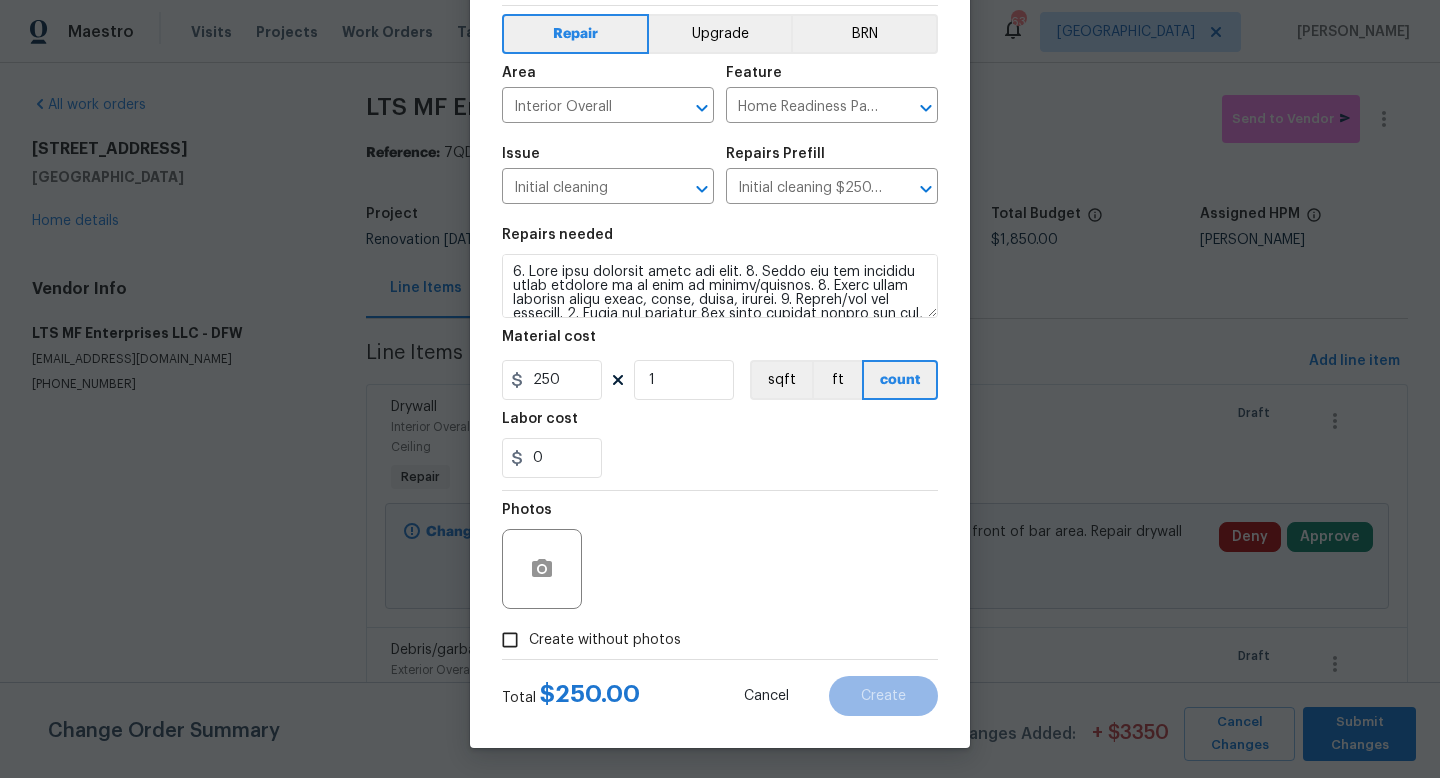 click on "Create without photos" at bounding box center [605, 640] 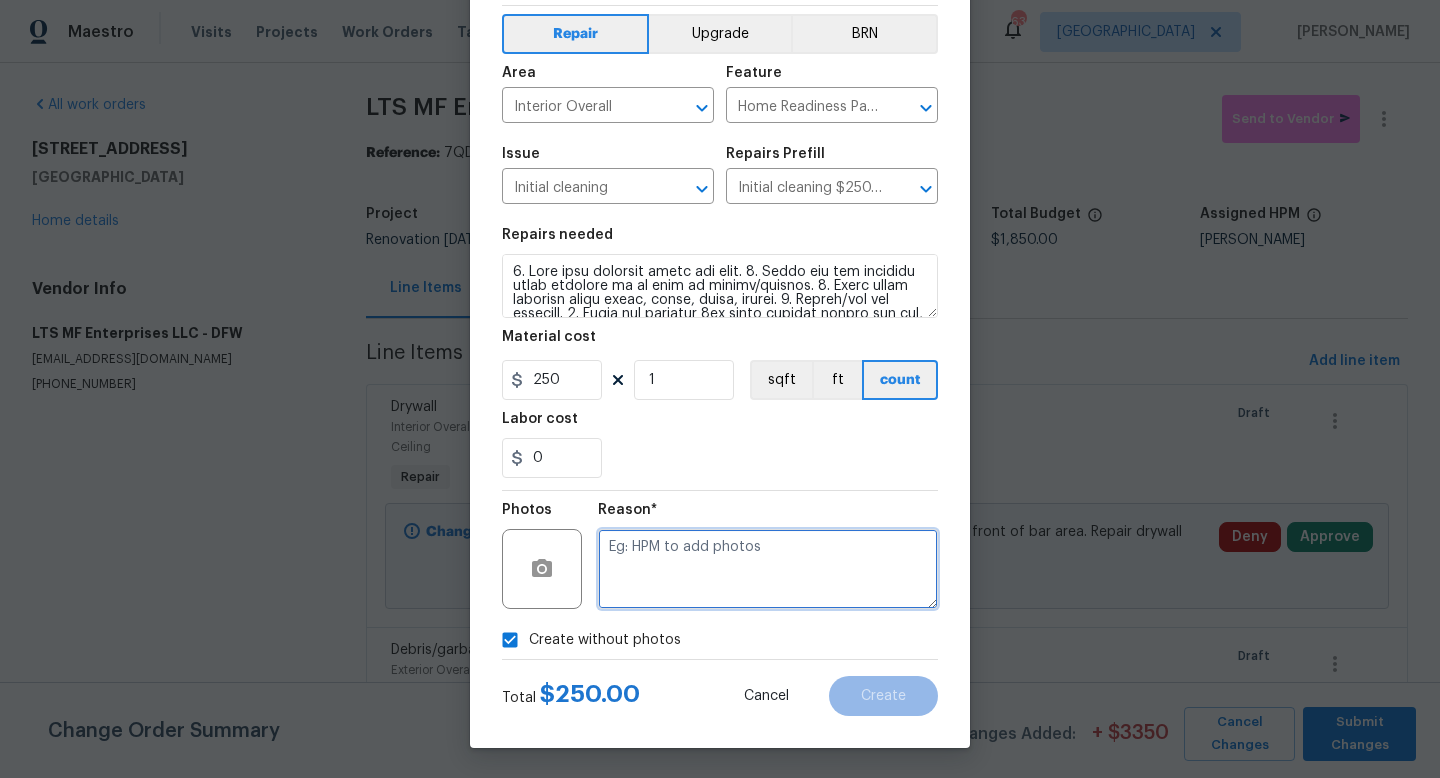 click at bounding box center (768, 569) 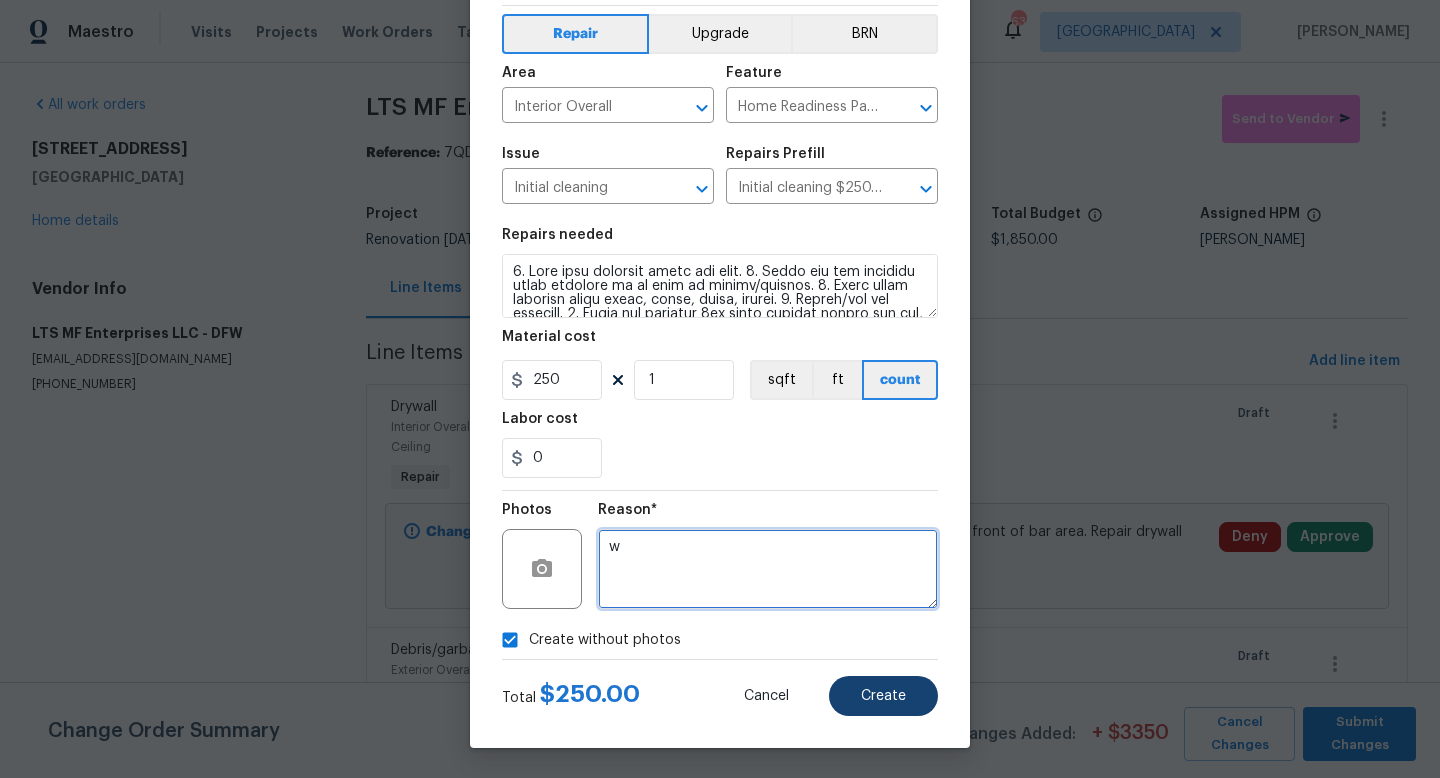 type on "w" 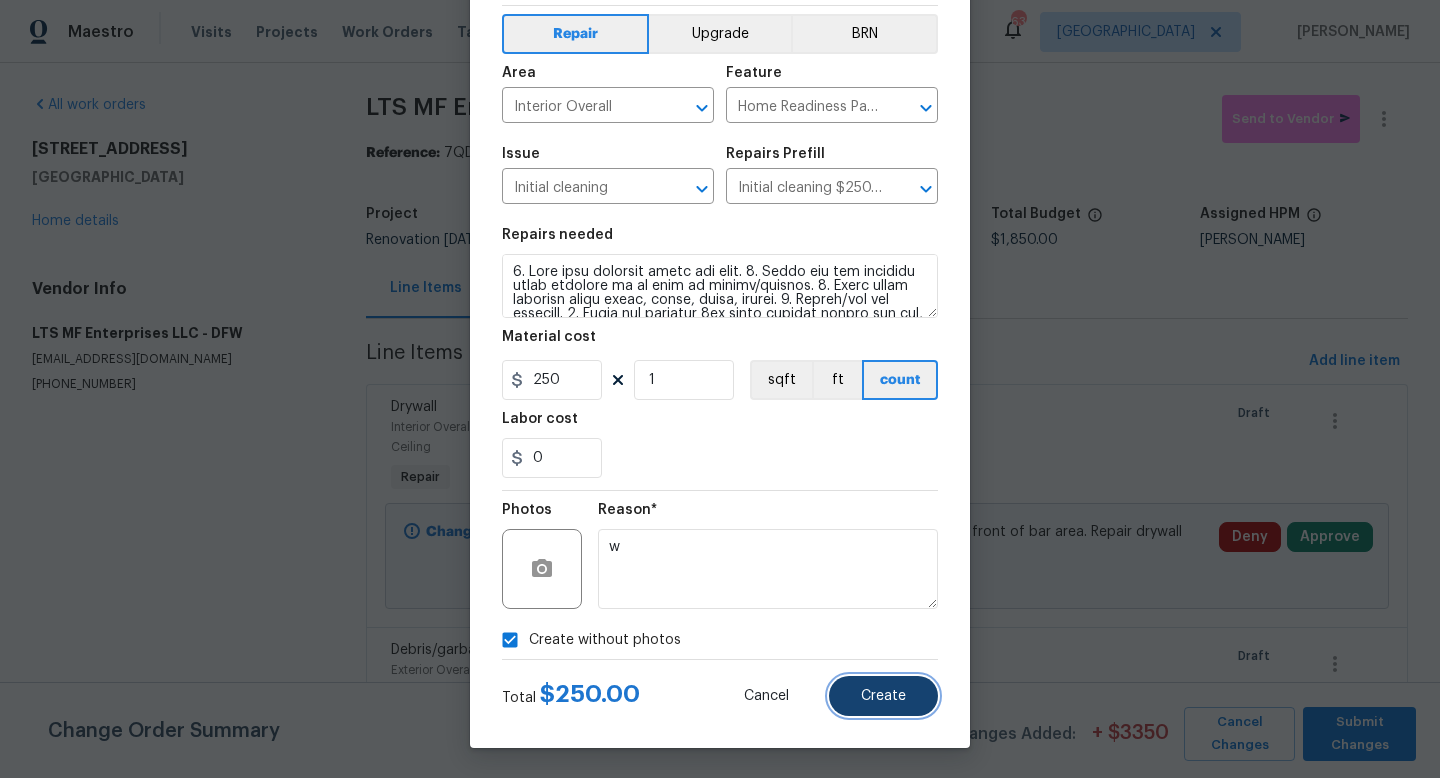 click on "Create" at bounding box center (883, 696) 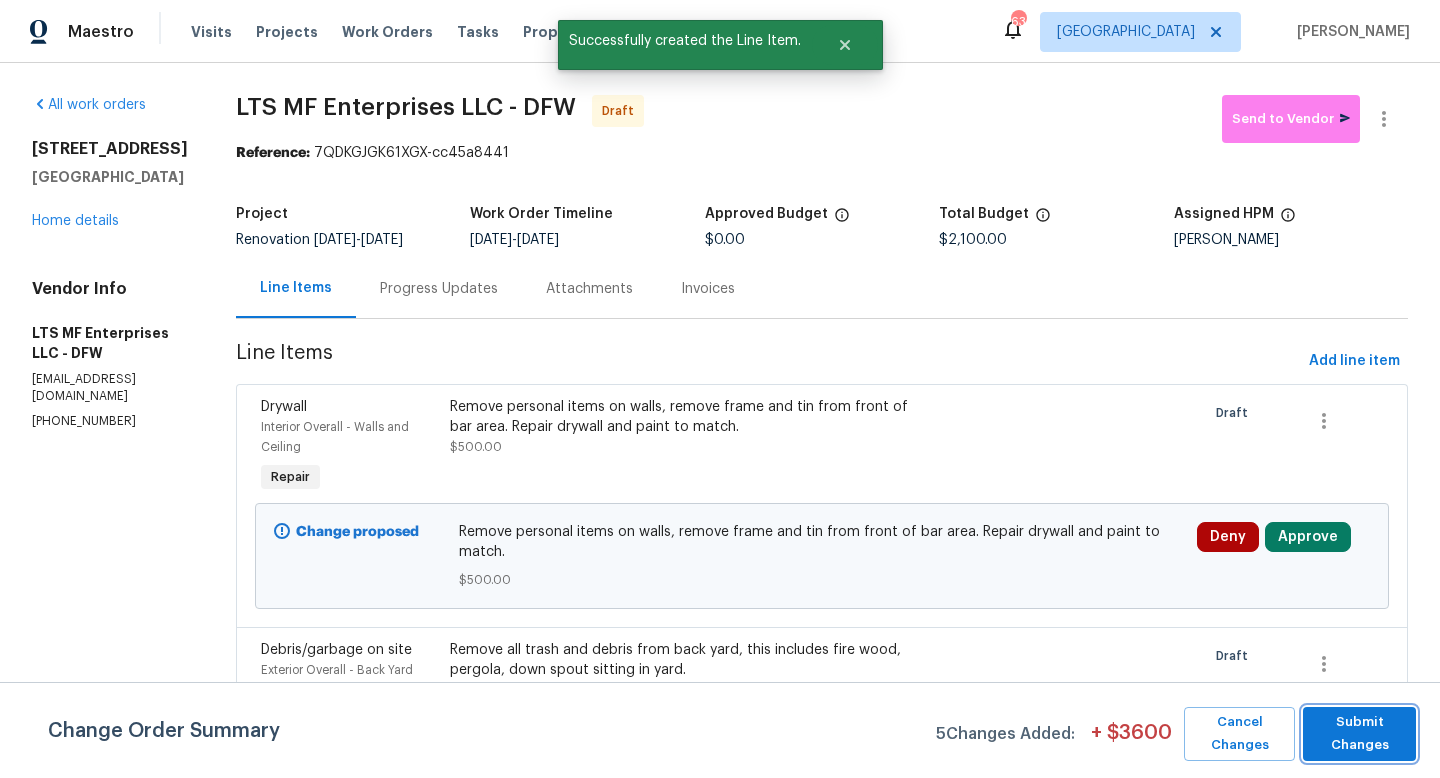 click on "Submit Changes" at bounding box center [1359, 734] 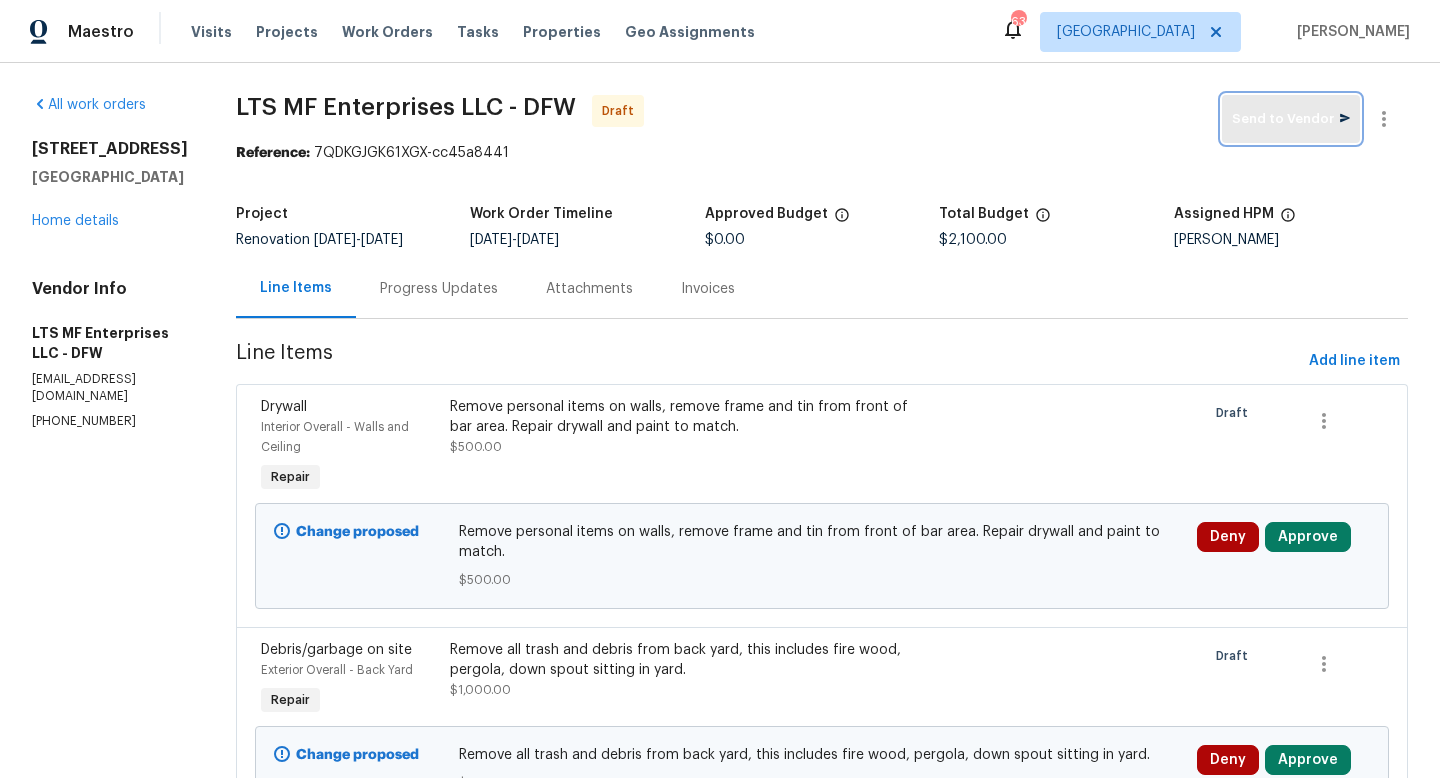 click on "Send to Vendor" at bounding box center (1291, 119) 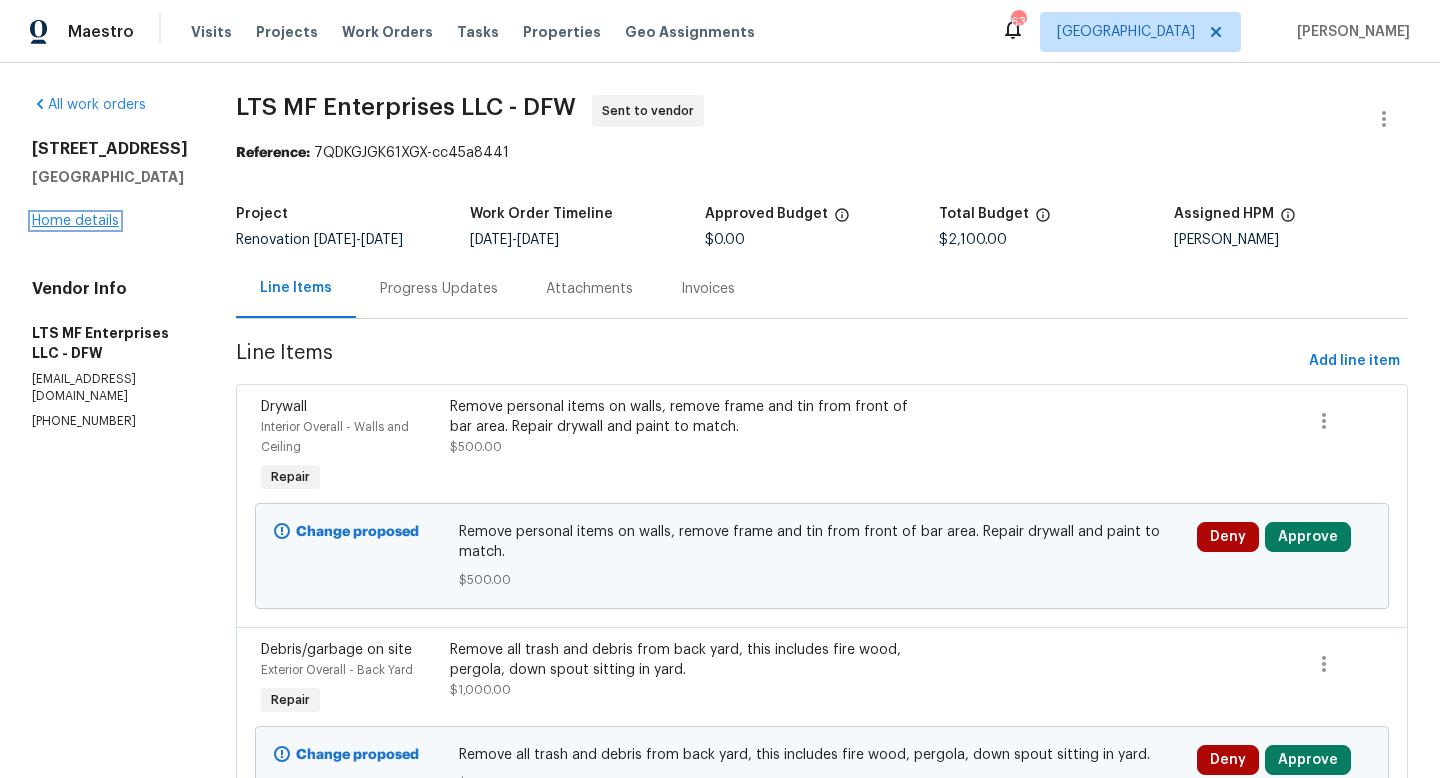 click on "Home details" at bounding box center [75, 221] 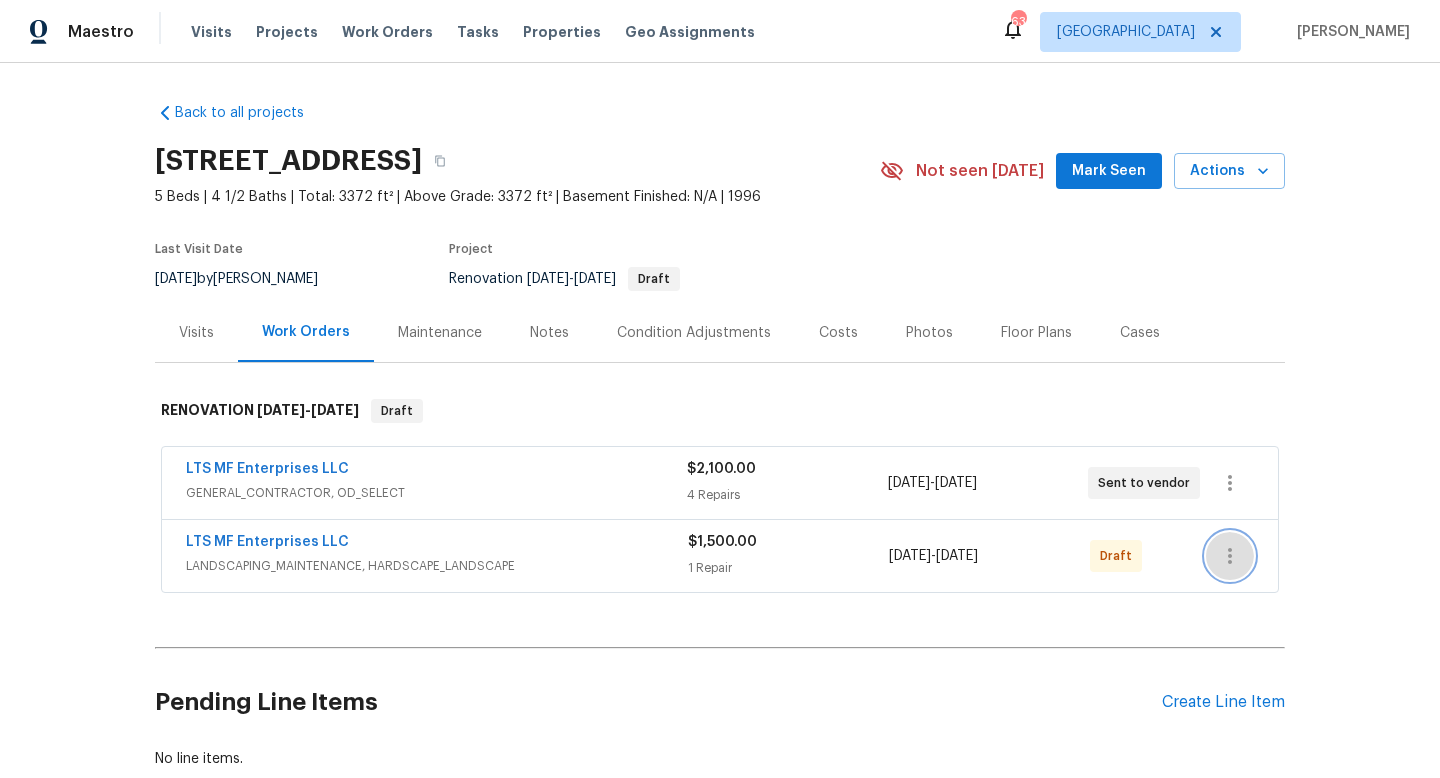 click 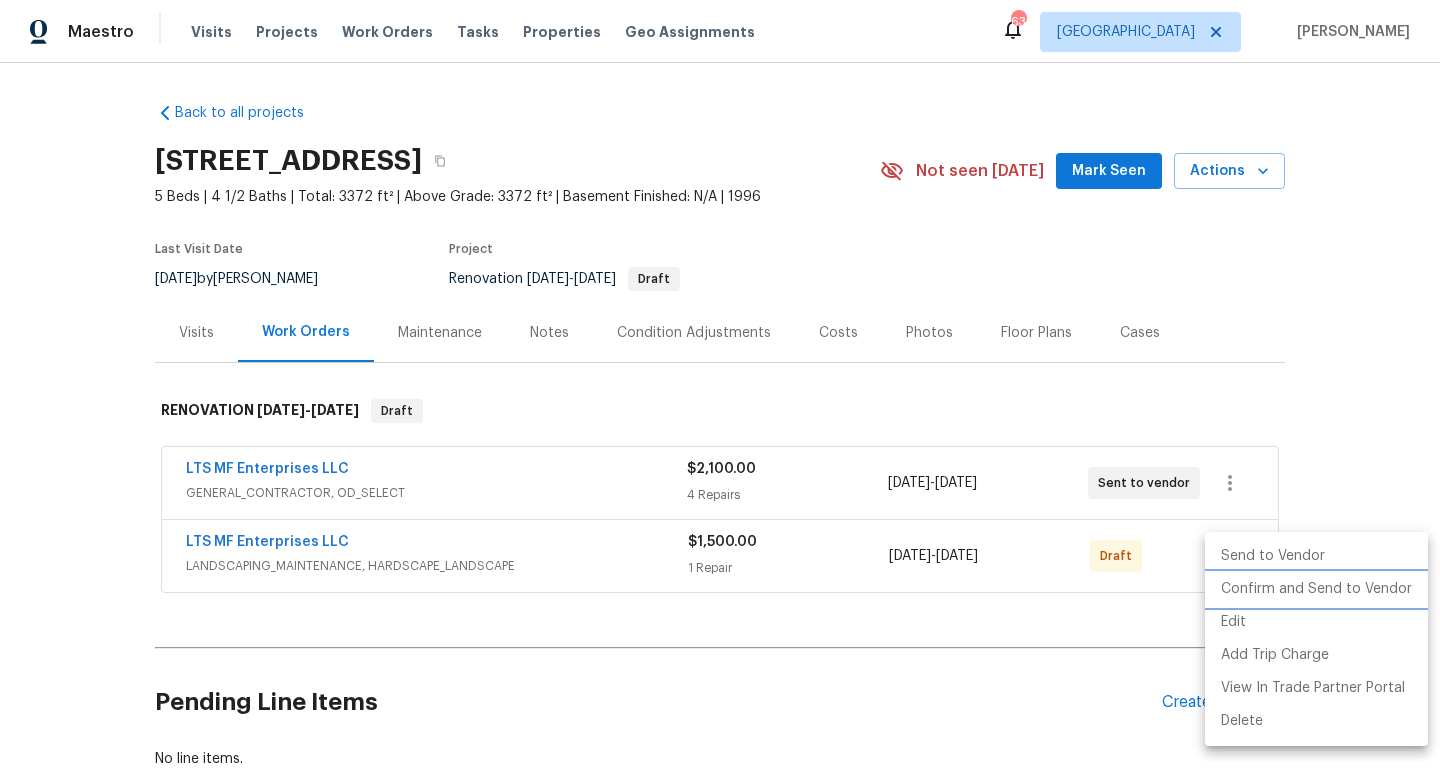 click on "Confirm and Send to Vendor" at bounding box center (1316, 589) 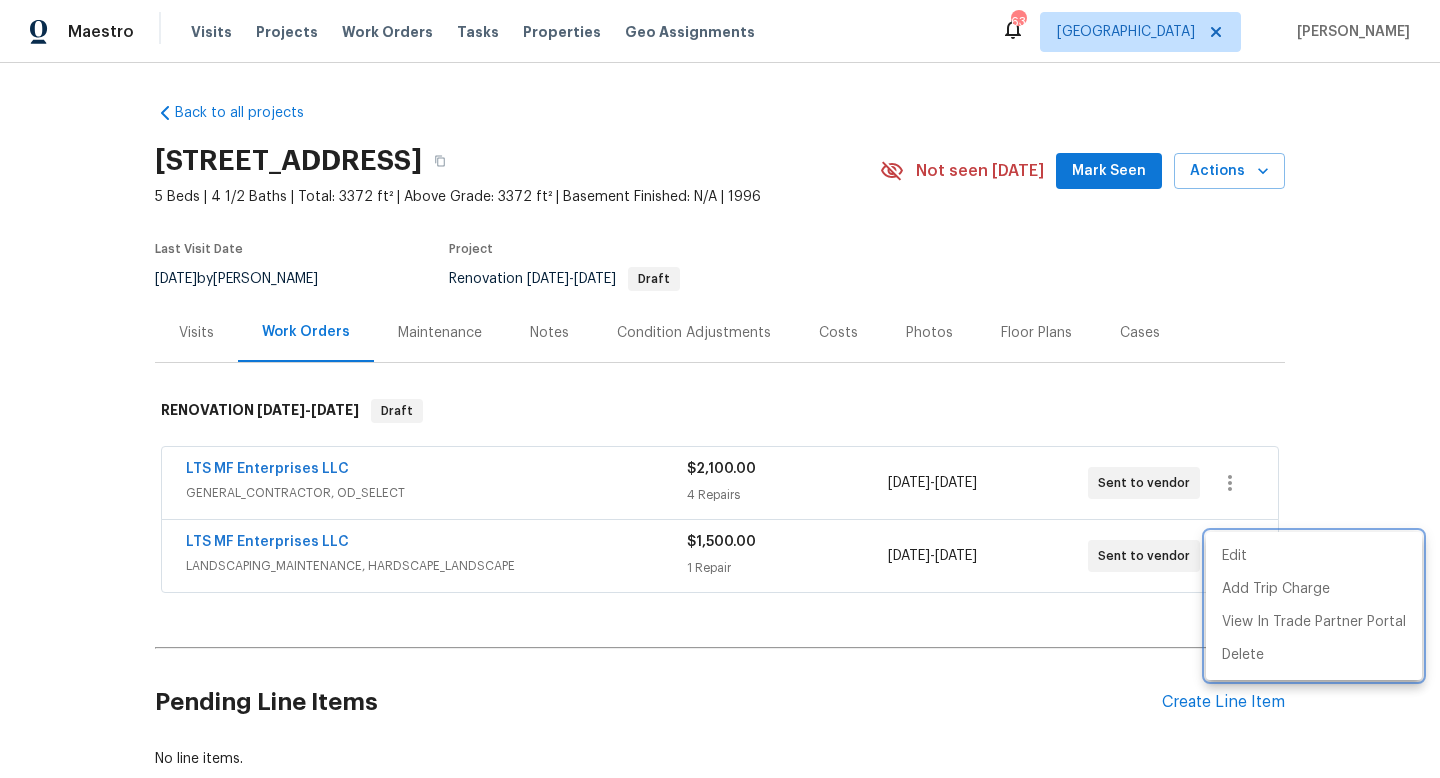 click at bounding box center [720, 389] 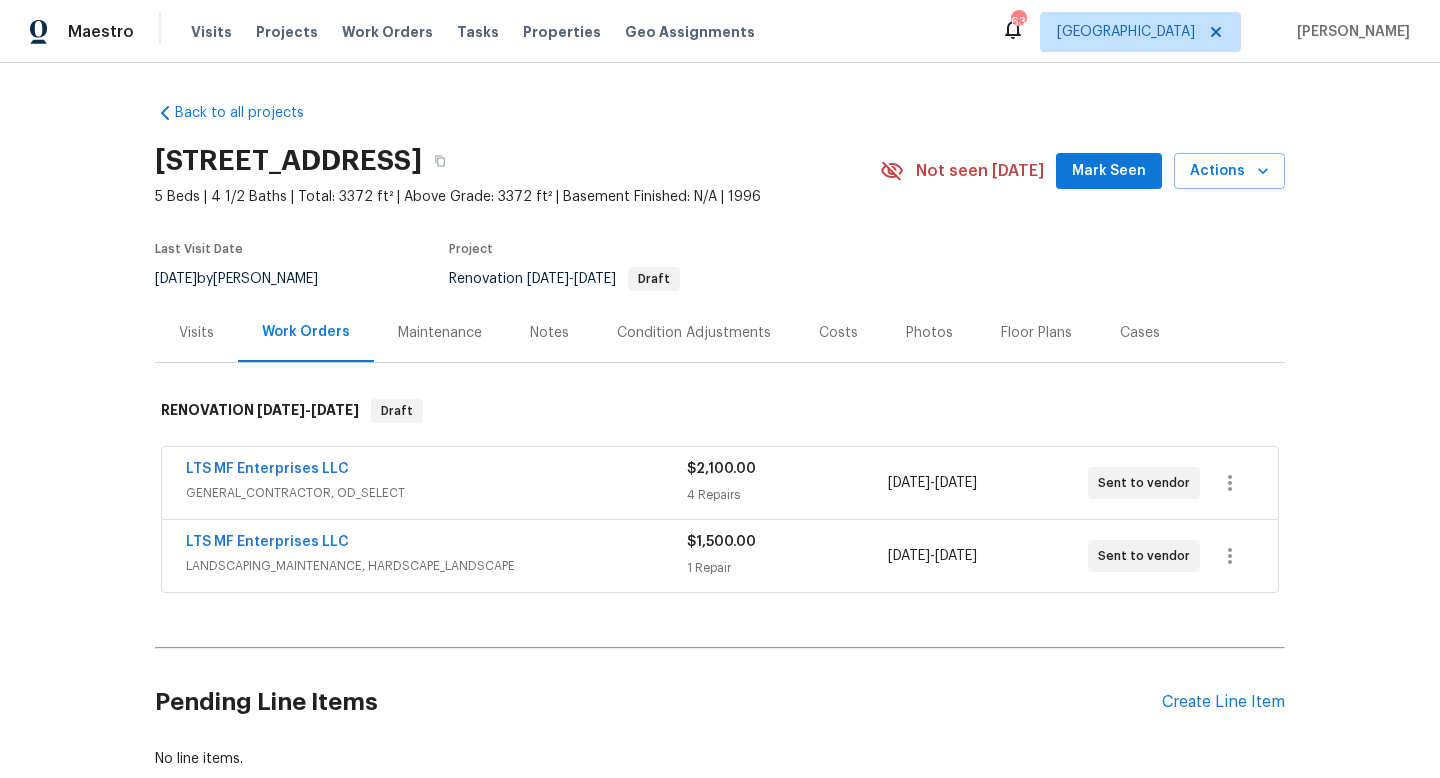 click on "Mark Seen" at bounding box center (1109, 171) 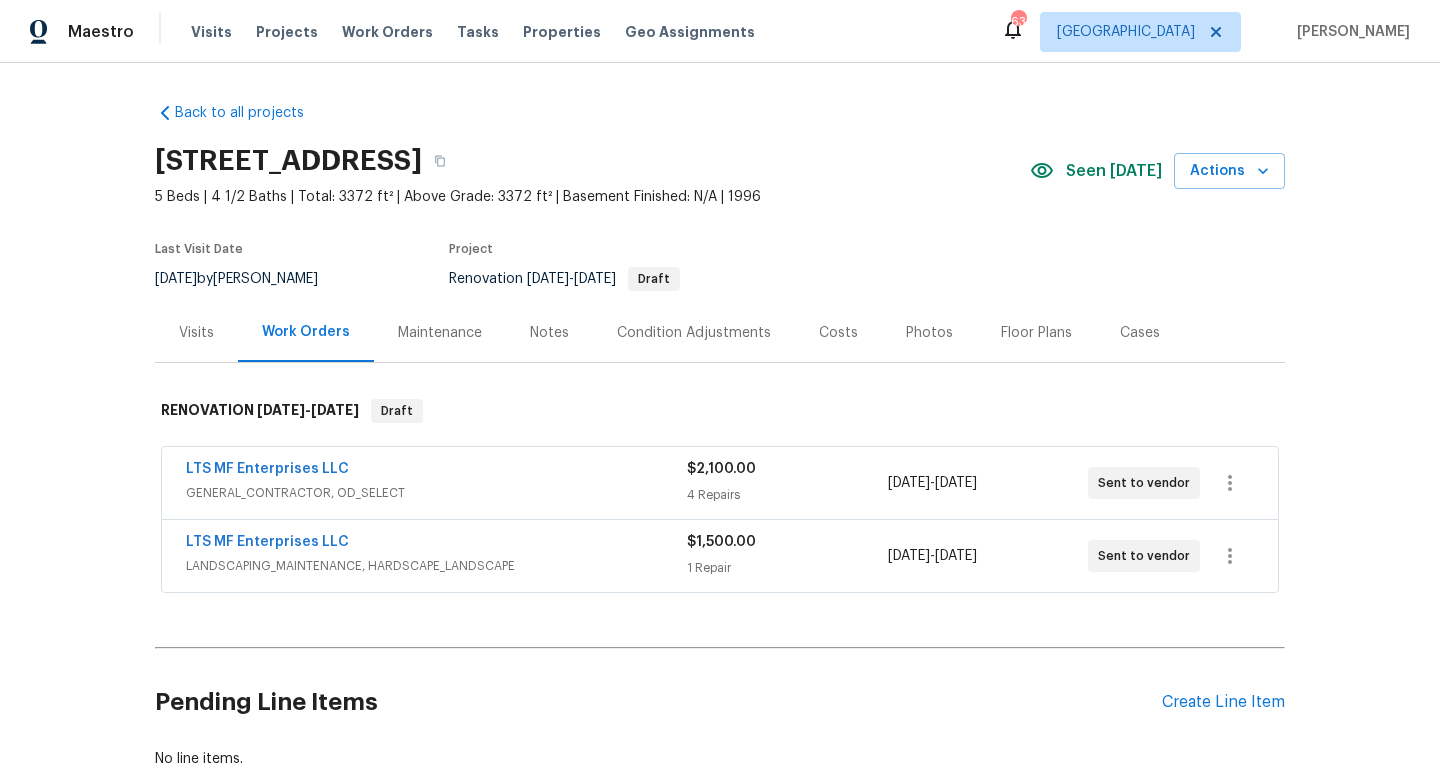 click on "Notes" at bounding box center [549, 333] 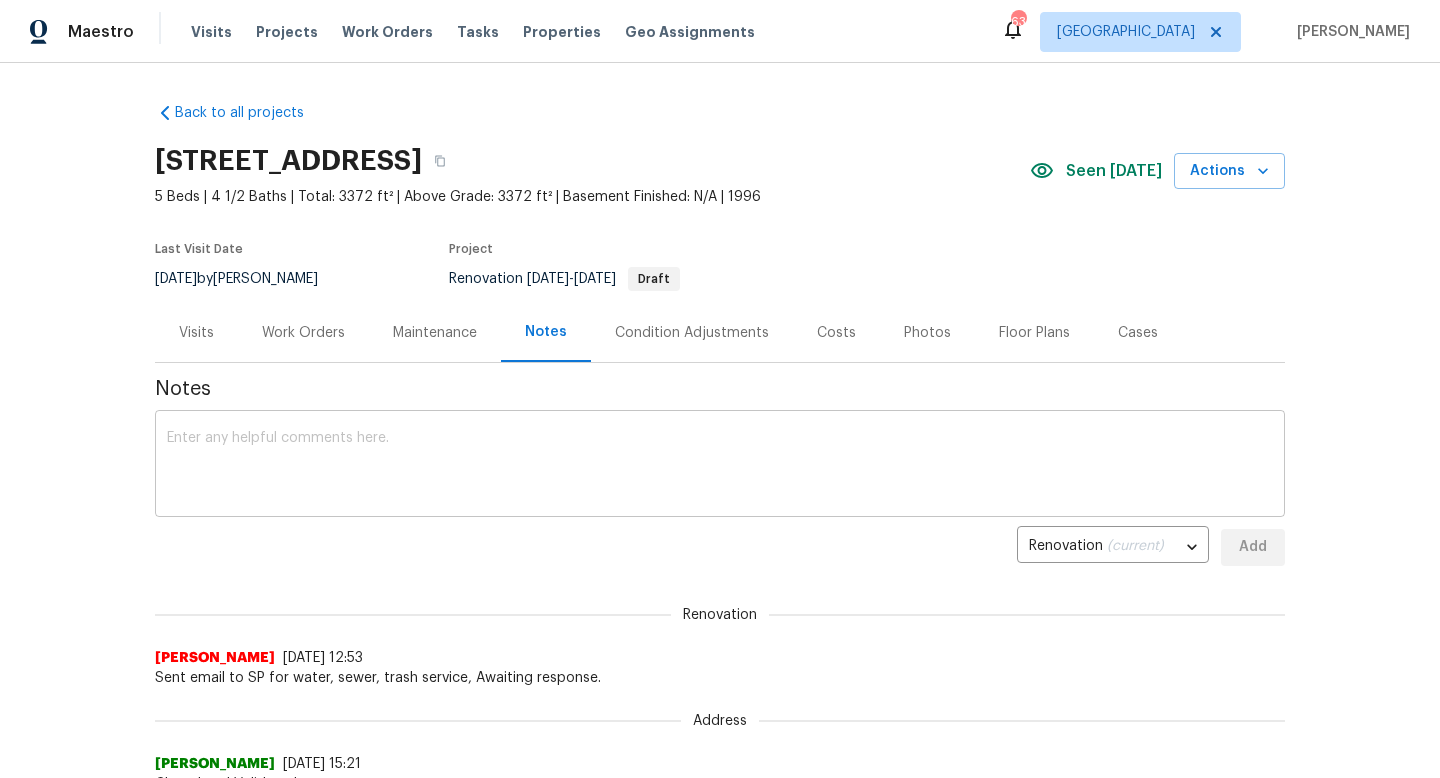 click at bounding box center (720, 466) 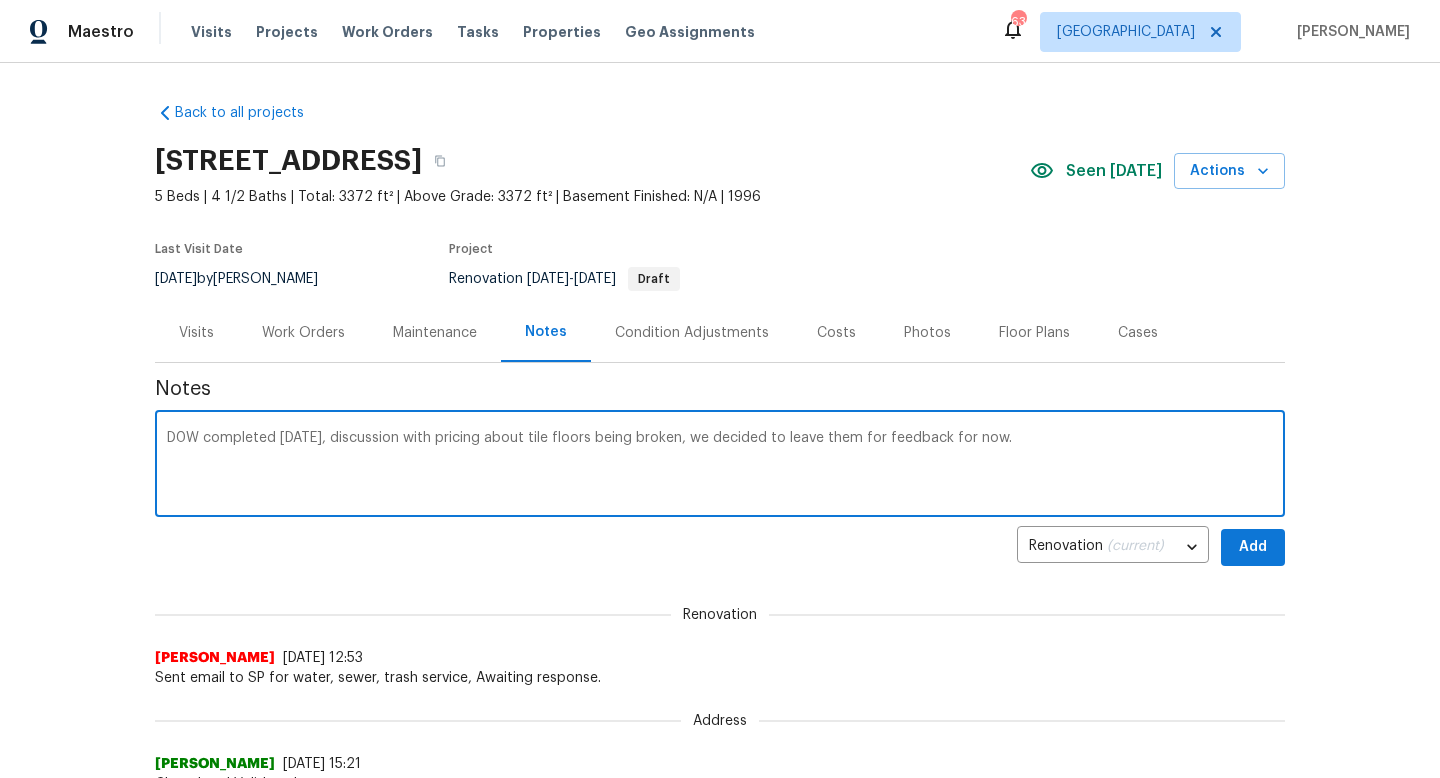 paste on "https://opendoor.slack.com/archives/C02LY10AMDZ/p1752525648368639" 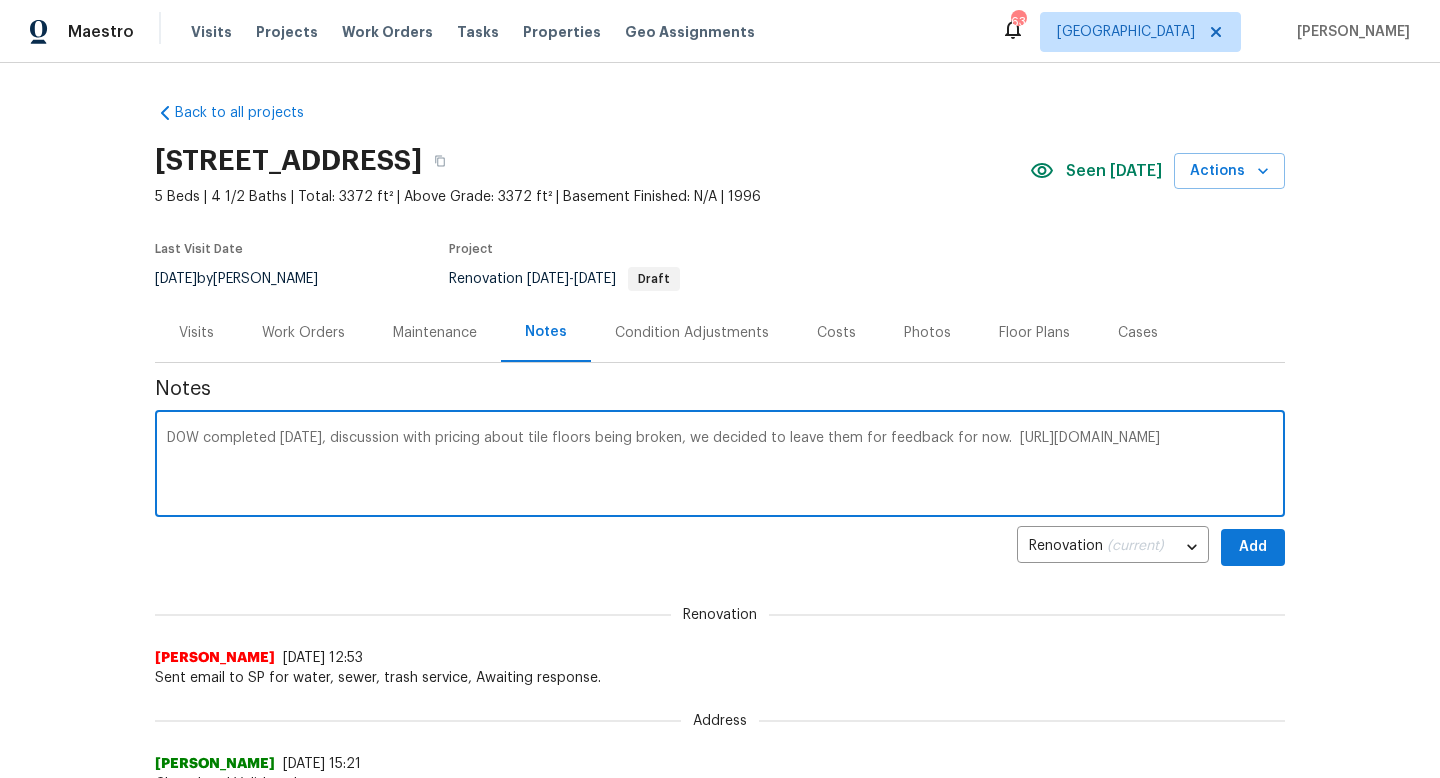 type on "D0W completed yesterday, discussion with pricing about tile floors being broken, we decided to leave them for feedback for now.  https://opendoor.slack.com/archives/C02LY10AMDZ/p1752525648368639" 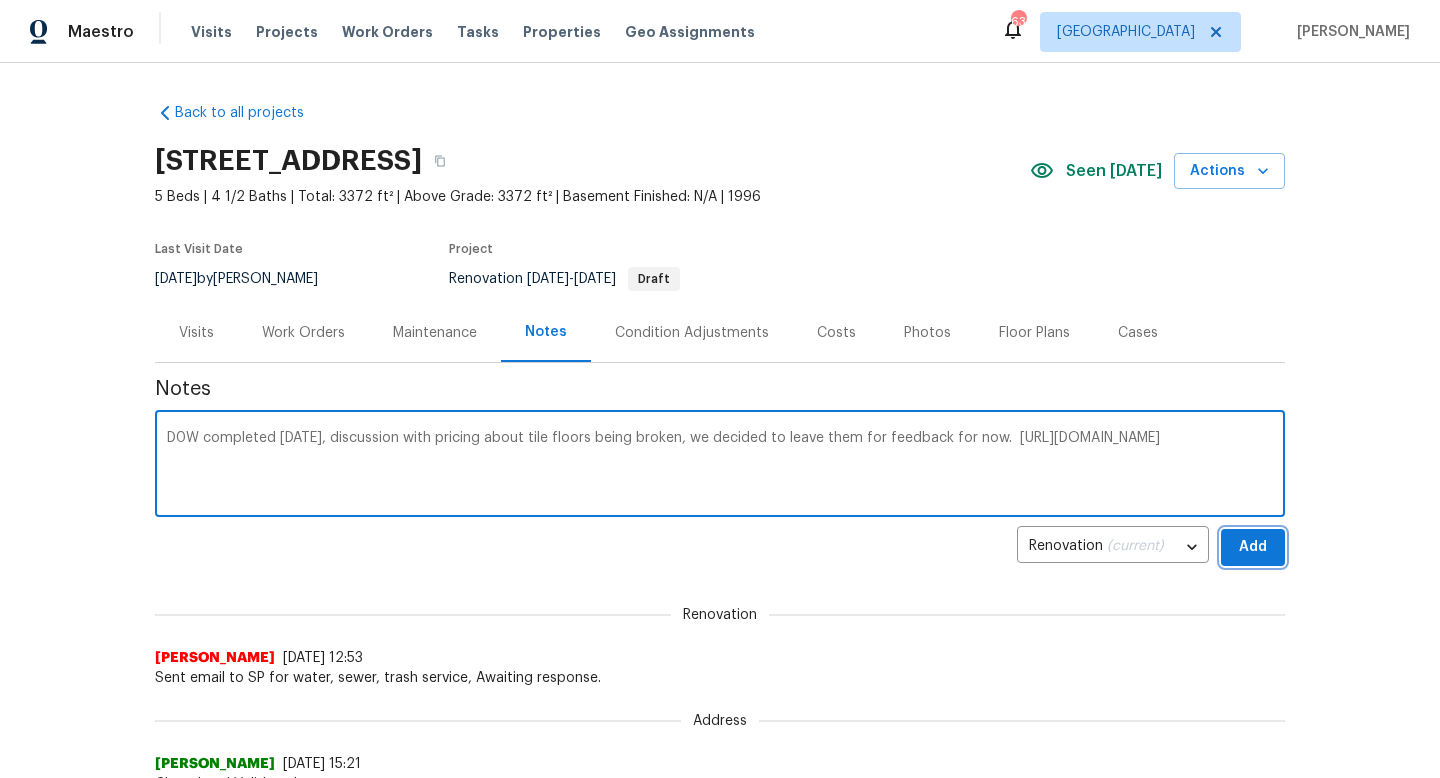 click on "Add" at bounding box center (1253, 547) 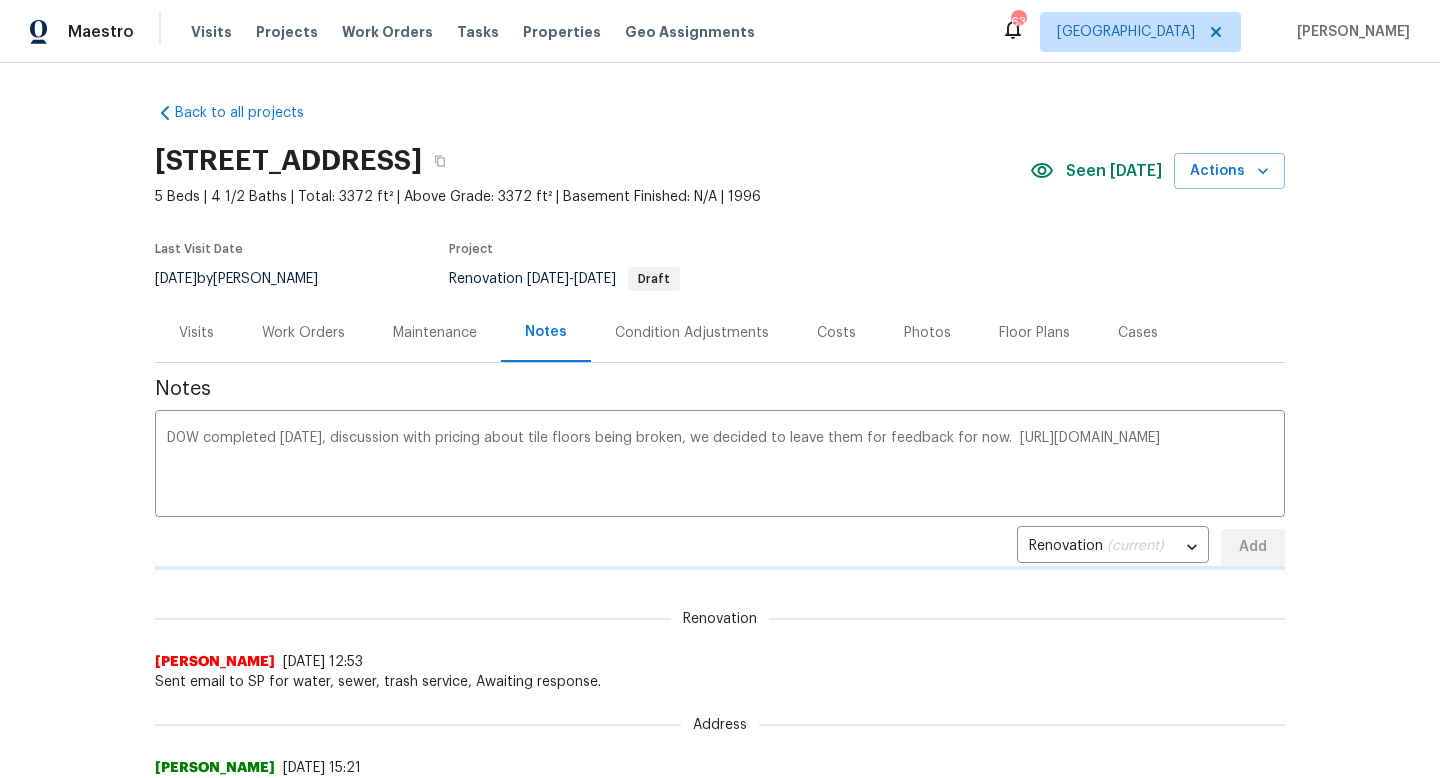 type 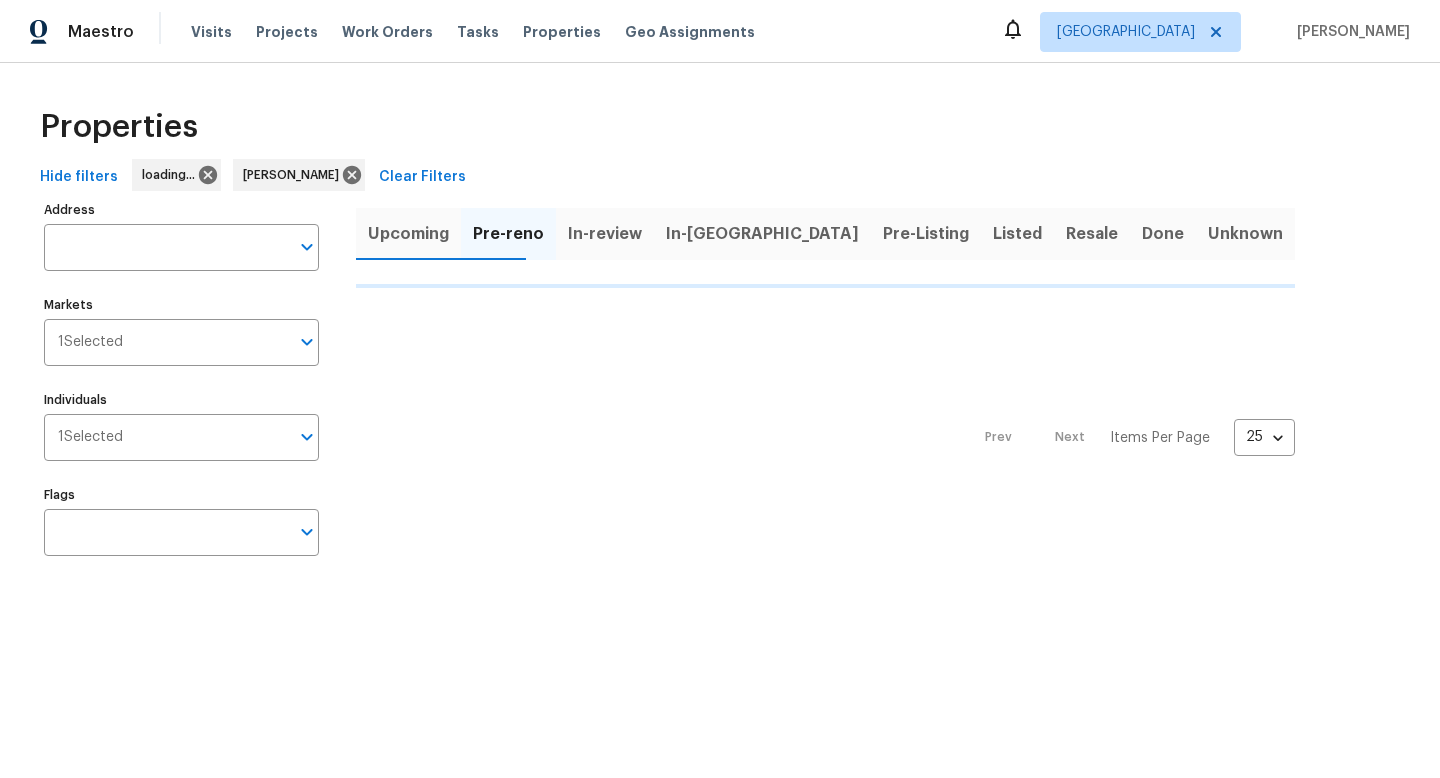 scroll, scrollTop: 0, scrollLeft: 0, axis: both 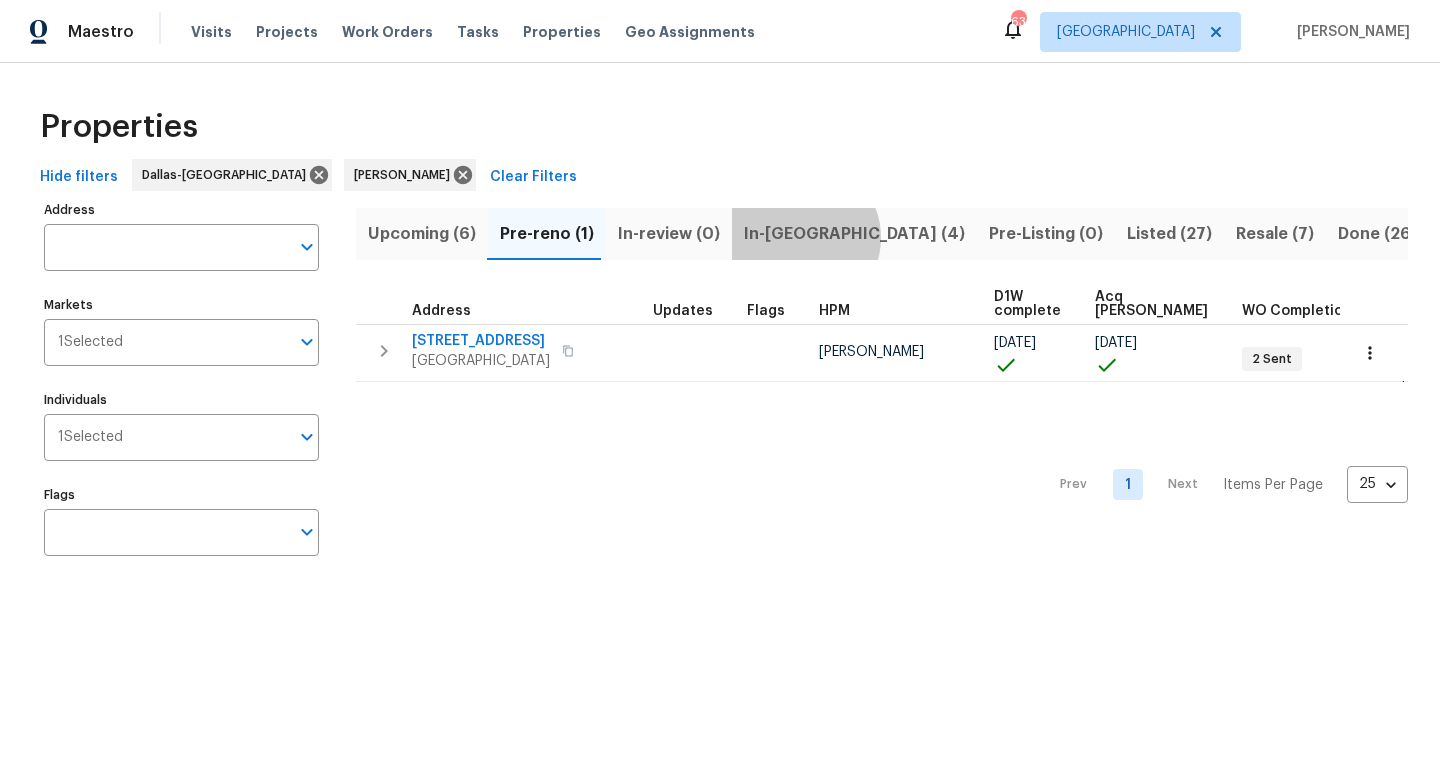 click on "In-[GEOGRAPHIC_DATA] (4)" at bounding box center (854, 234) 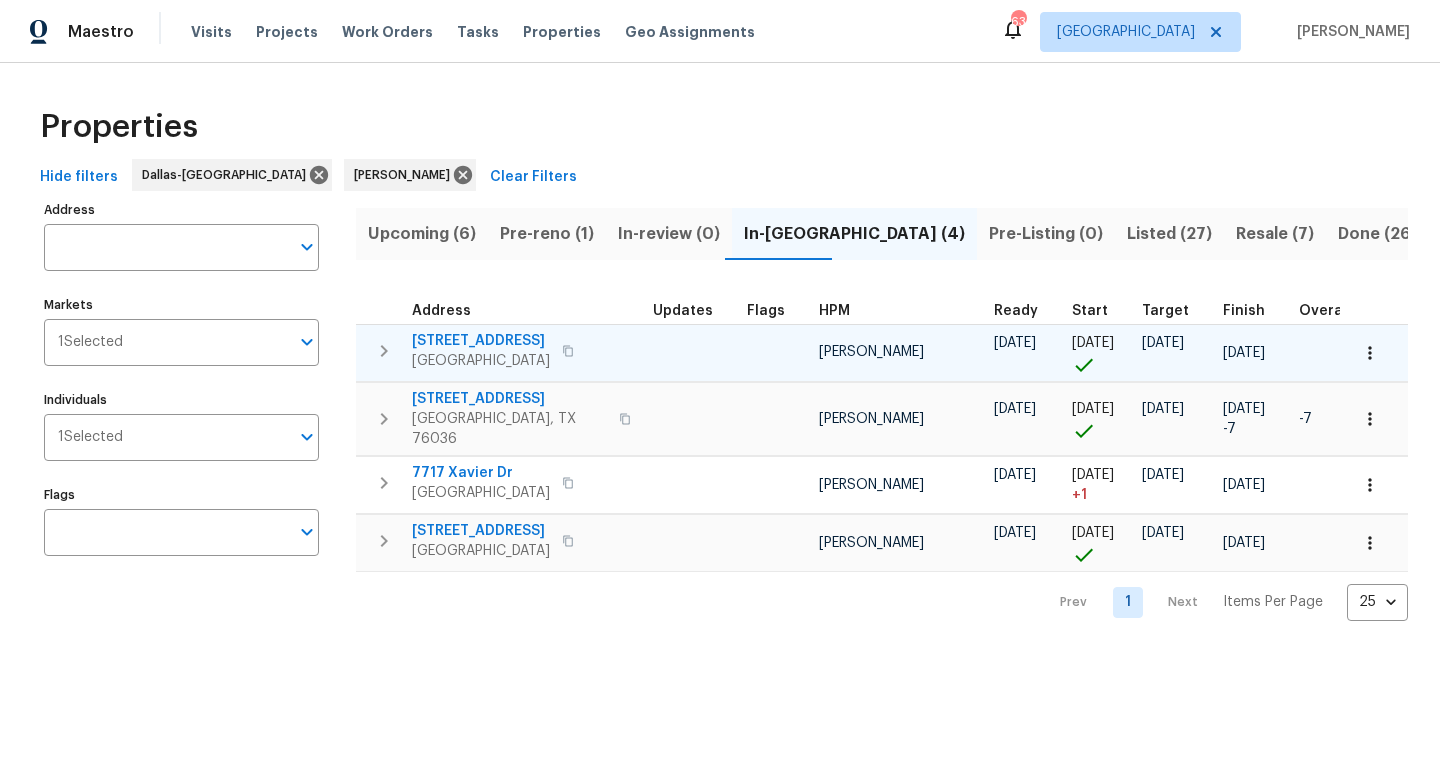 click on "545 Gristmill Ln" at bounding box center (481, 341) 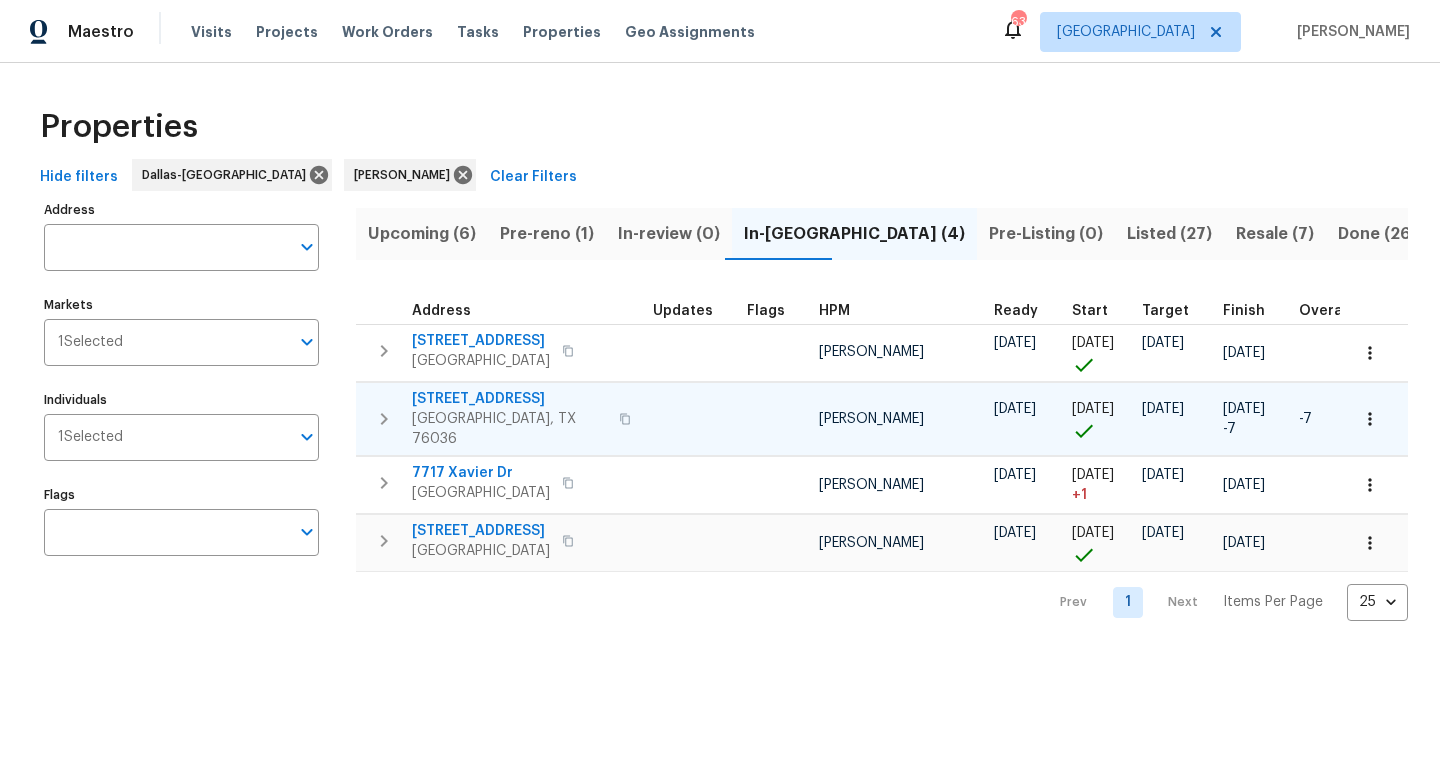 click on "674 Horn St" at bounding box center [509, 399] 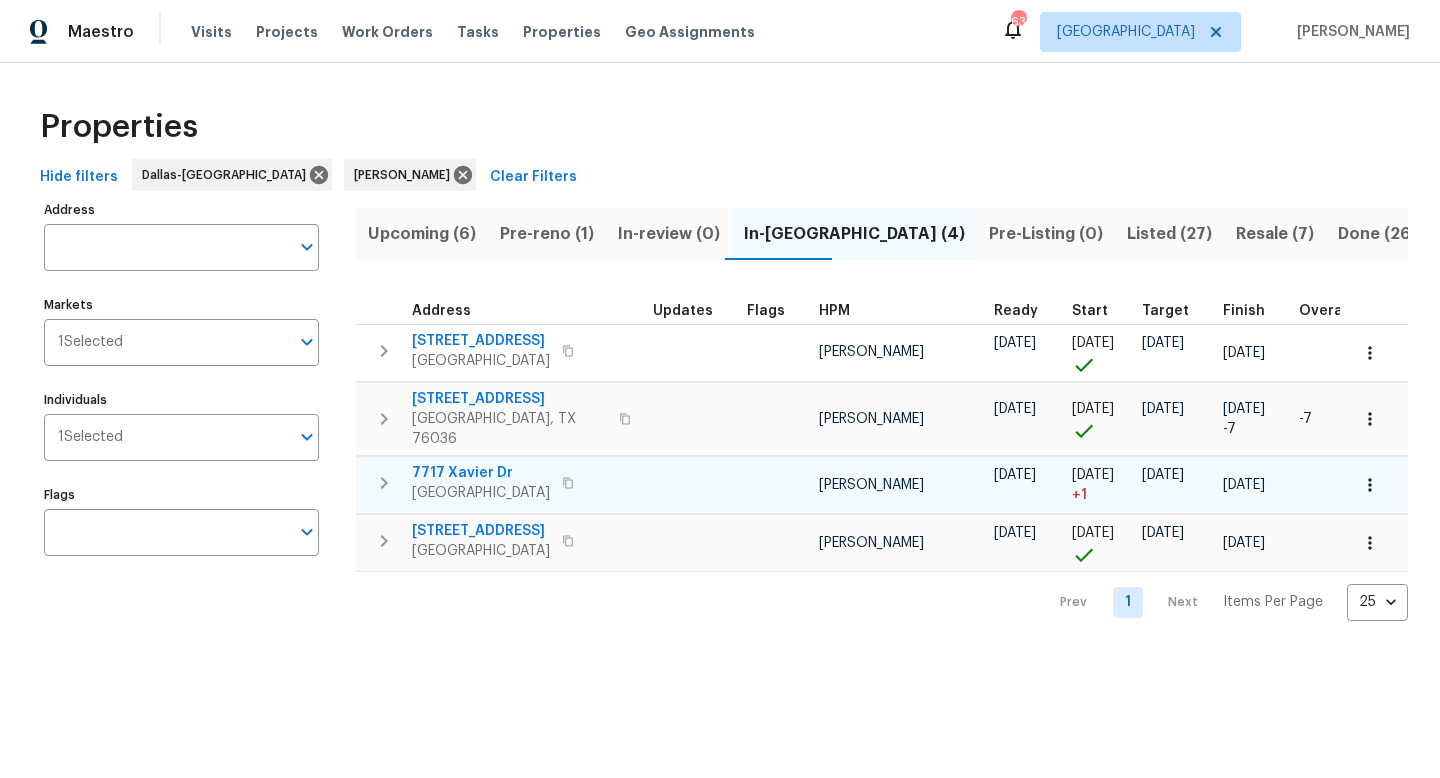click on "7717 Xavier Dr" at bounding box center (481, 473) 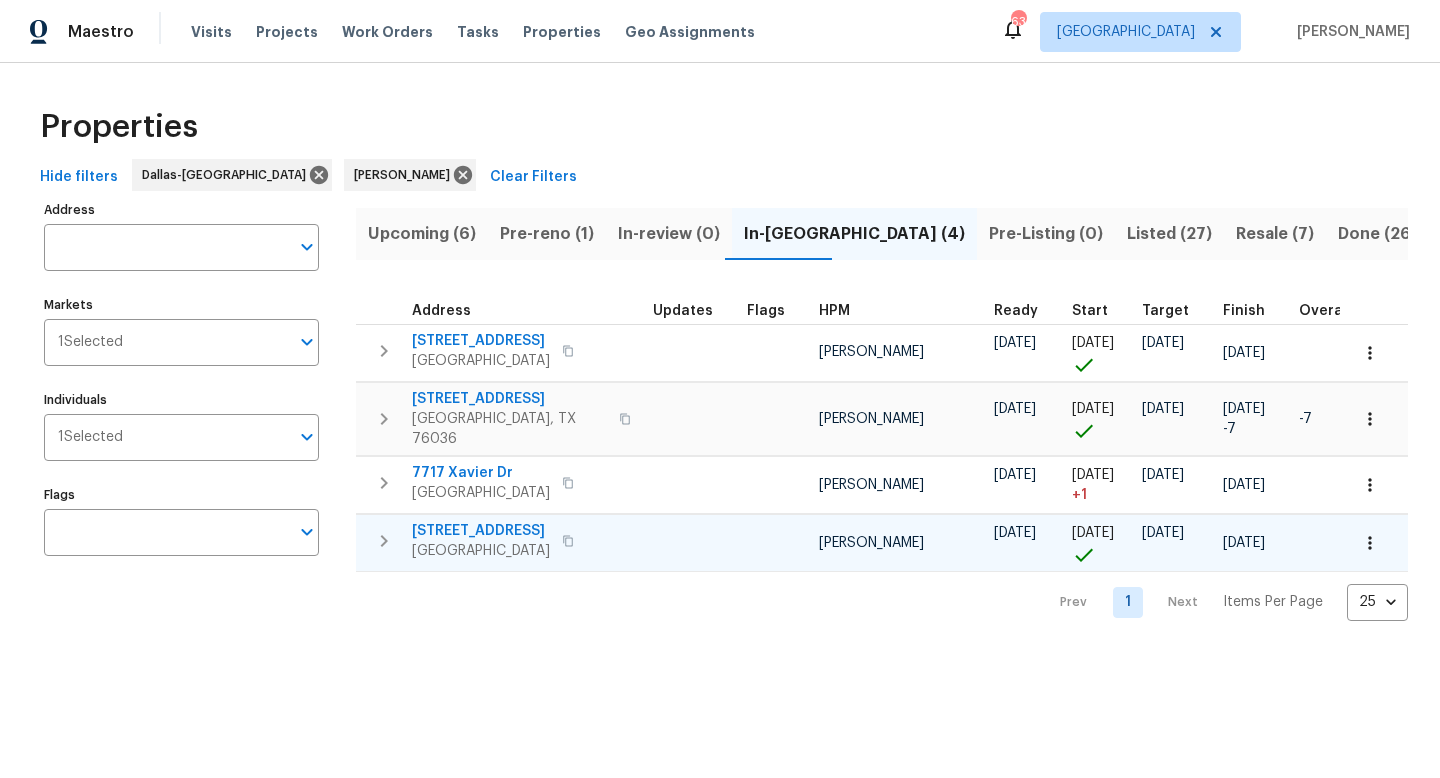 click on "8116 Cutter Hill Ave" at bounding box center (481, 531) 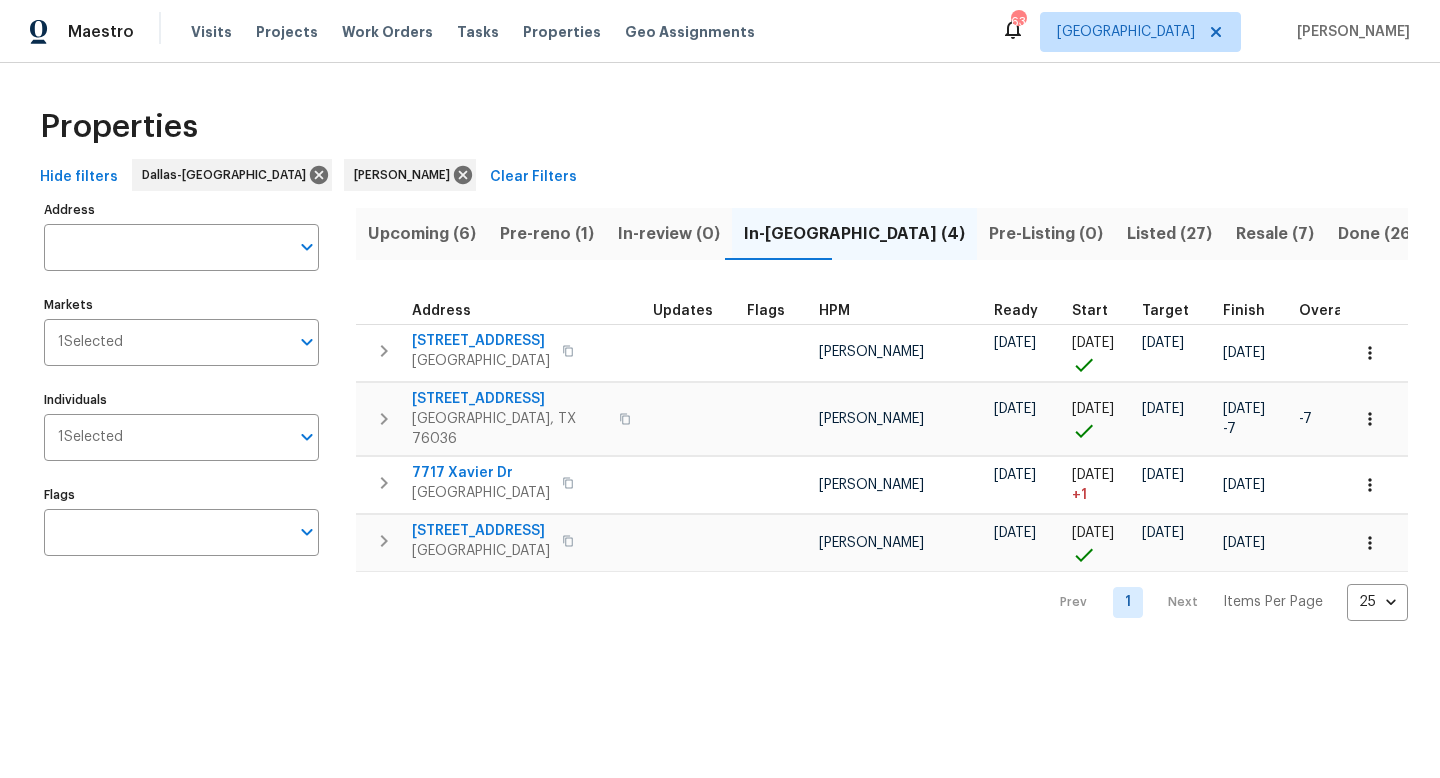 click on "Pre-reno (1)" at bounding box center [547, 234] 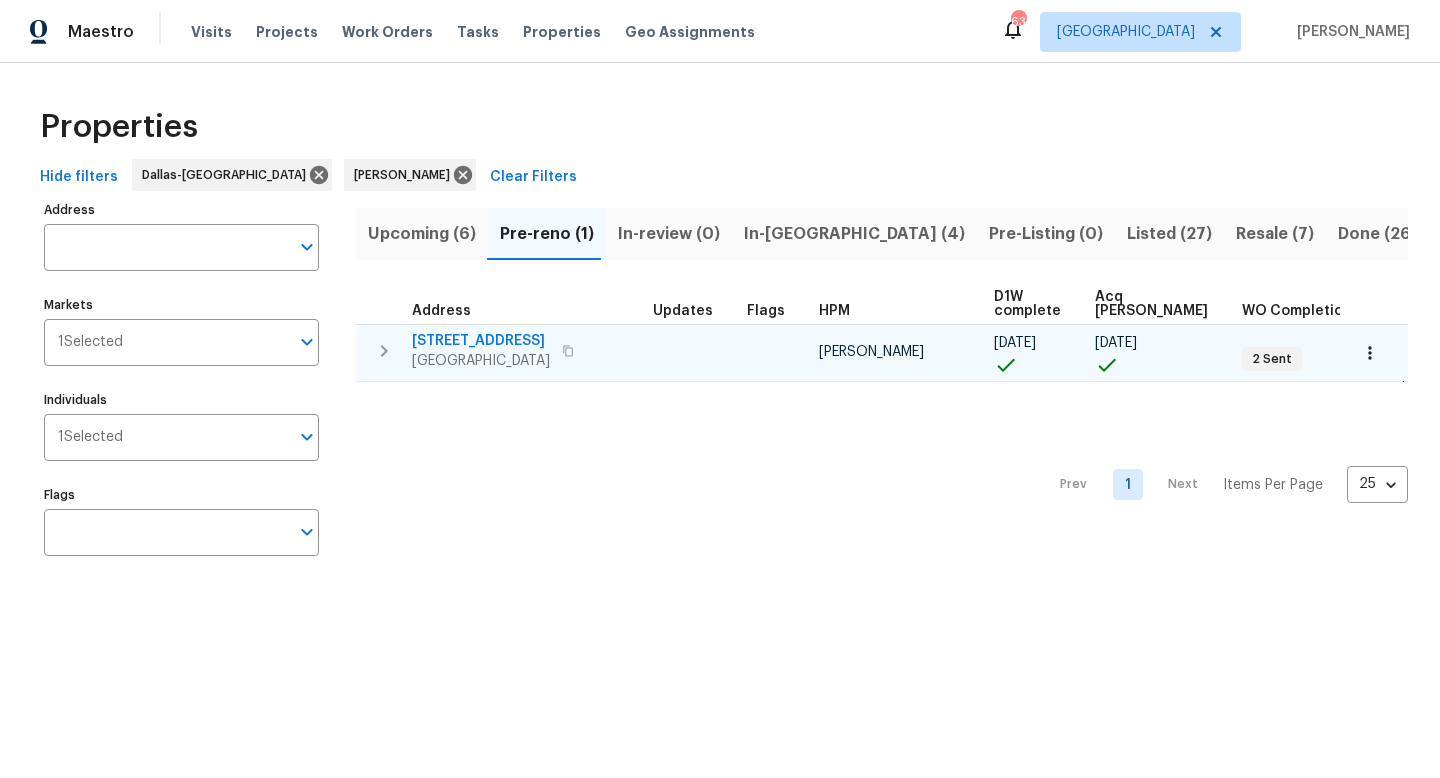 click on "6500 High Brook Dr" at bounding box center [481, 341] 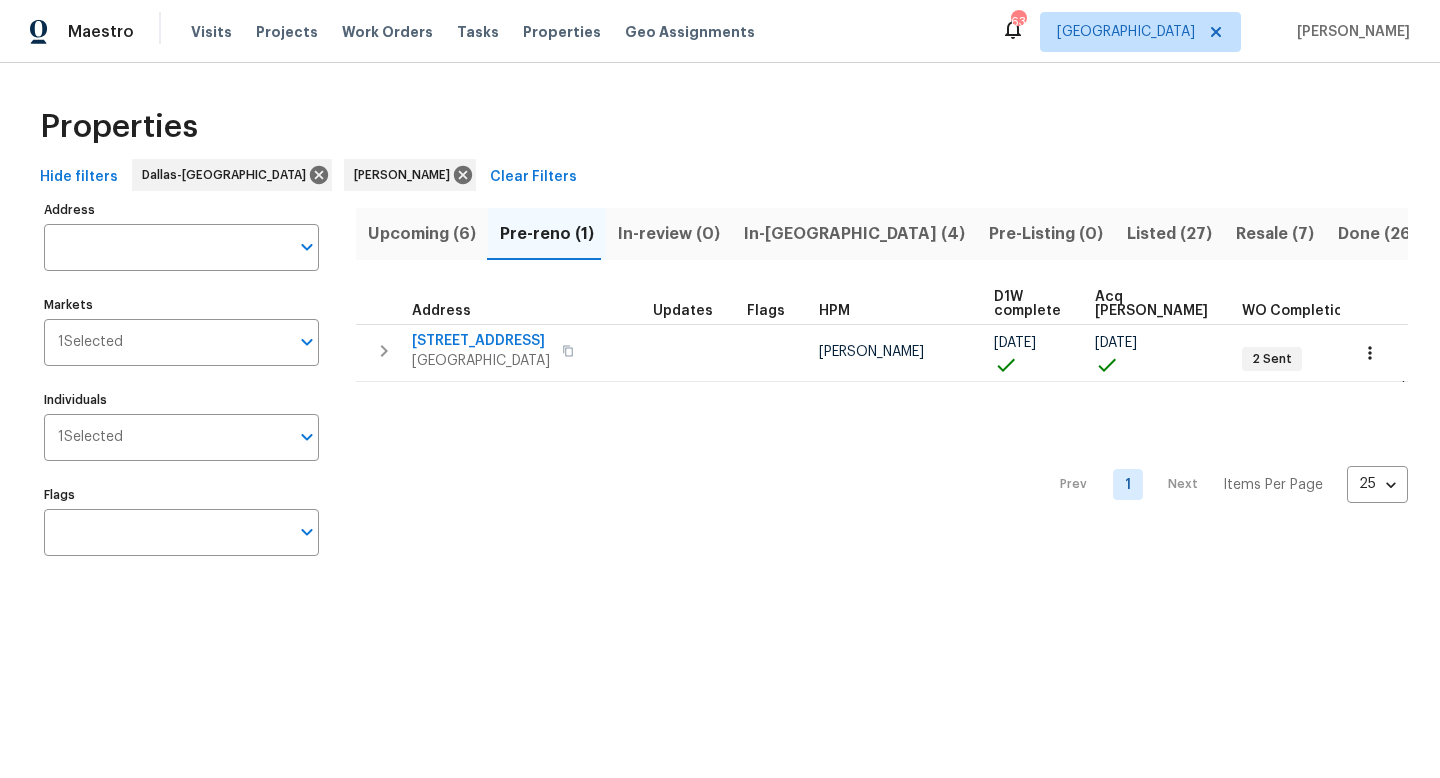 click on "Resale (7)" at bounding box center (1275, 234) 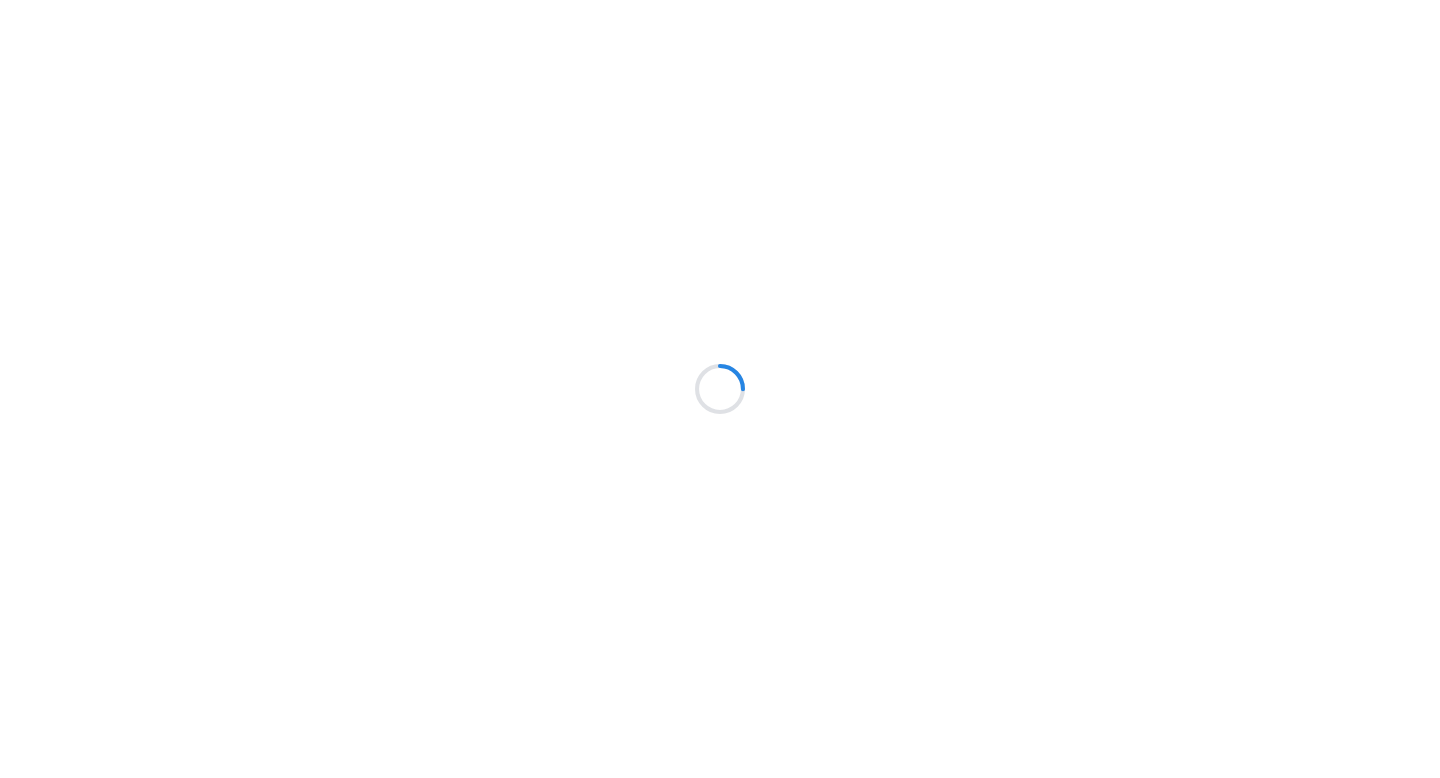 scroll, scrollTop: 0, scrollLeft: 0, axis: both 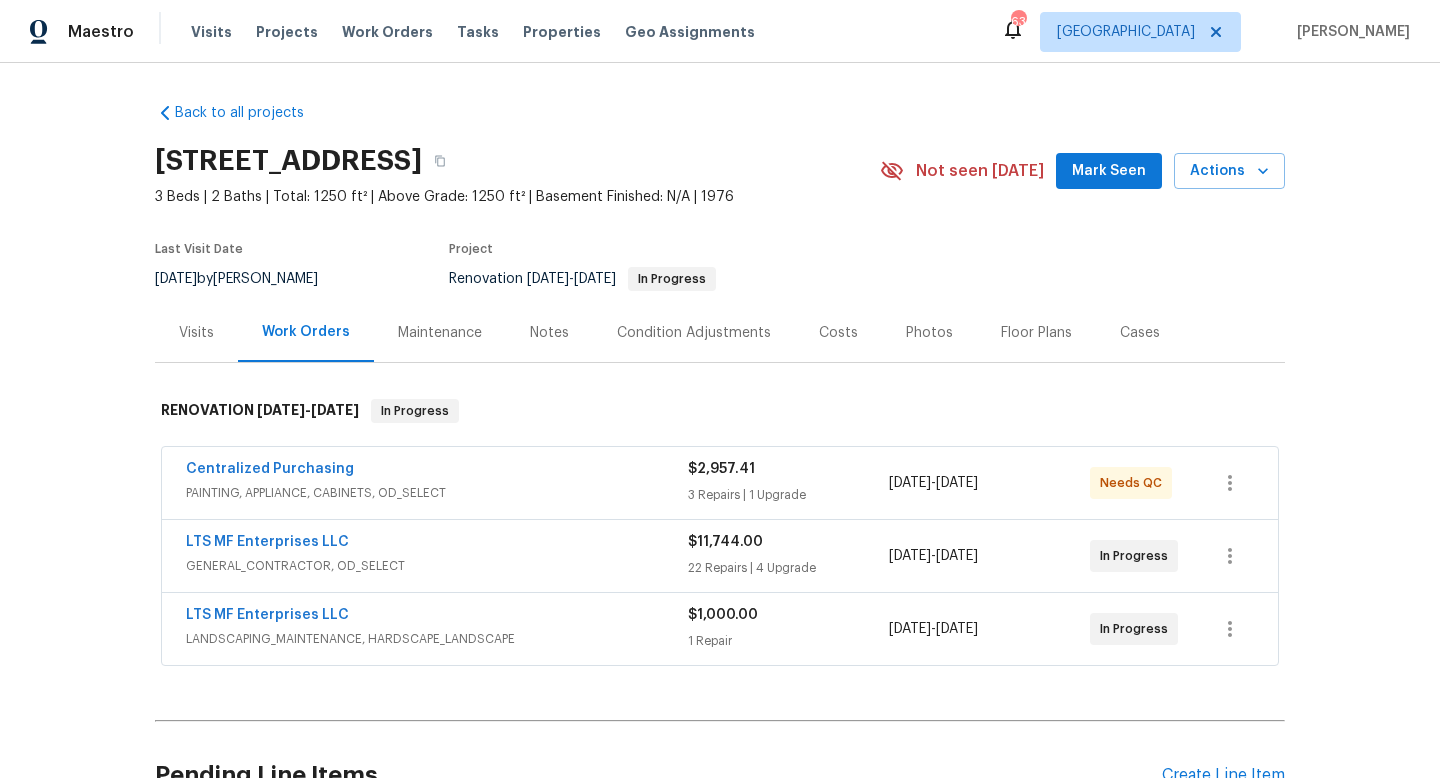 click on "Mark Seen" at bounding box center (1109, 171) 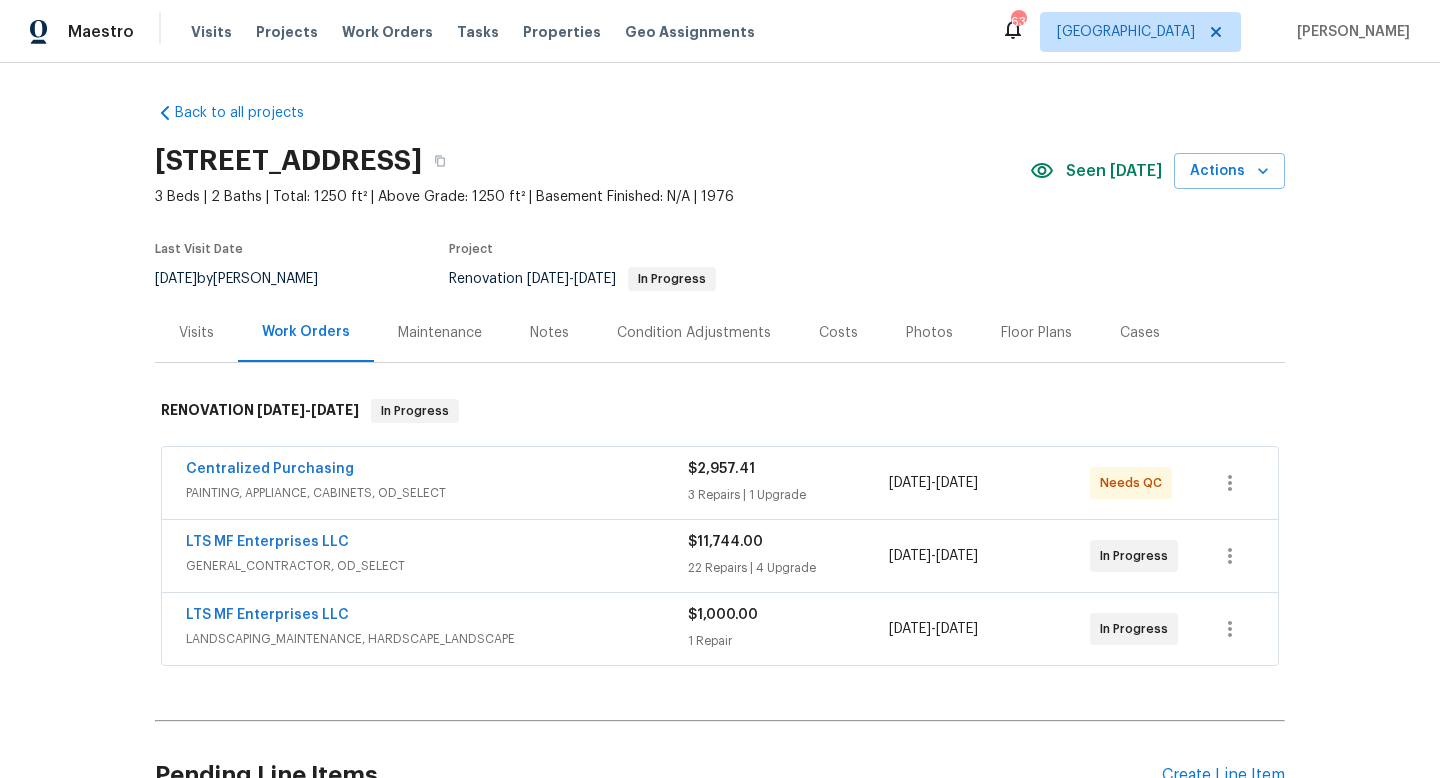 click on "Notes" at bounding box center (549, 333) 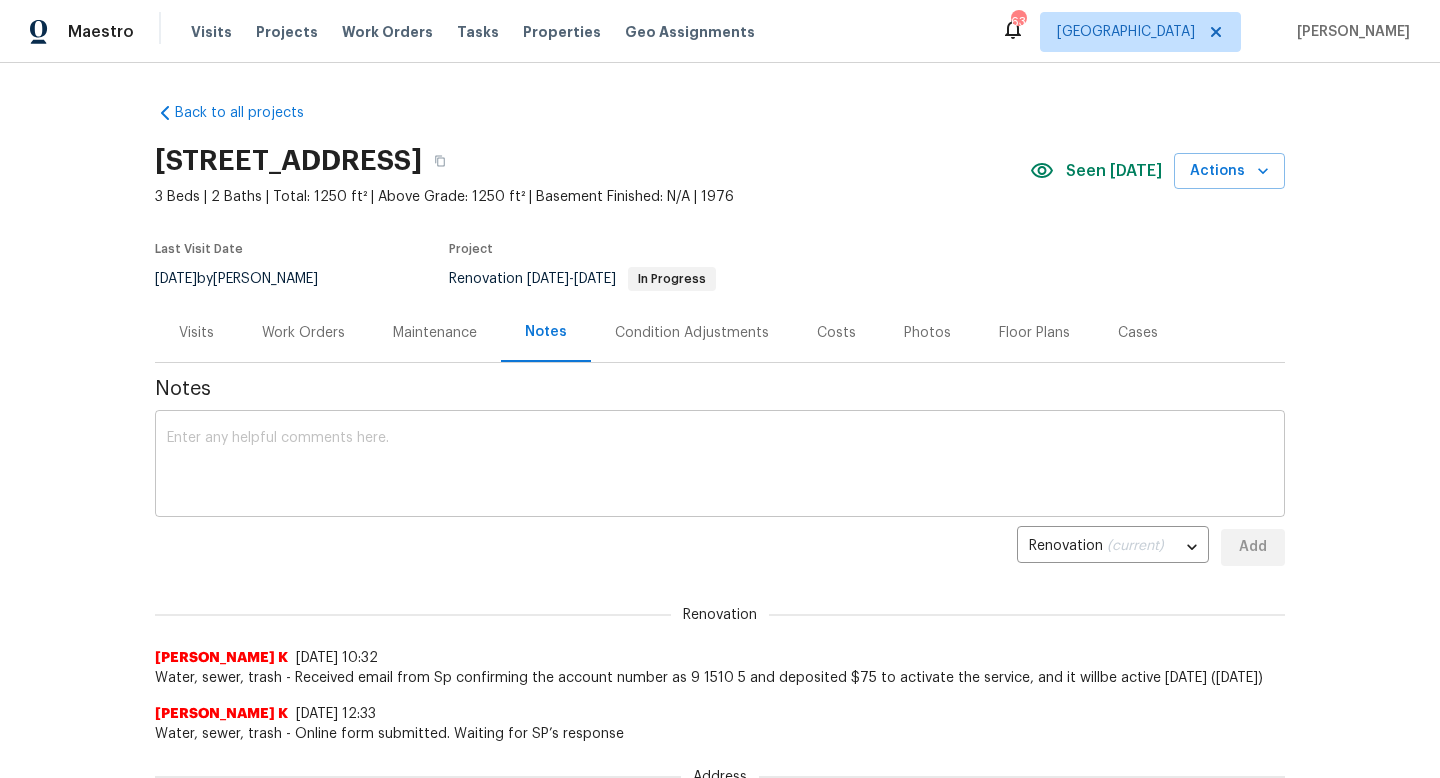 click on "x ​" at bounding box center [720, 466] 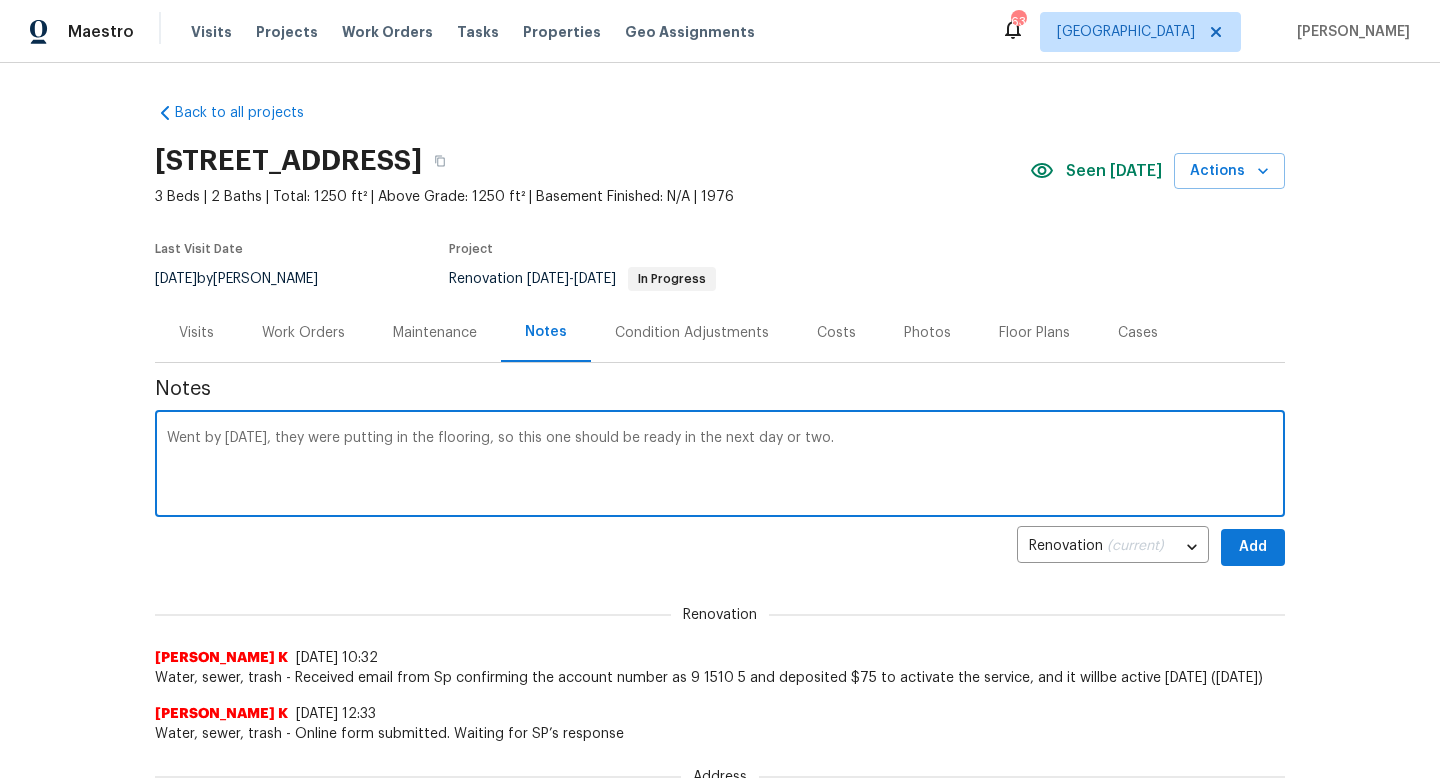 type on "Went by today, they were putting in the flooring, so this one should be ready in the next day or two." 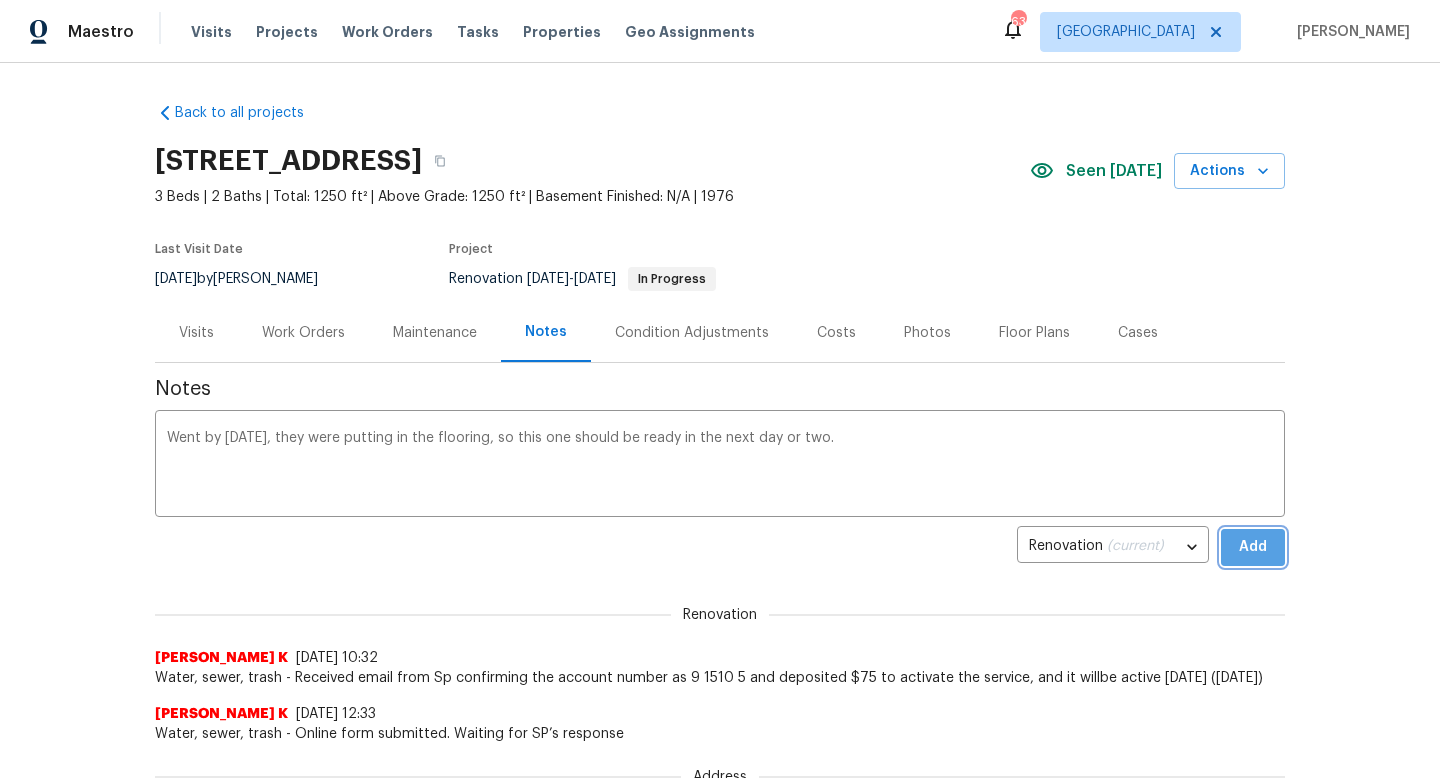 click on "Add" at bounding box center (1253, 547) 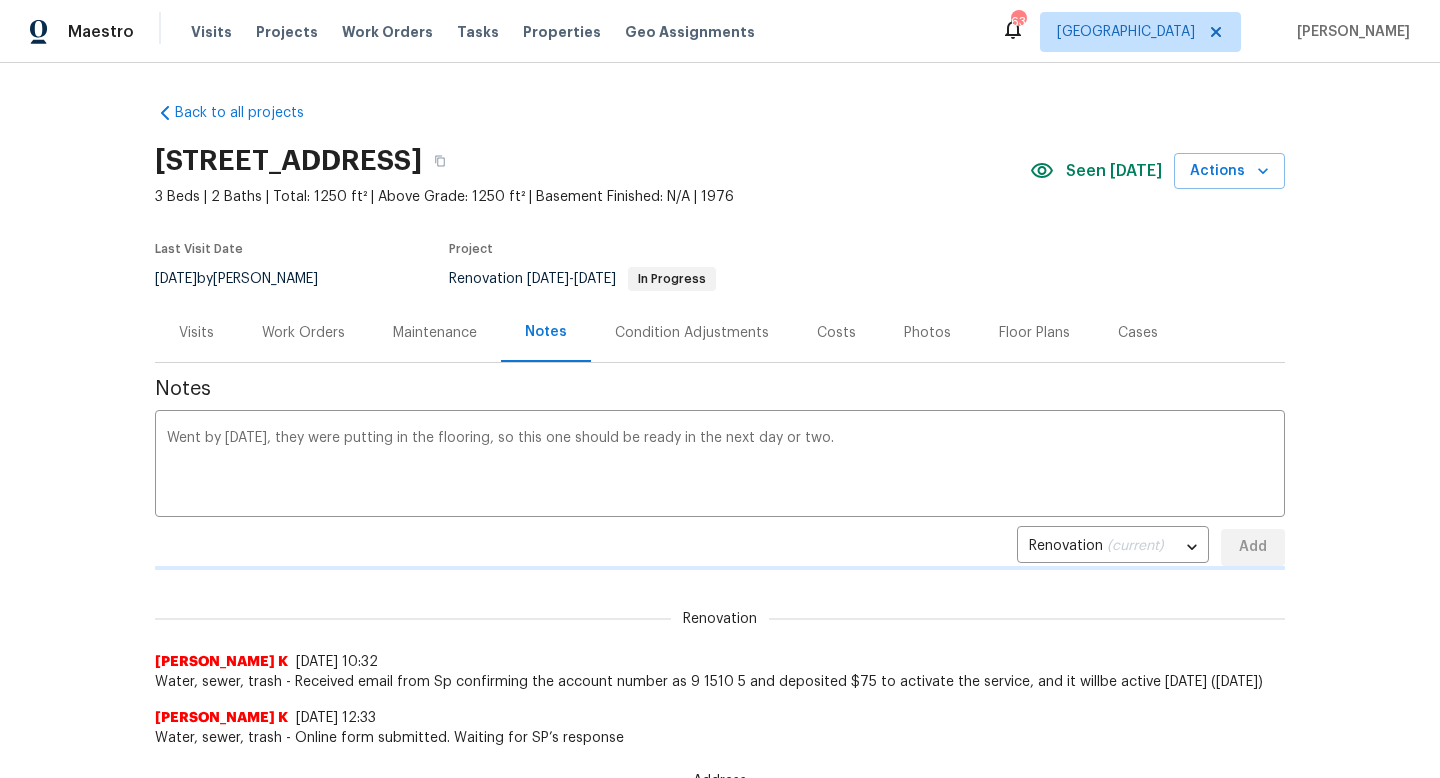 type 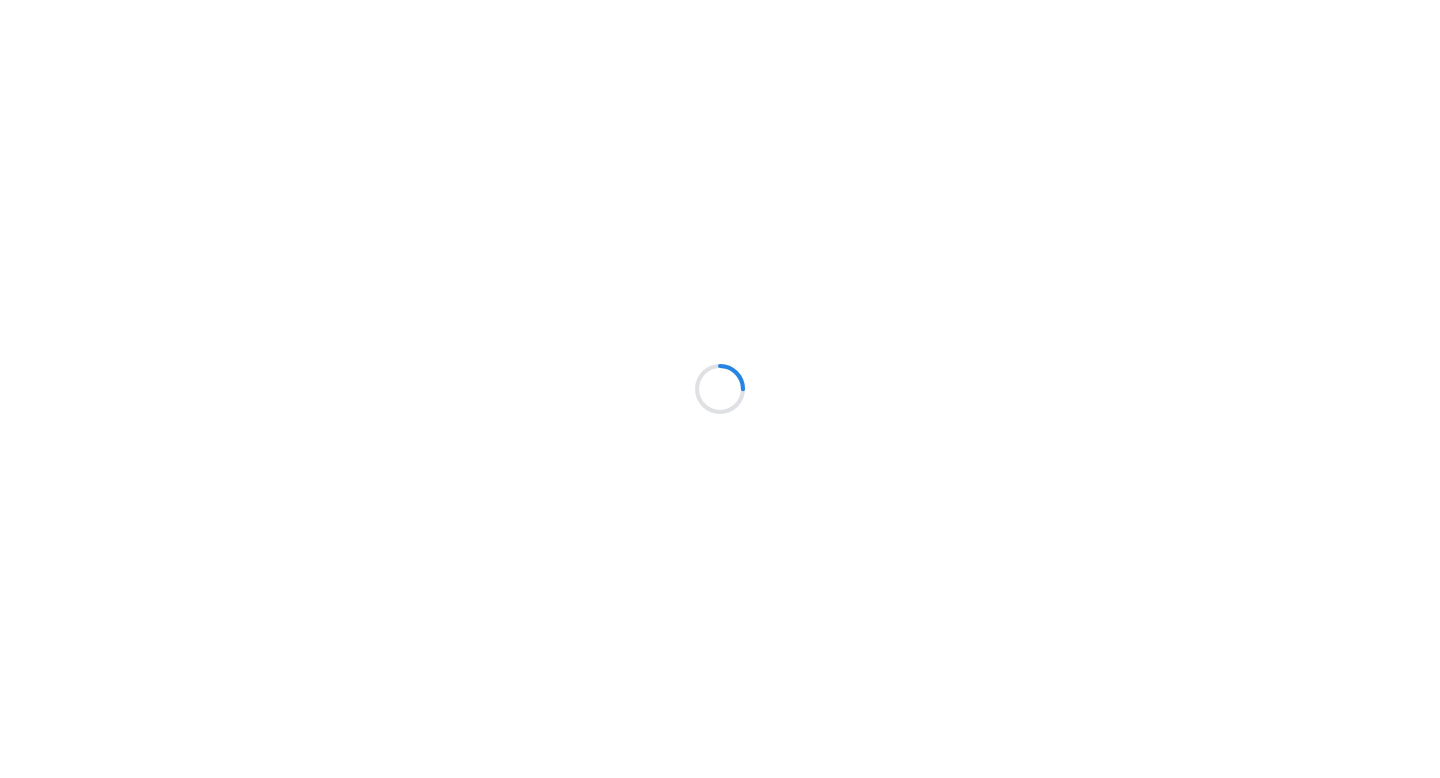 scroll, scrollTop: 0, scrollLeft: 0, axis: both 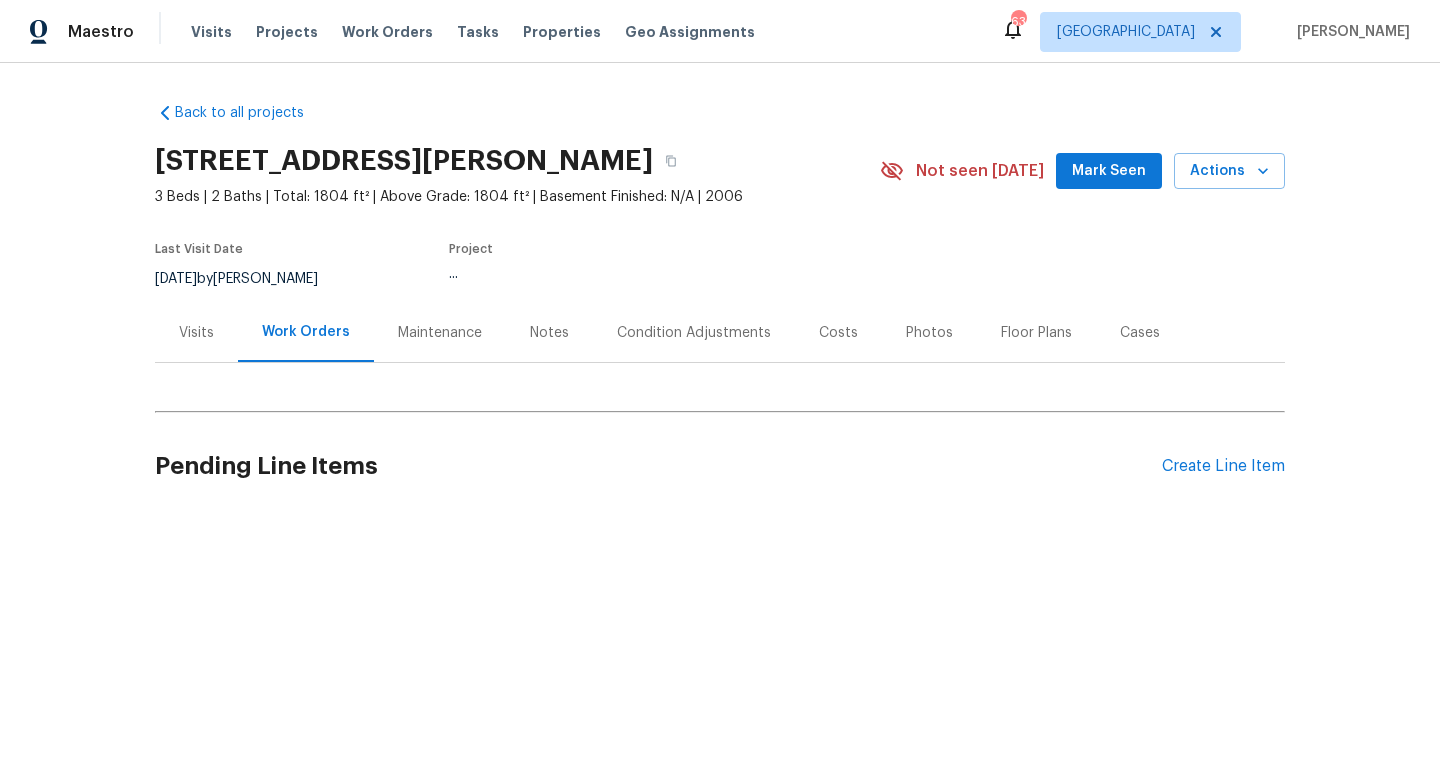 click on "Mark Seen" at bounding box center (1109, 171) 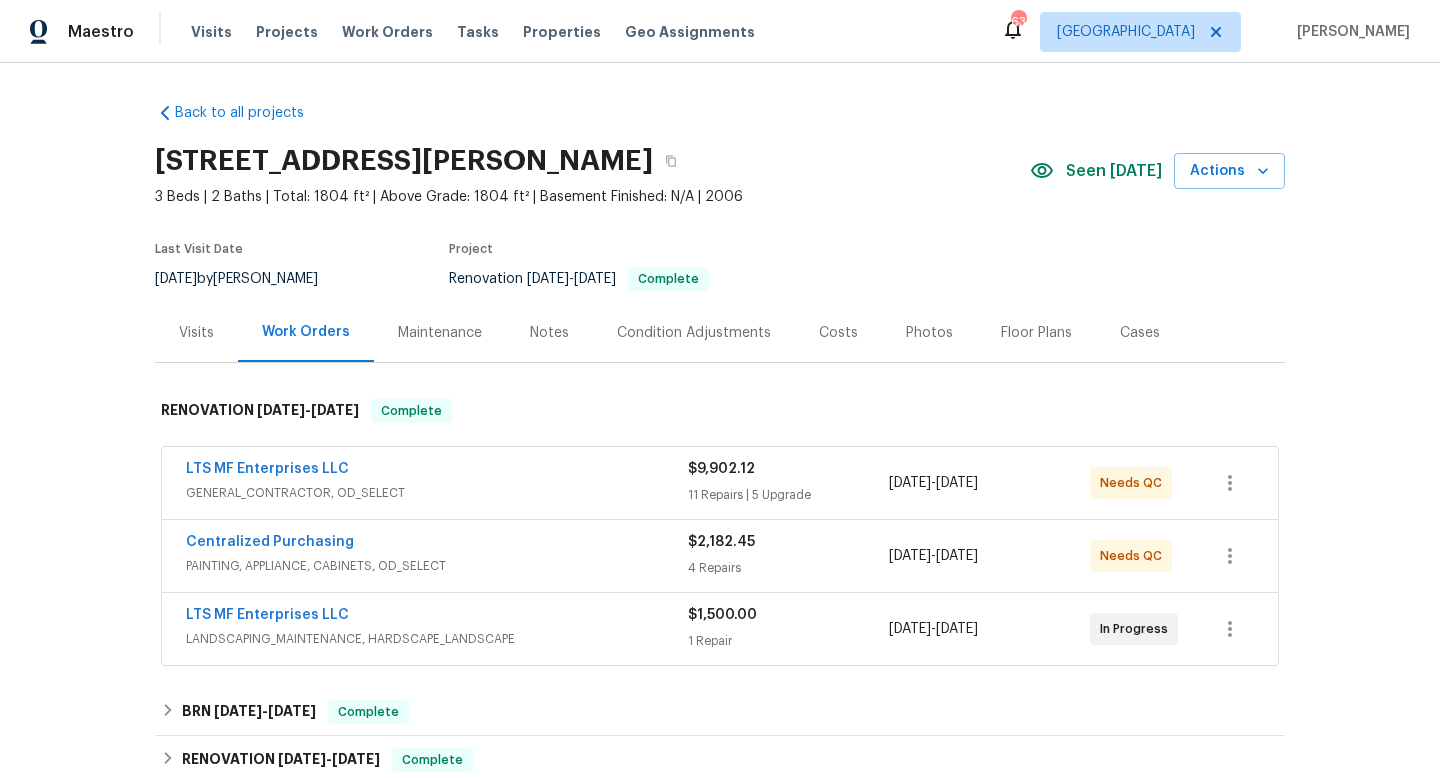 click on "Notes" at bounding box center (549, 333) 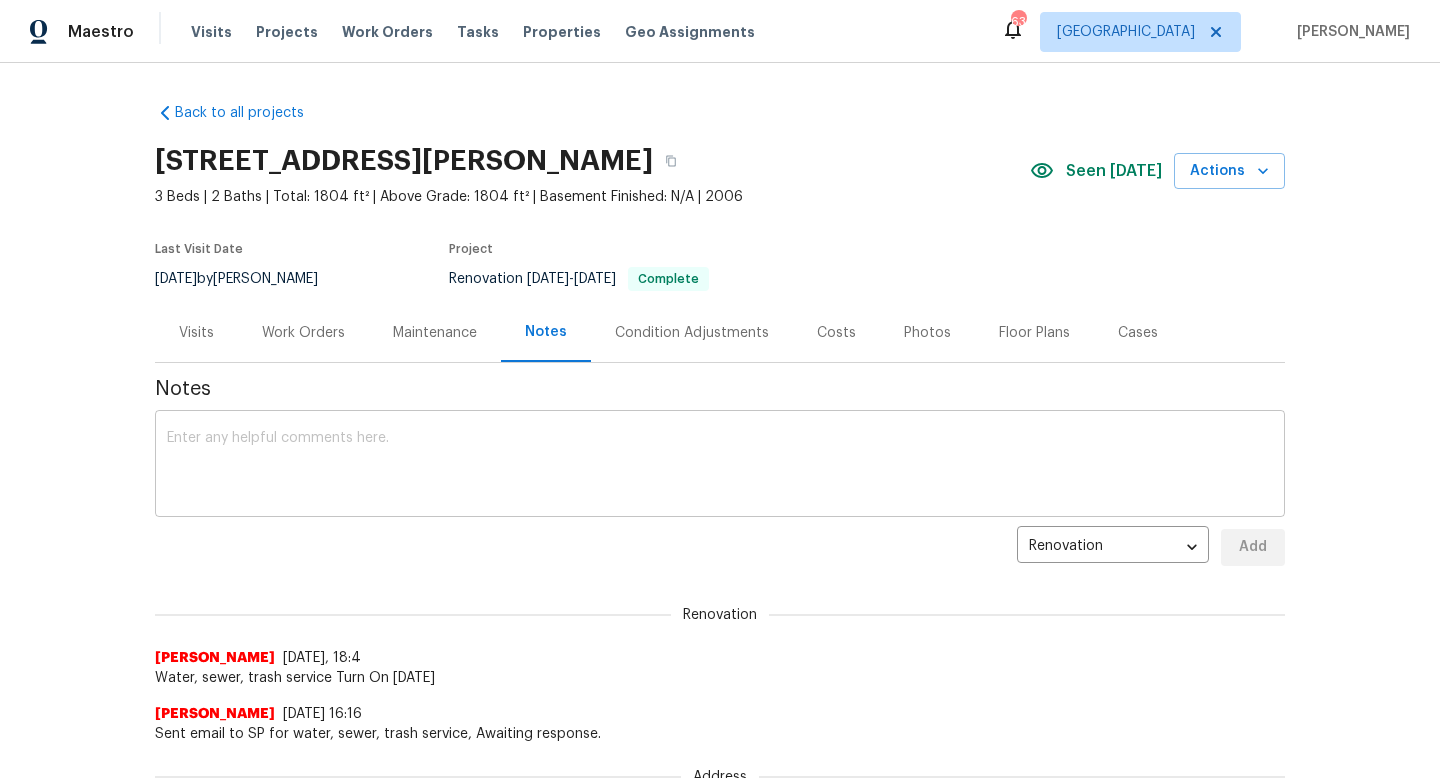 click at bounding box center (720, 466) 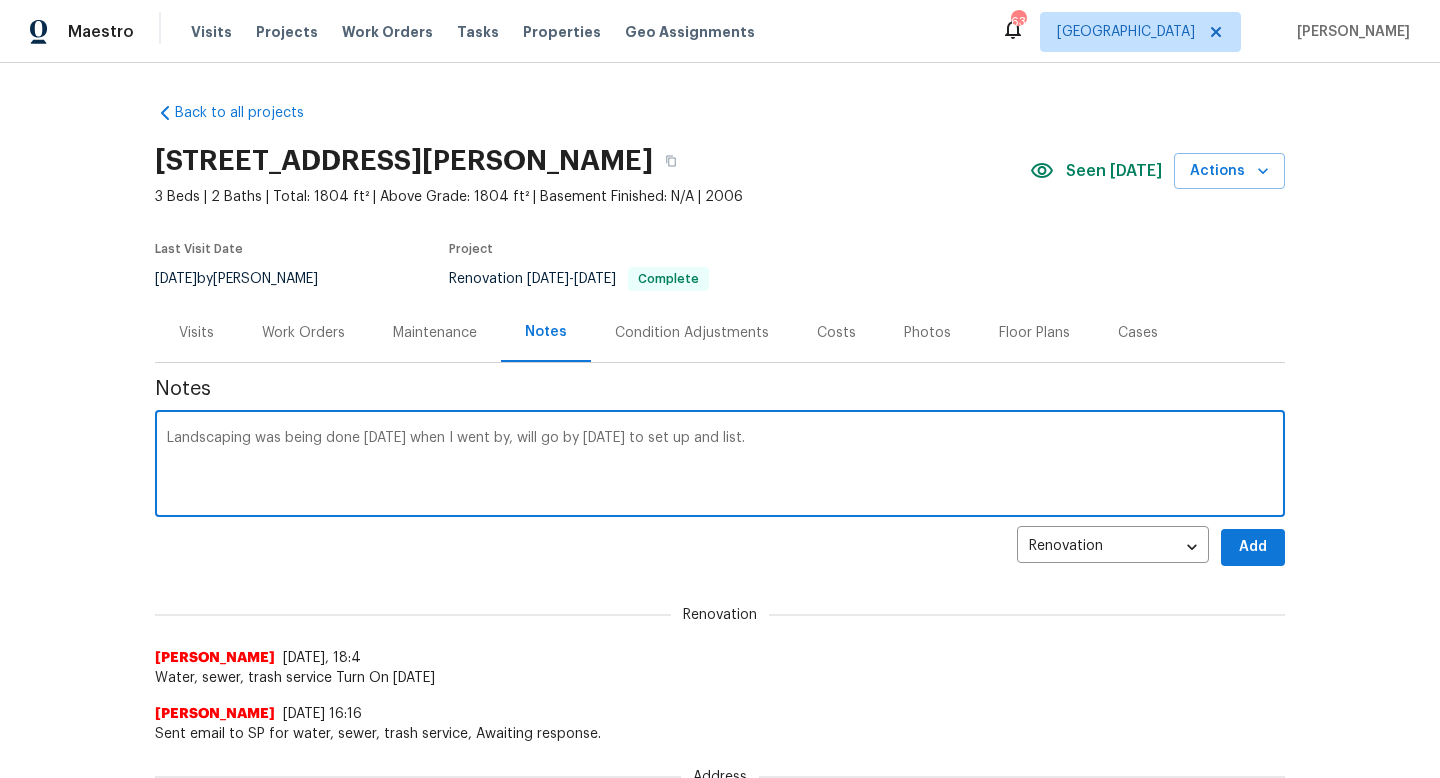 type on "Landscaping was being done today when I went by, will go by tomorrow to set up and list." 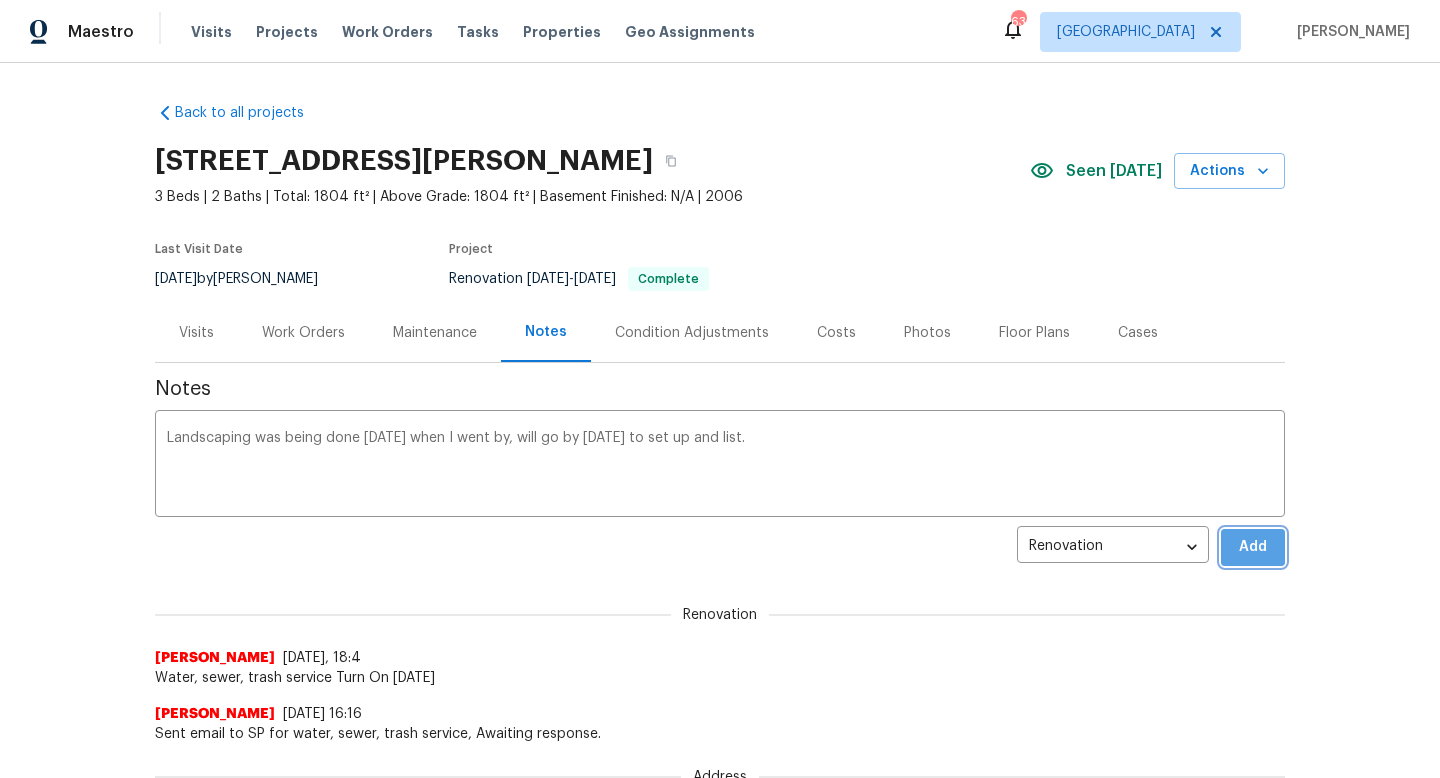 click on "Add" at bounding box center (1253, 547) 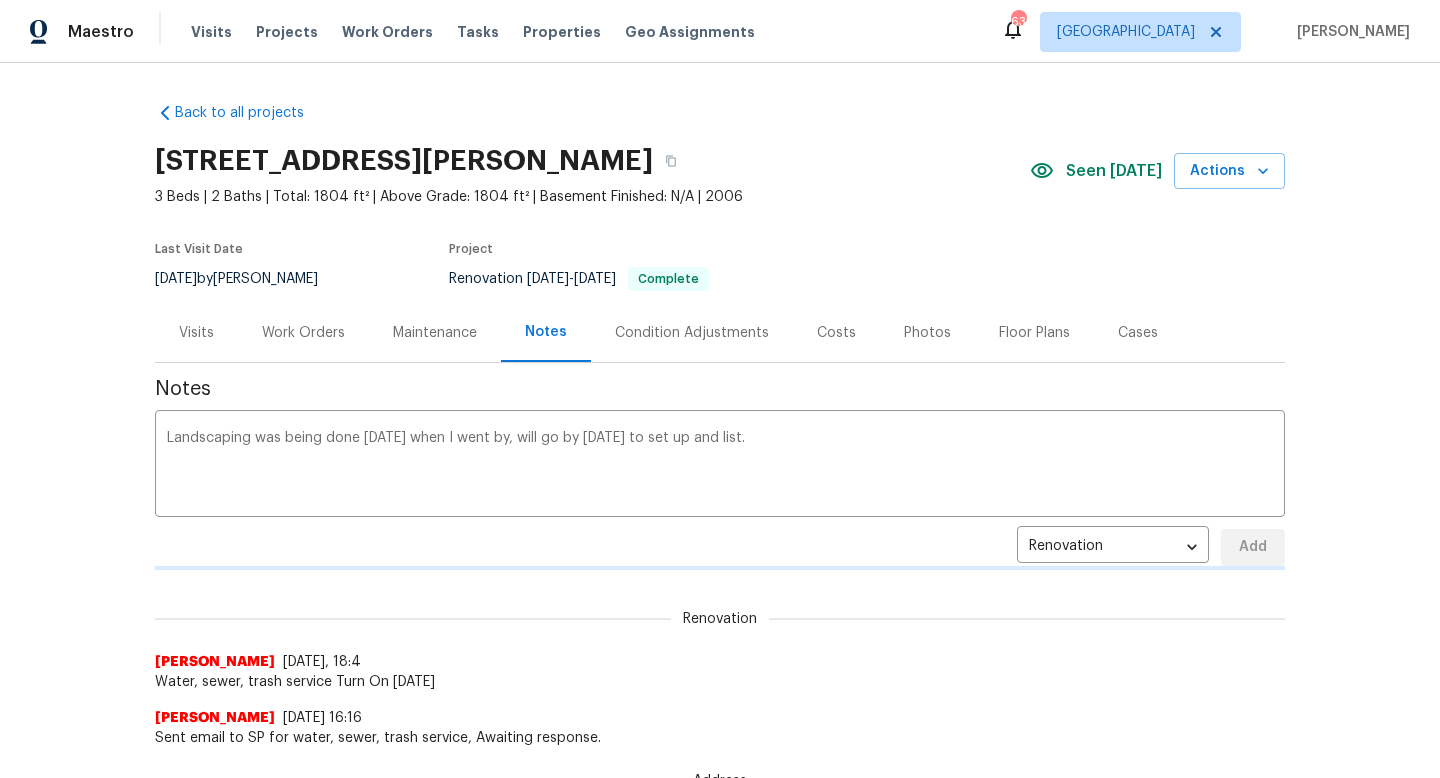type 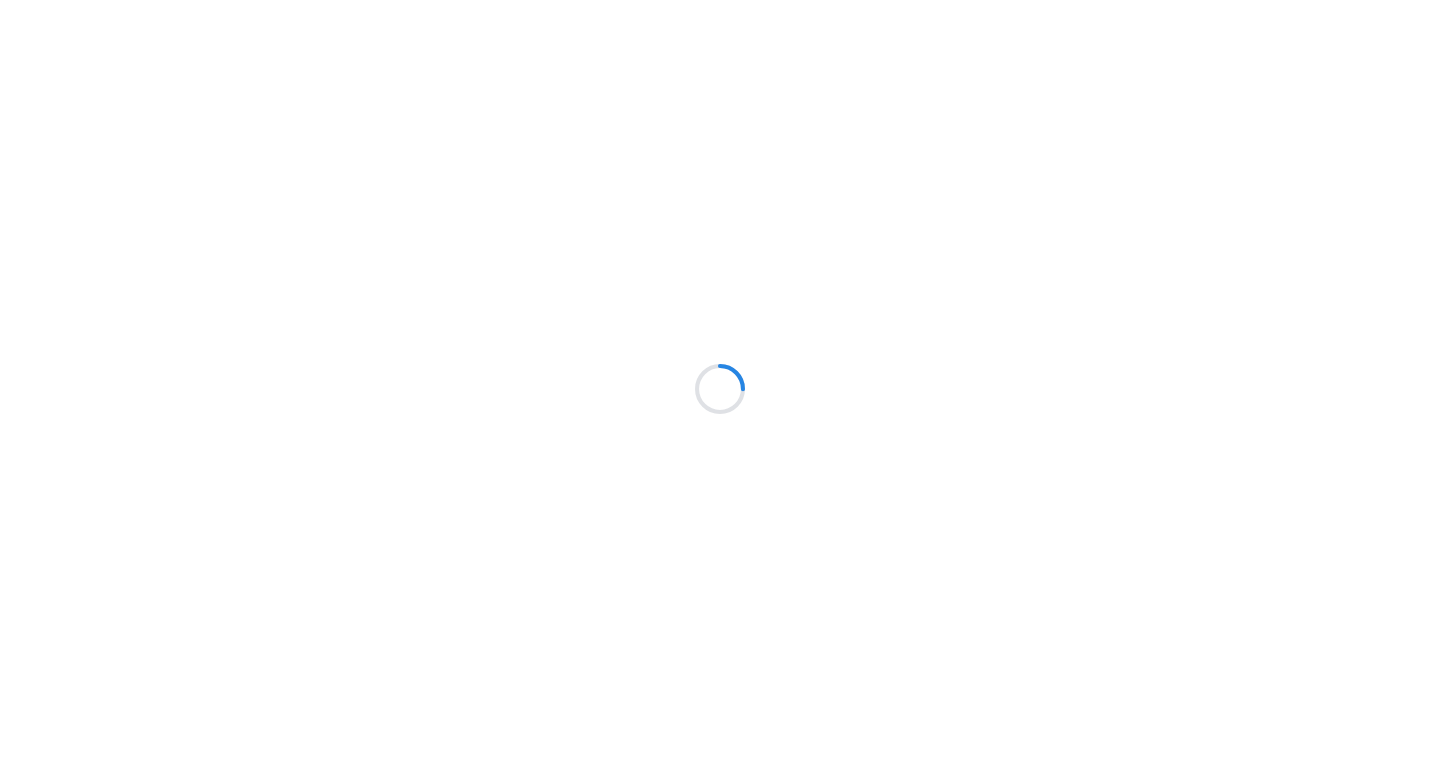 scroll, scrollTop: 0, scrollLeft: 0, axis: both 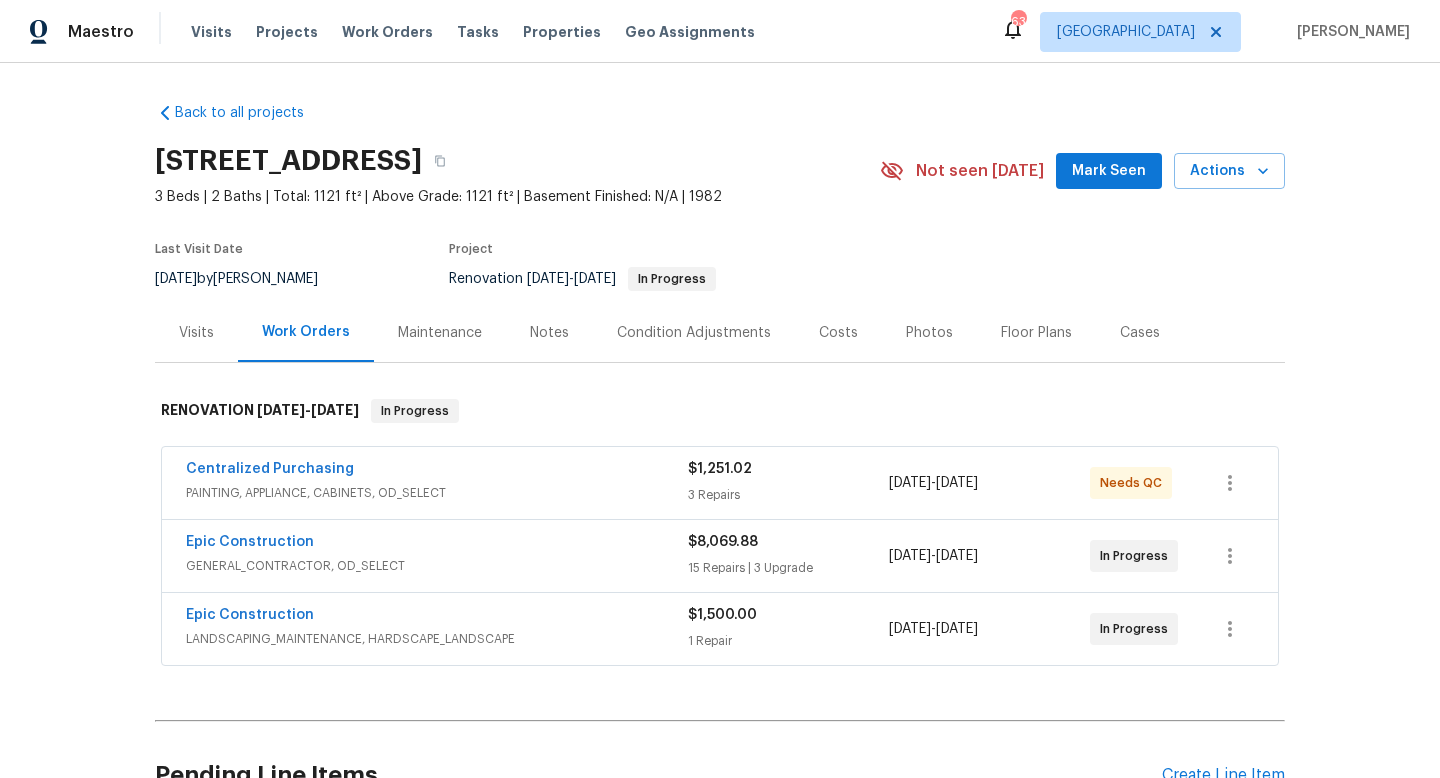 click on "Mark Seen" at bounding box center [1109, 171] 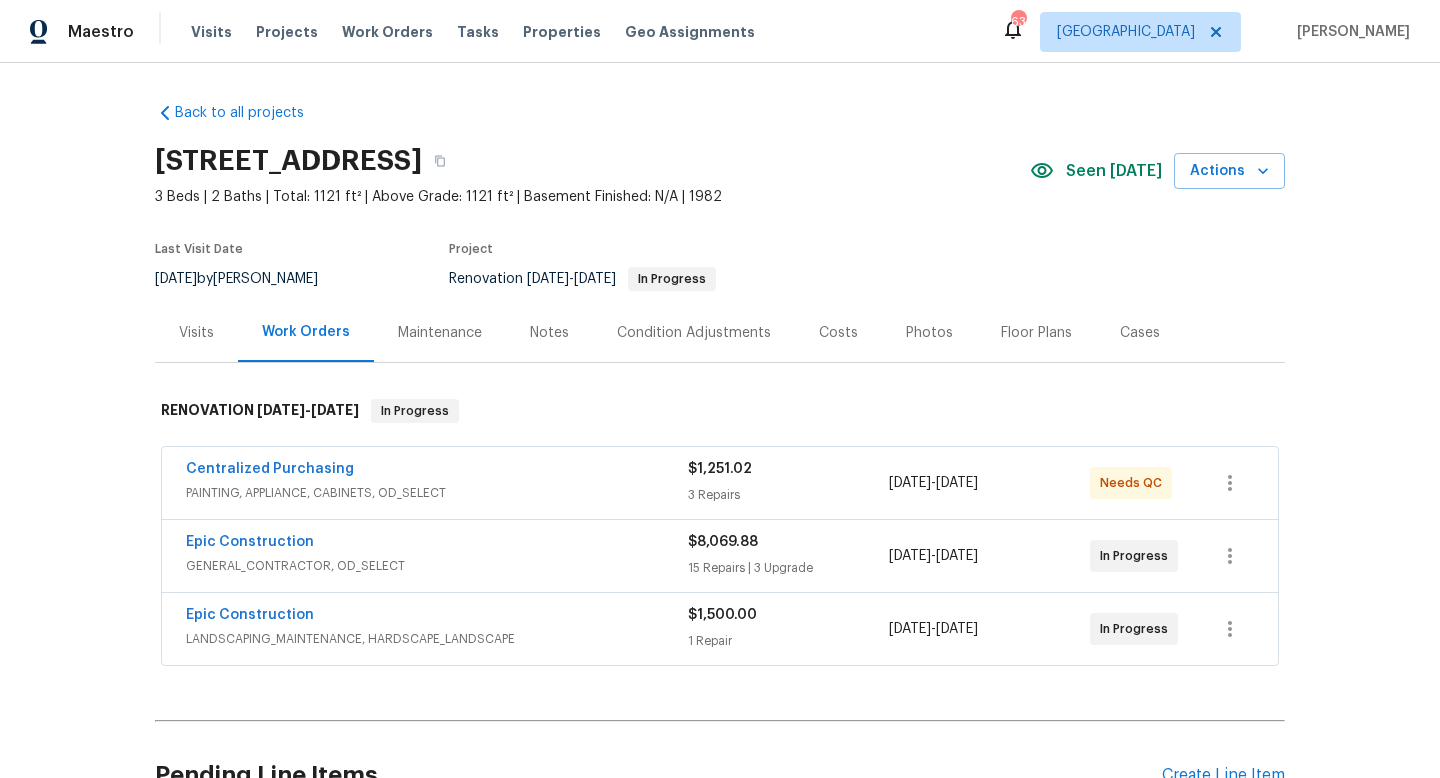 click on "Notes" at bounding box center (549, 333) 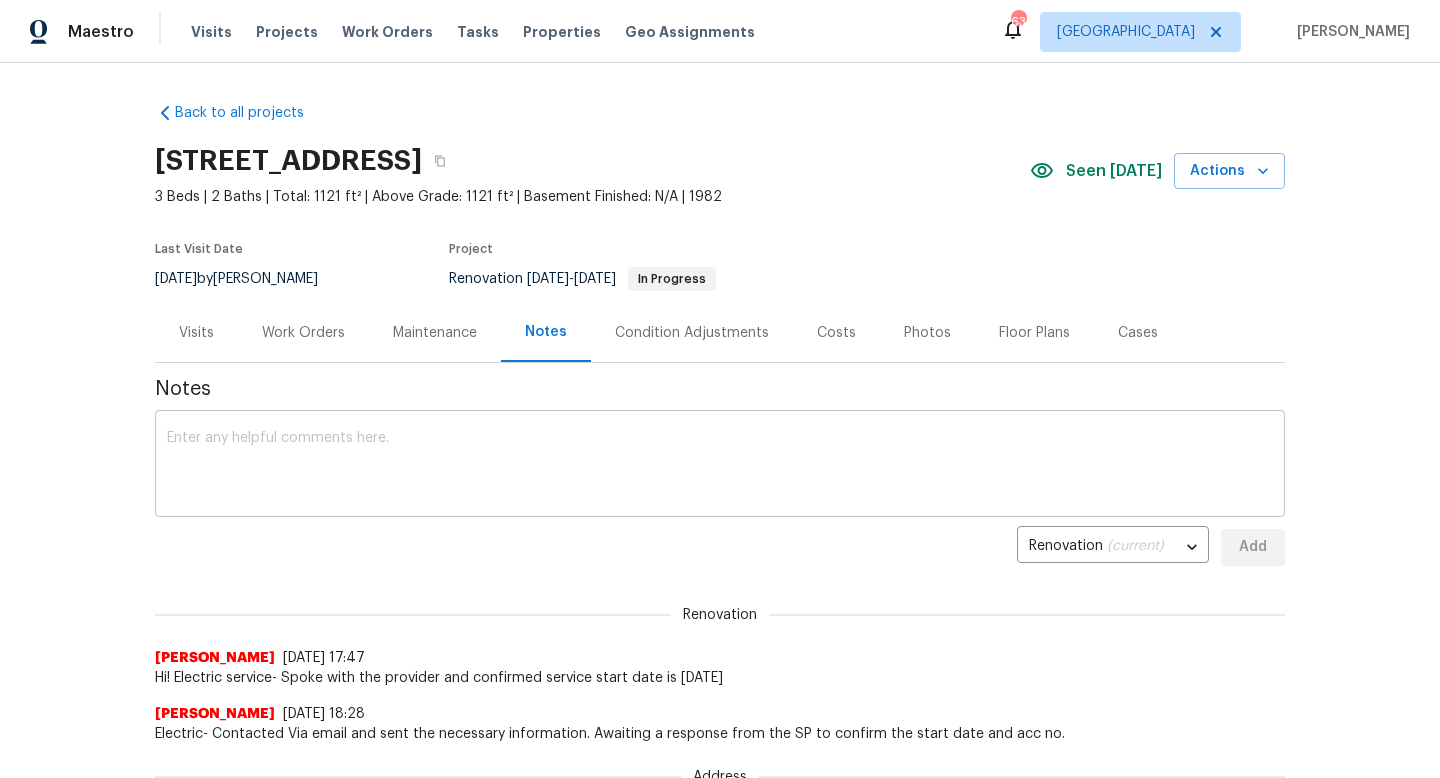 click at bounding box center (720, 466) 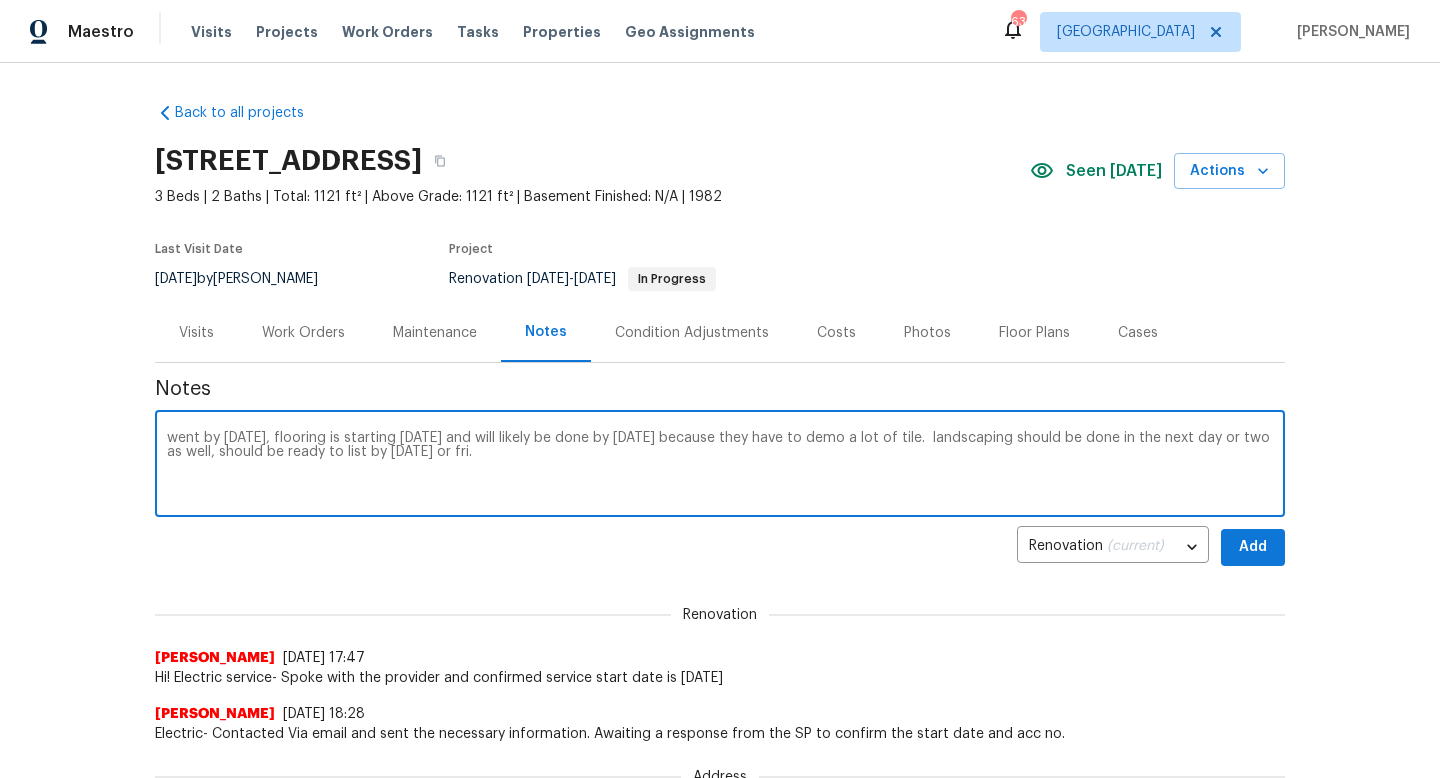 type on "went by [DATE], flooring is starting [DATE] and will likely be done by [DATE] because they have to demo a lot of tile.  landscaping should be done in the next day or two as well, should be ready to list by [DATE] or fri." 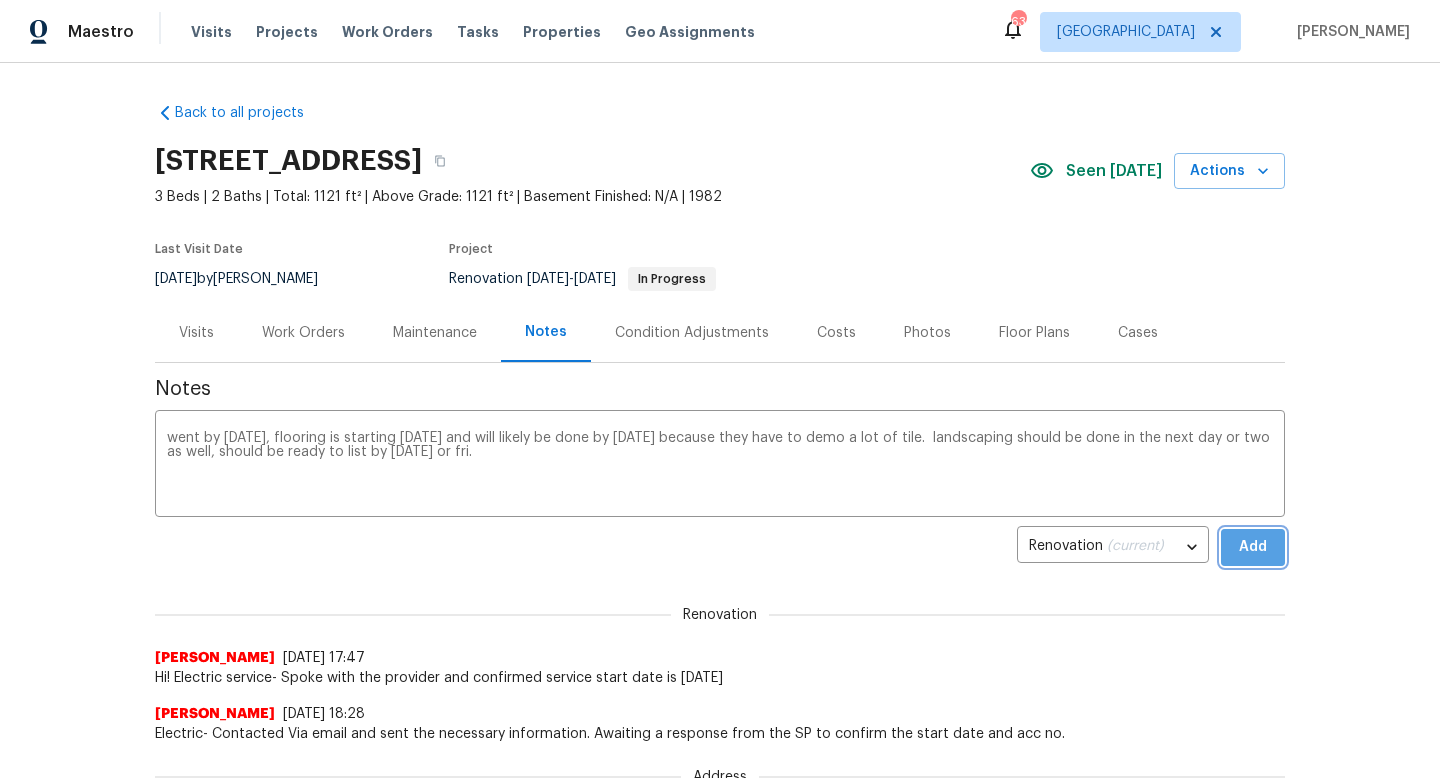 click on "Add" at bounding box center (1253, 547) 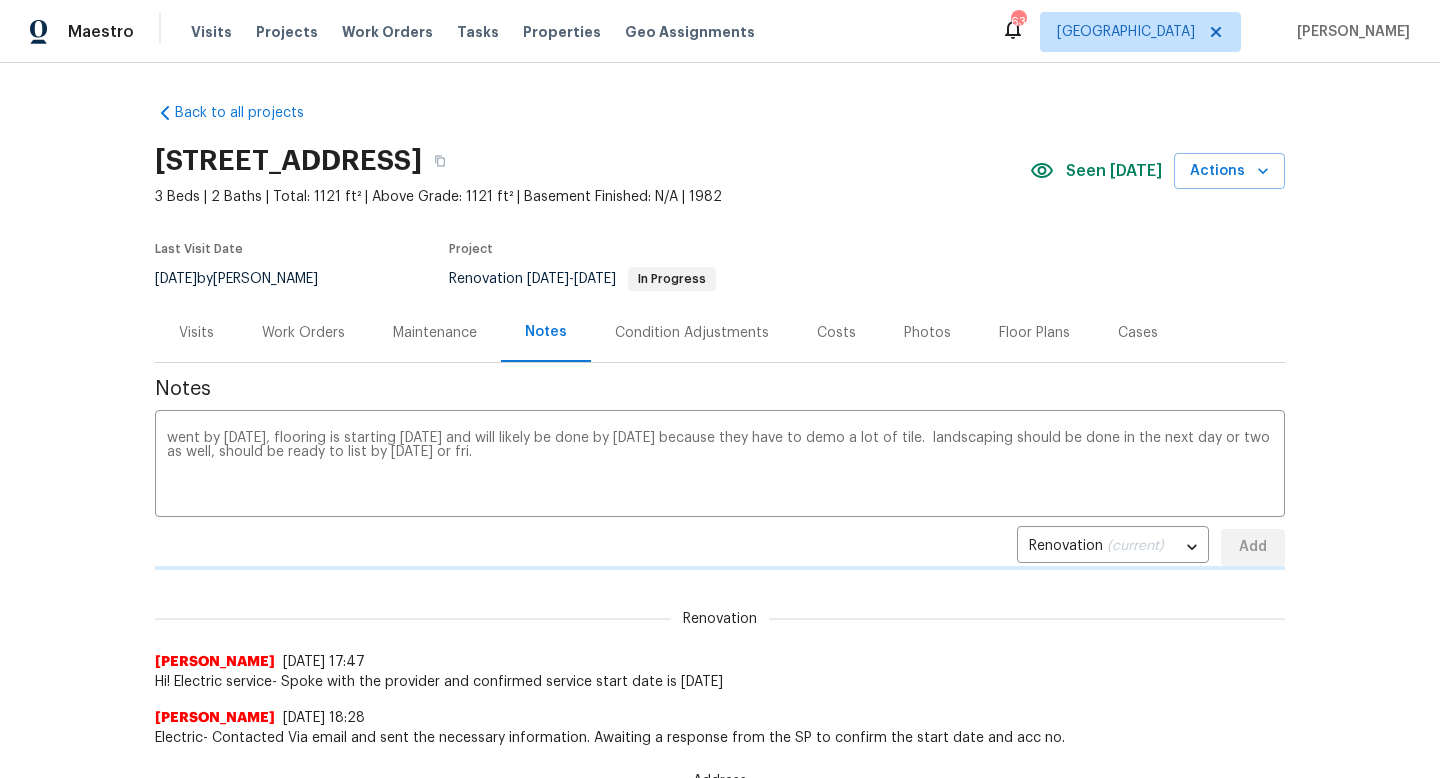 type 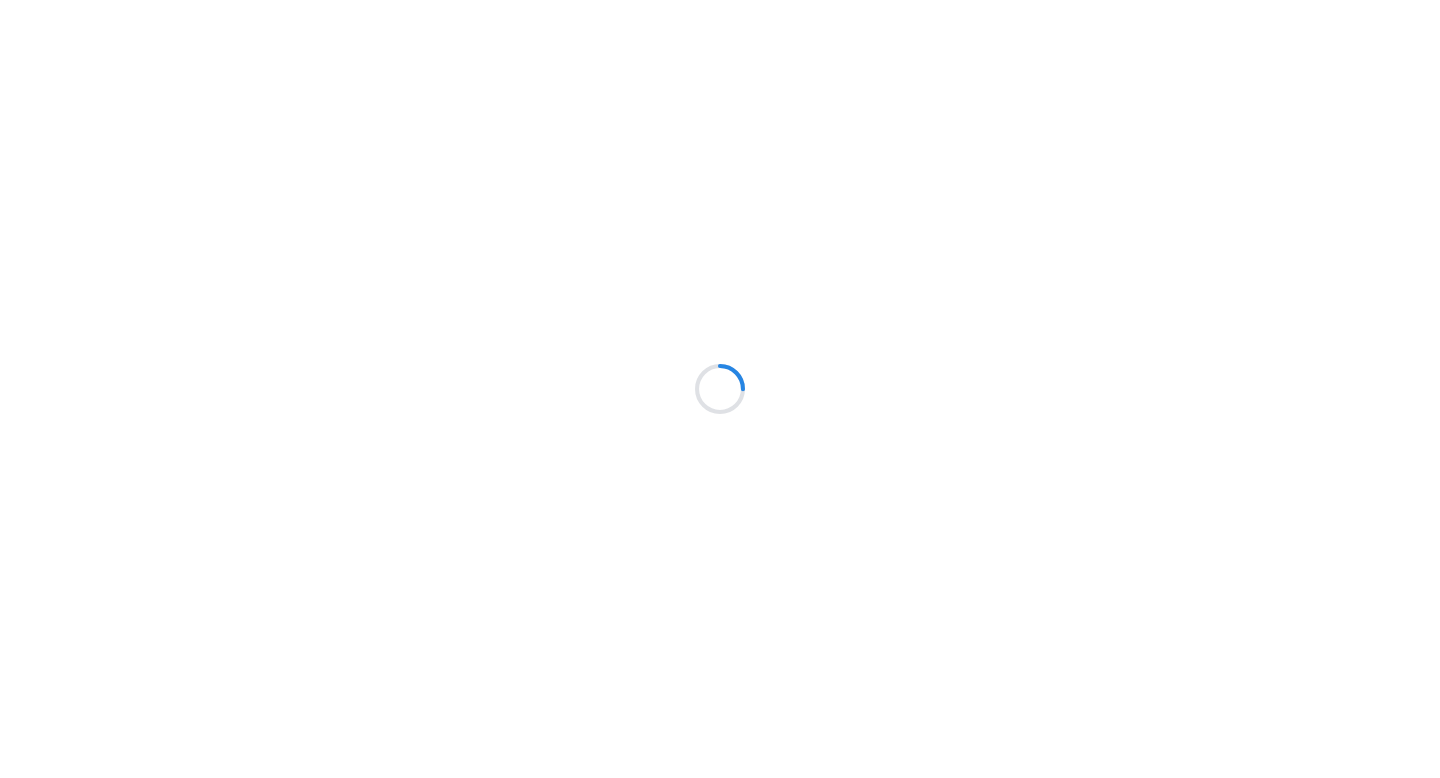 scroll, scrollTop: 0, scrollLeft: 0, axis: both 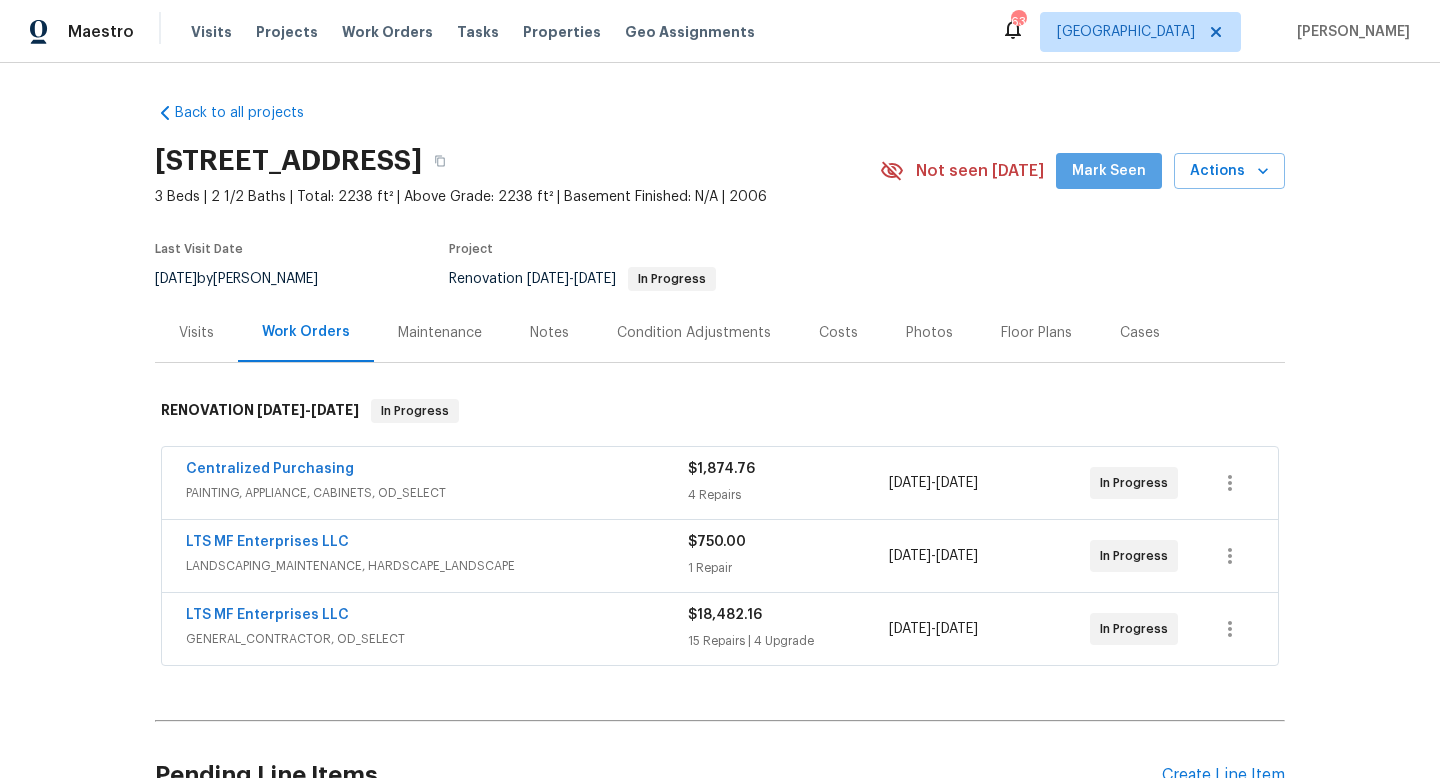 click on "Mark Seen" at bounding box center [1109, 171] 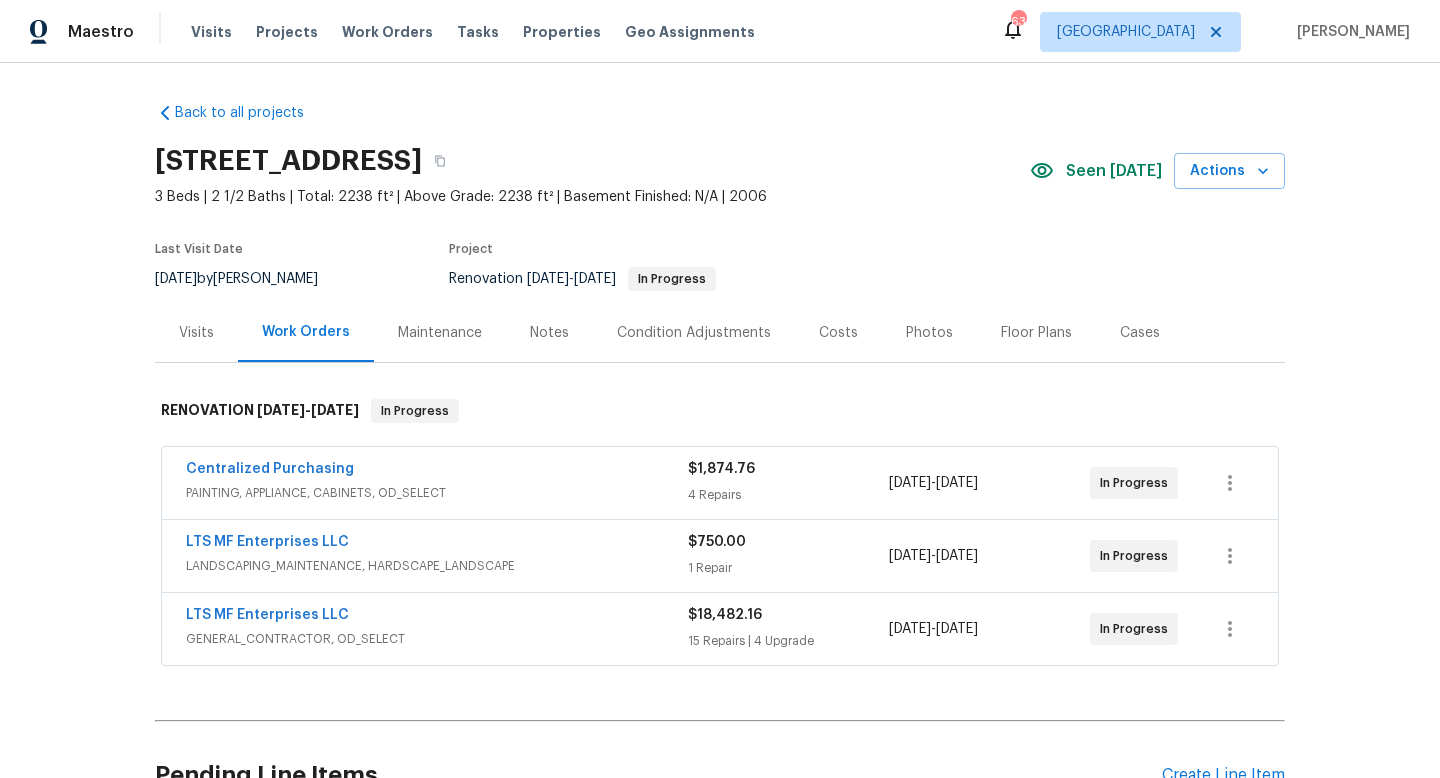click on "Notes" at bounding box center [549, 333] 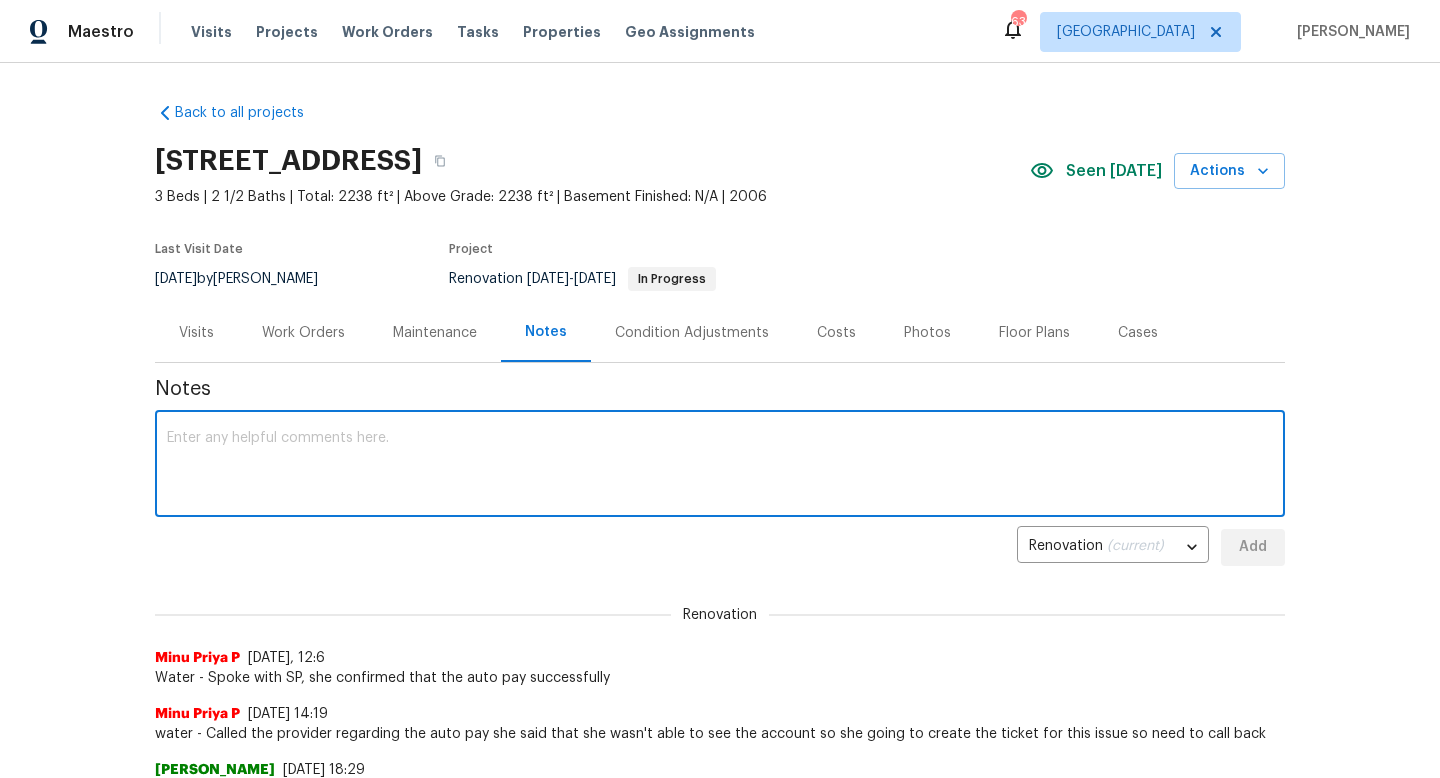 click at bounding box center [720, 466] 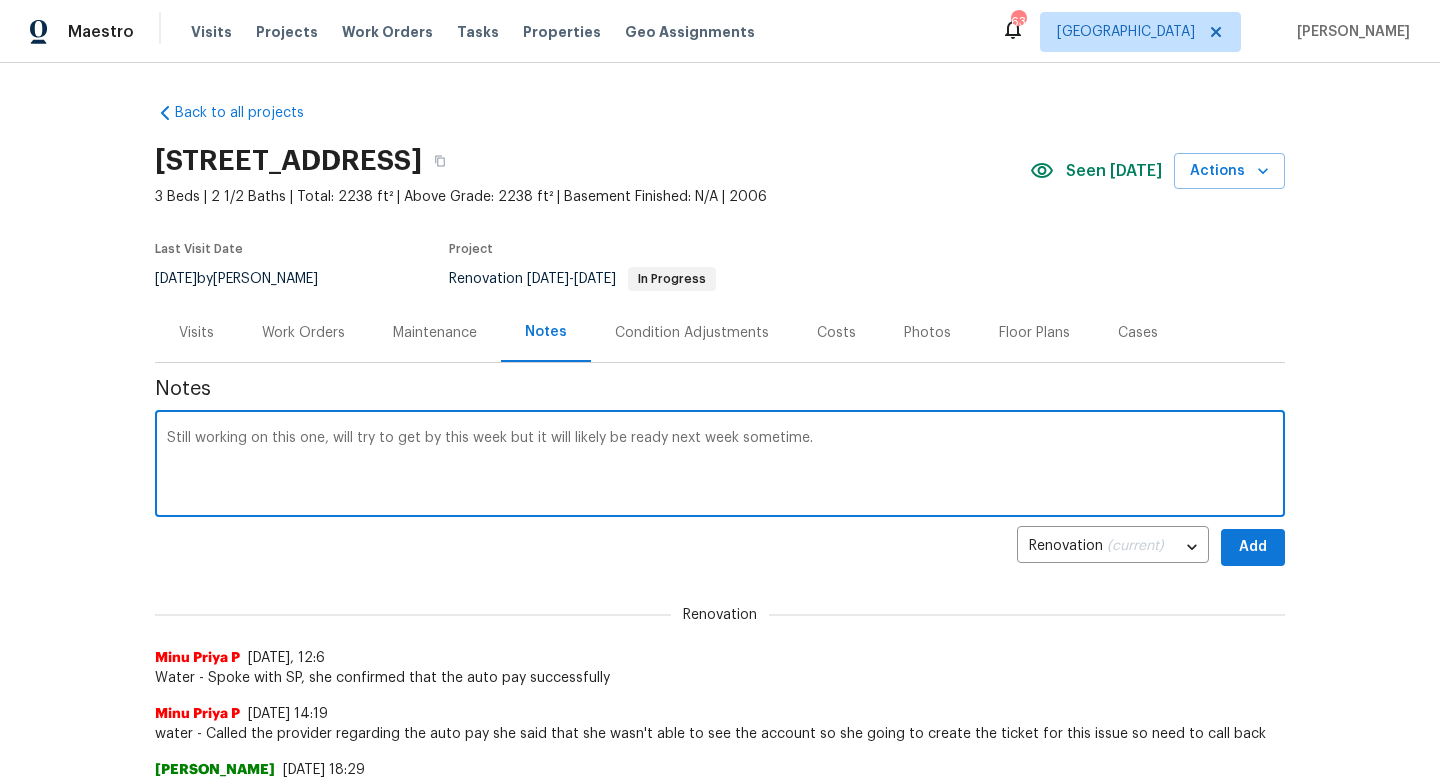 type on "Still working on this one, will try to get by this week but it will likely be ready next week sometime." 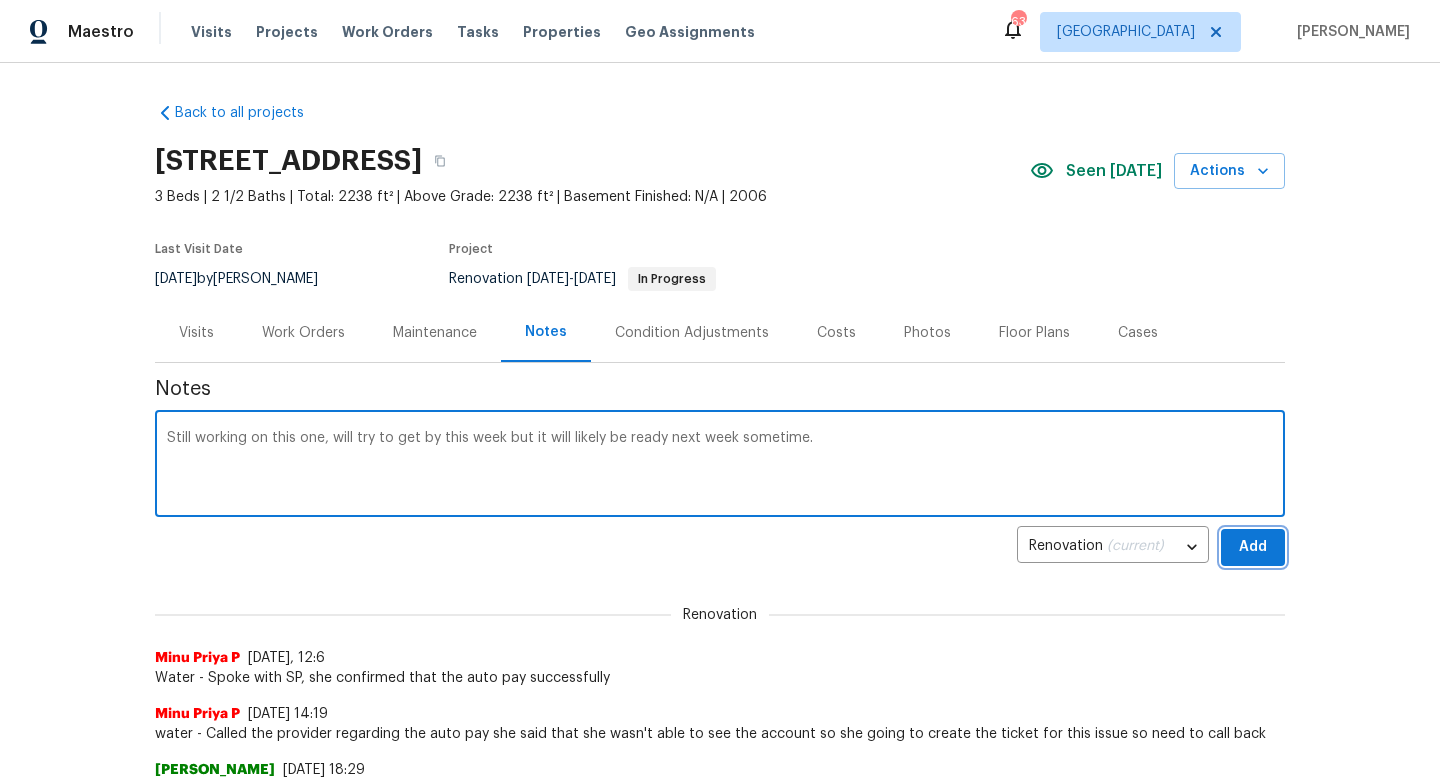 click on "Add" at bounding box center [1253, 547] 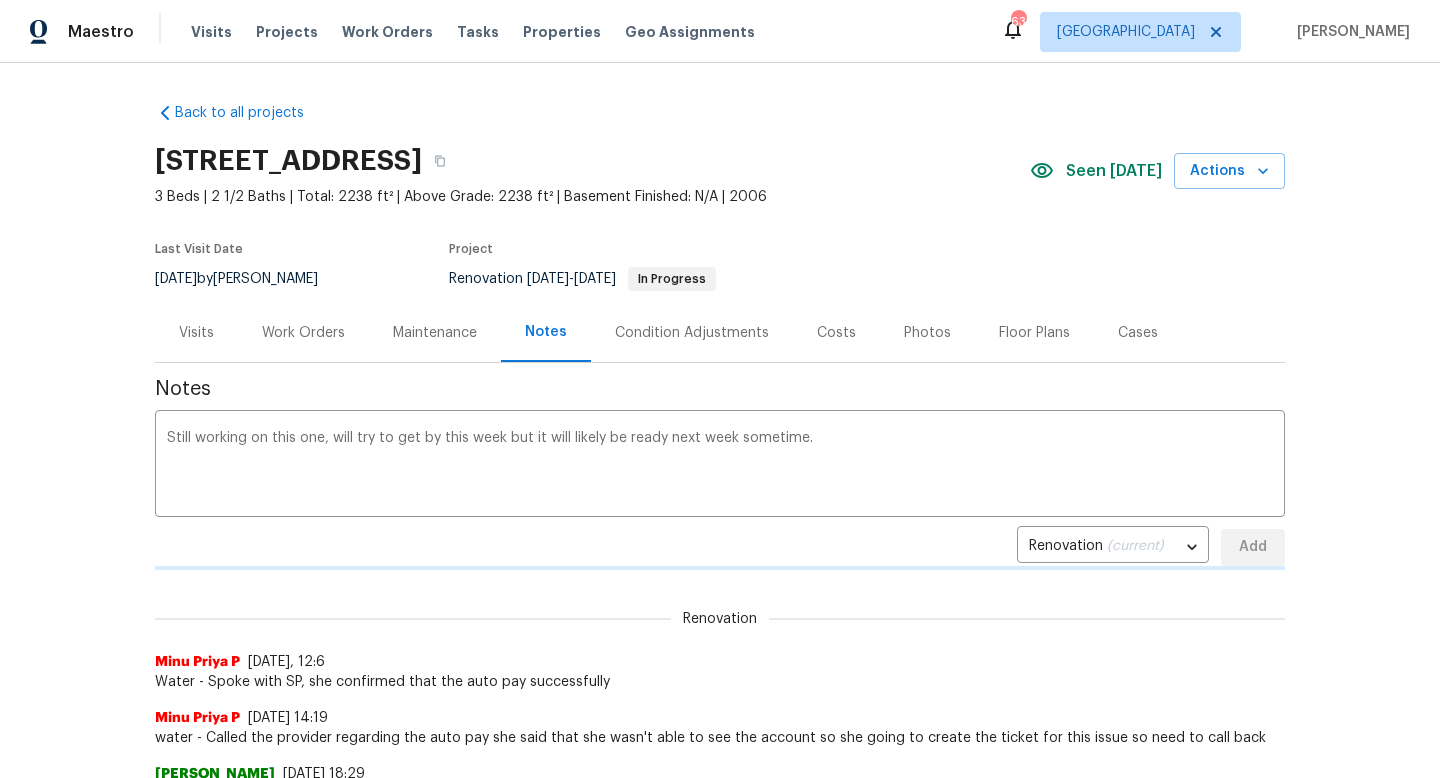 type 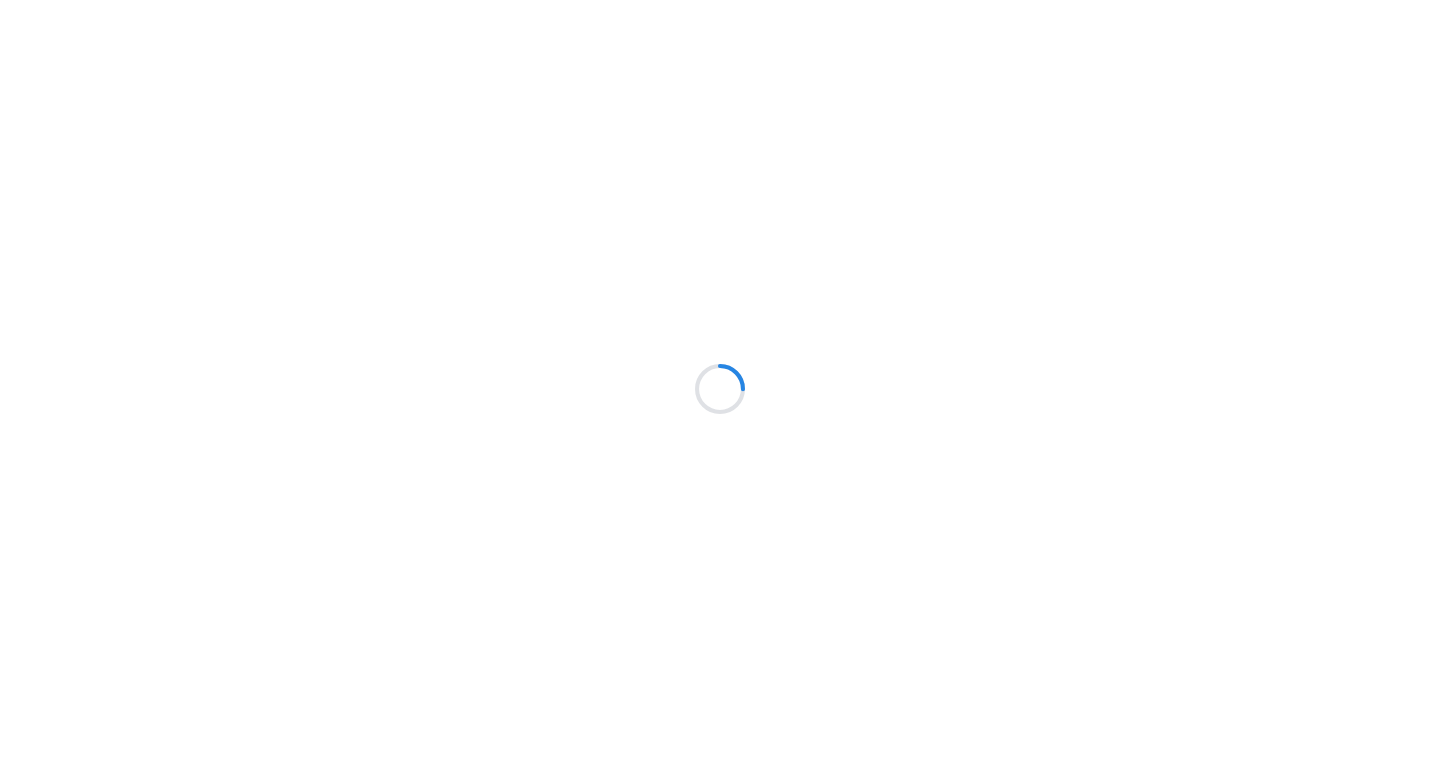 scroll, scrollTop: 0, scrollLeft: 0, axis: both 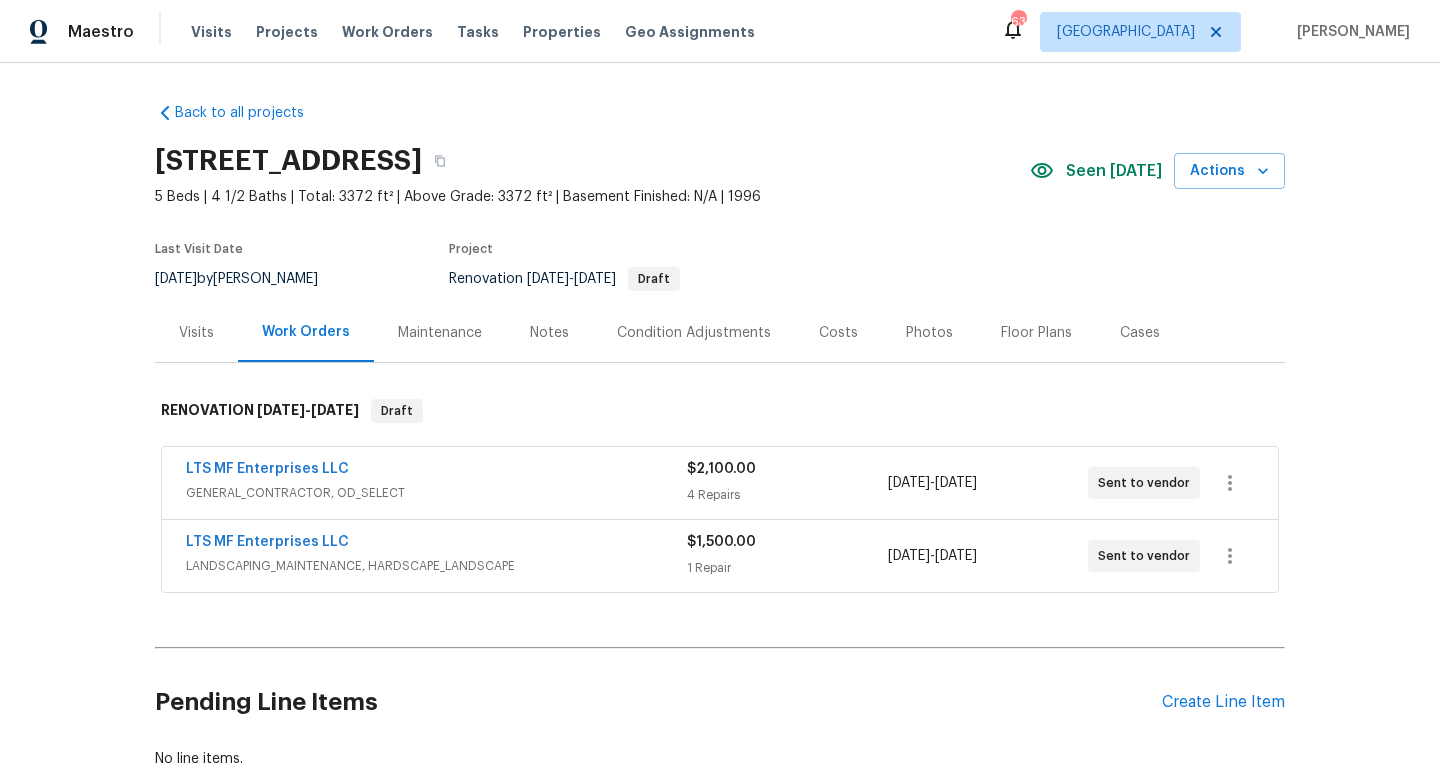 click on "Notes" at bounding box center [549, 333] 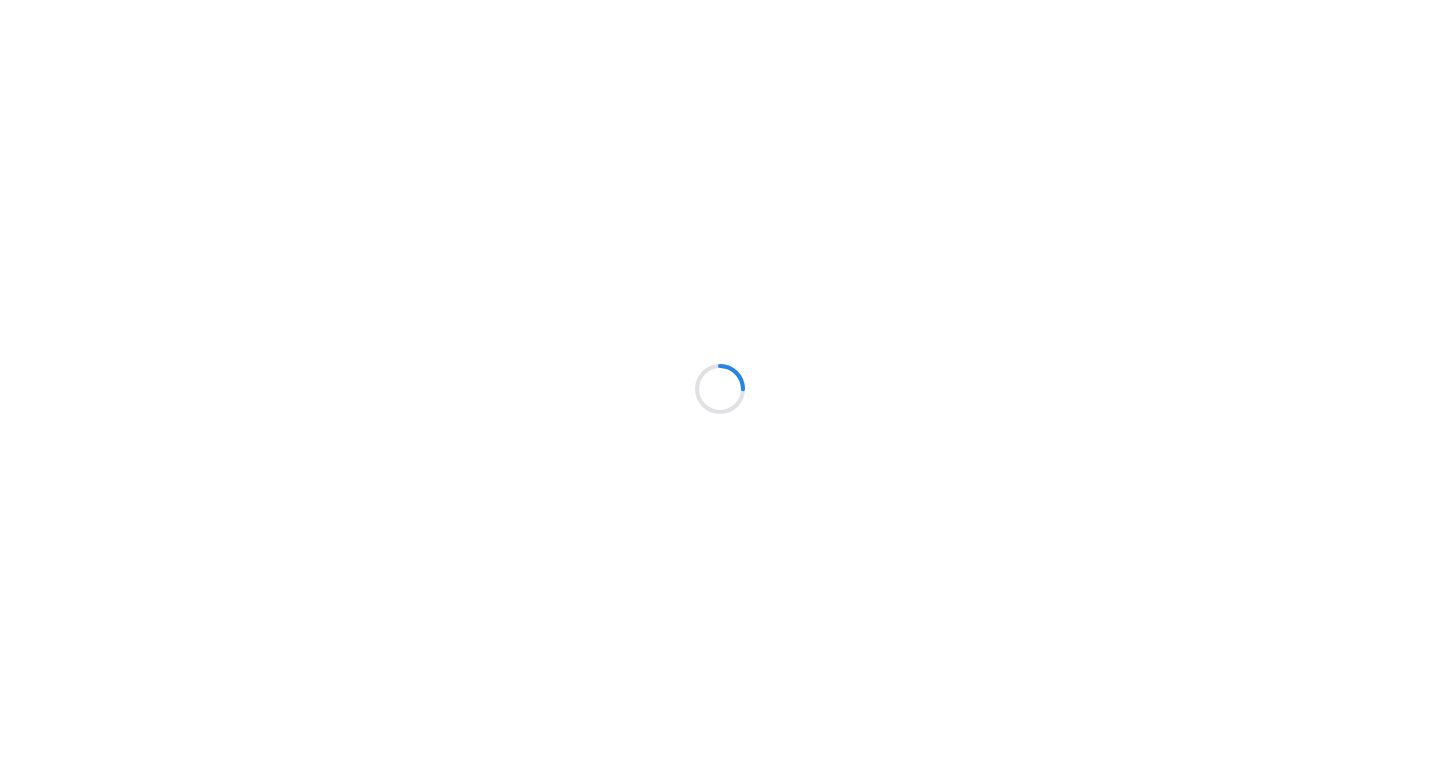 scroll, scrollTop: 0, scrollLeft: 0, axis: both 